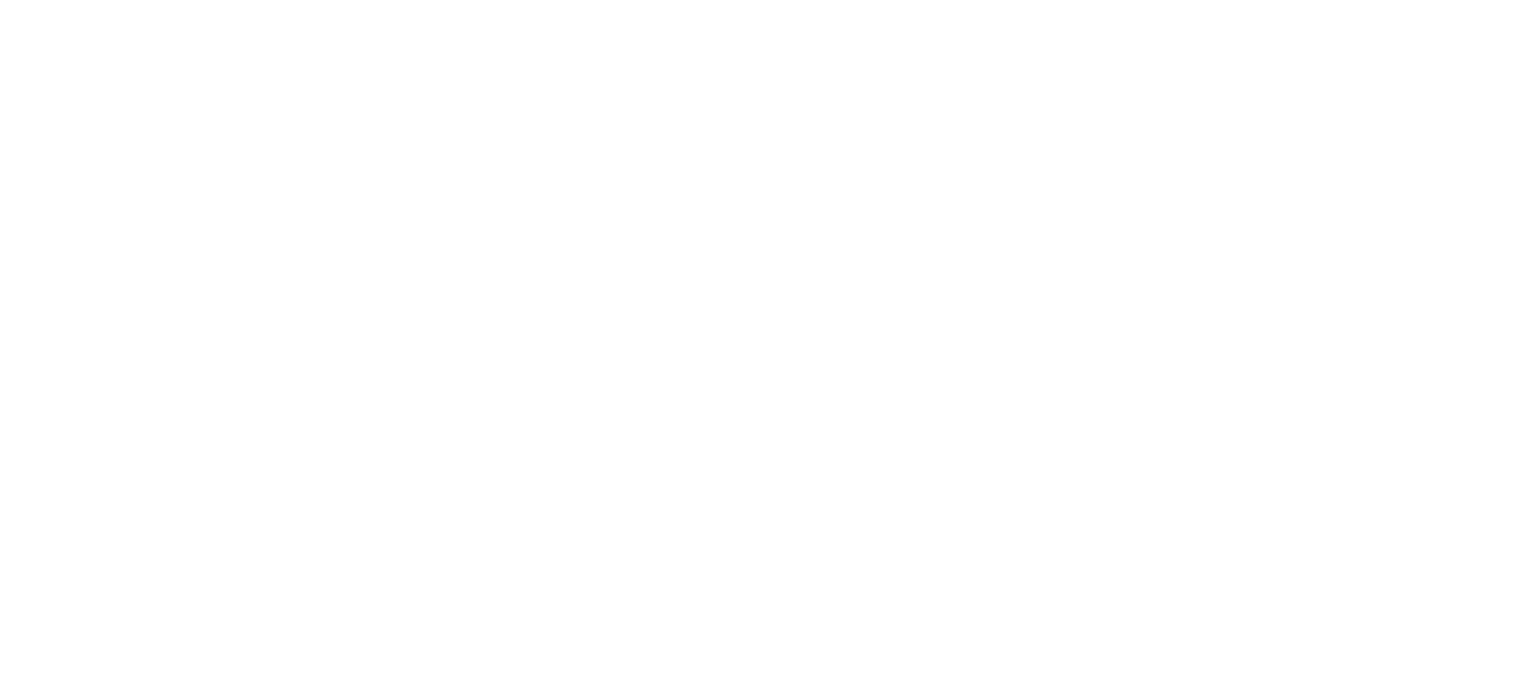 scroll, scrollTop: 0, scrollLeft: 0, axis: both 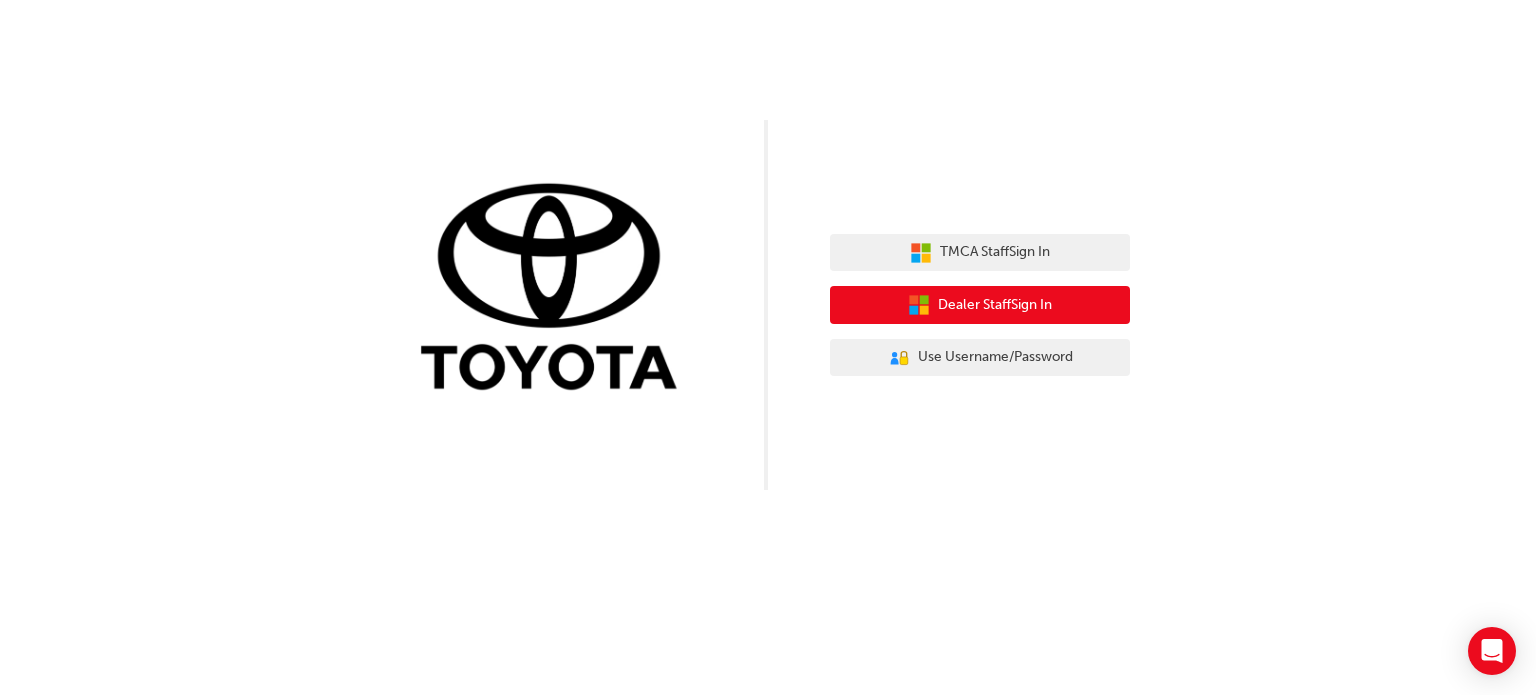 click on "Dealer Staff  Sign In" at bounding box center [995, 305] 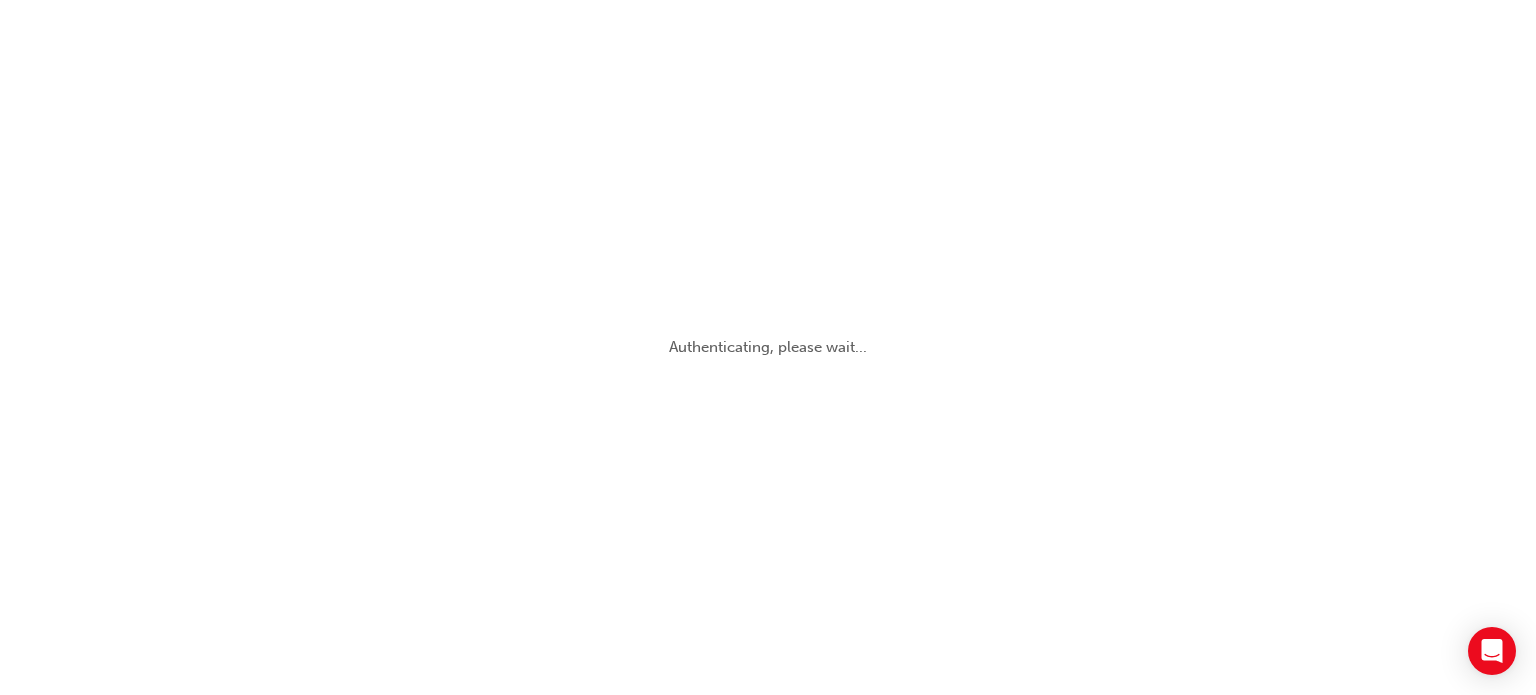 scroll, scrollTop: 0, scrollLeft: 0, axis: both 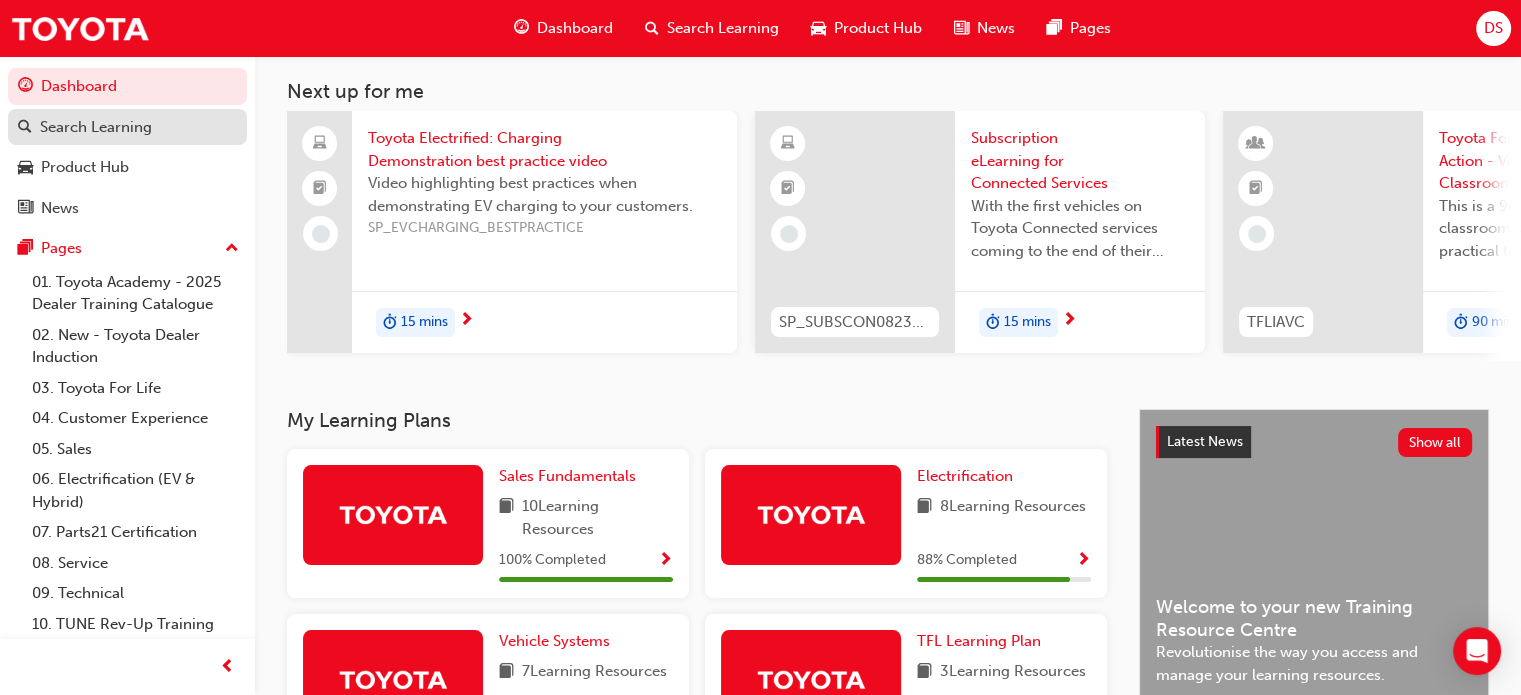 click on "Search Learning" at bounding box center [96, 127] 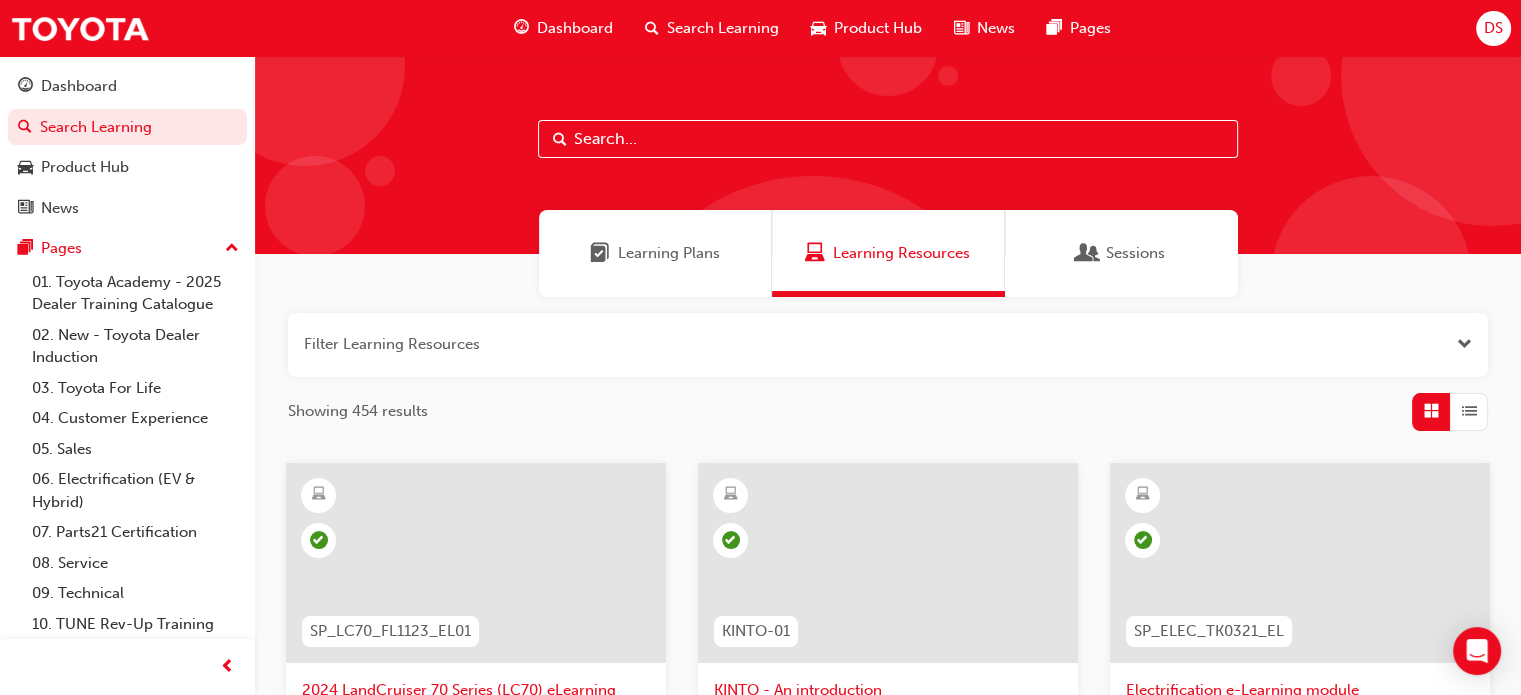 click at bounding box center (888, 139) 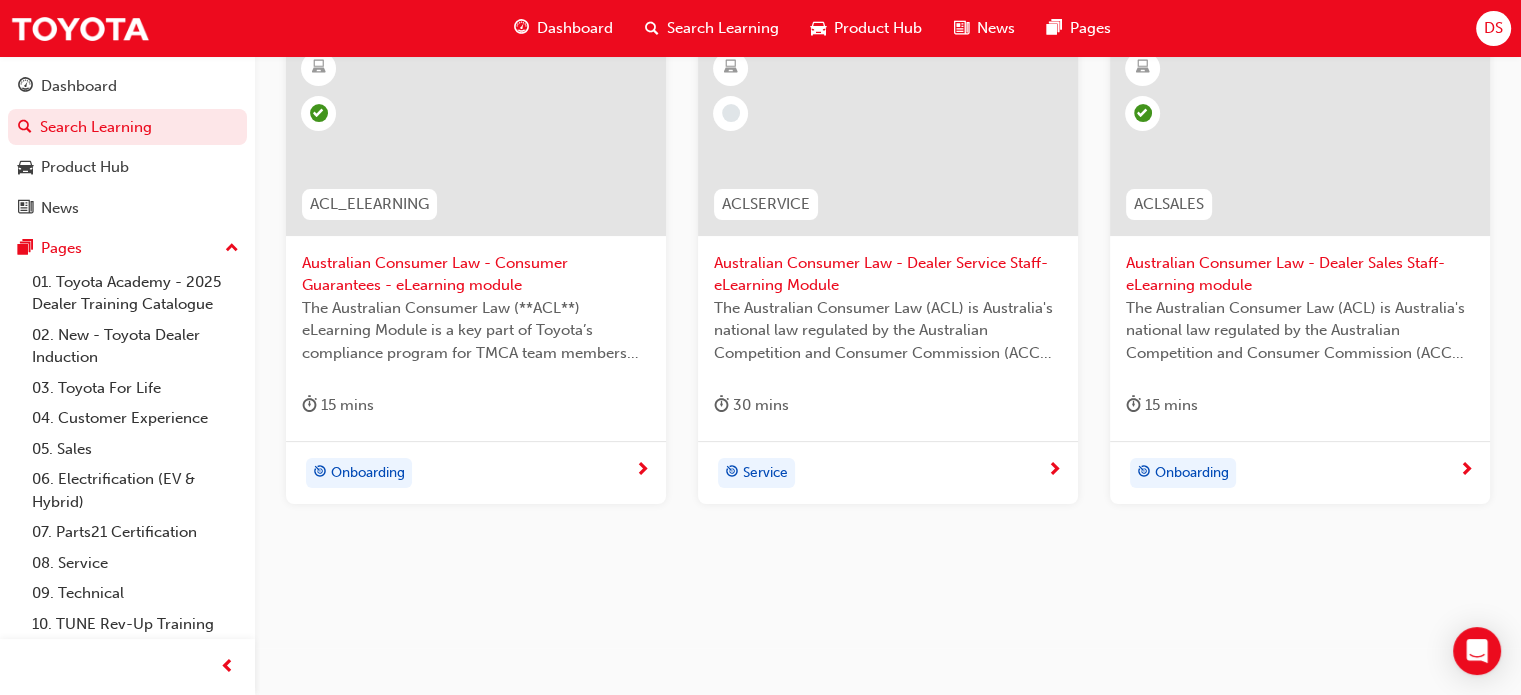 scroll, scrollTop: 429, scrollLeft: 0, axis: vertical 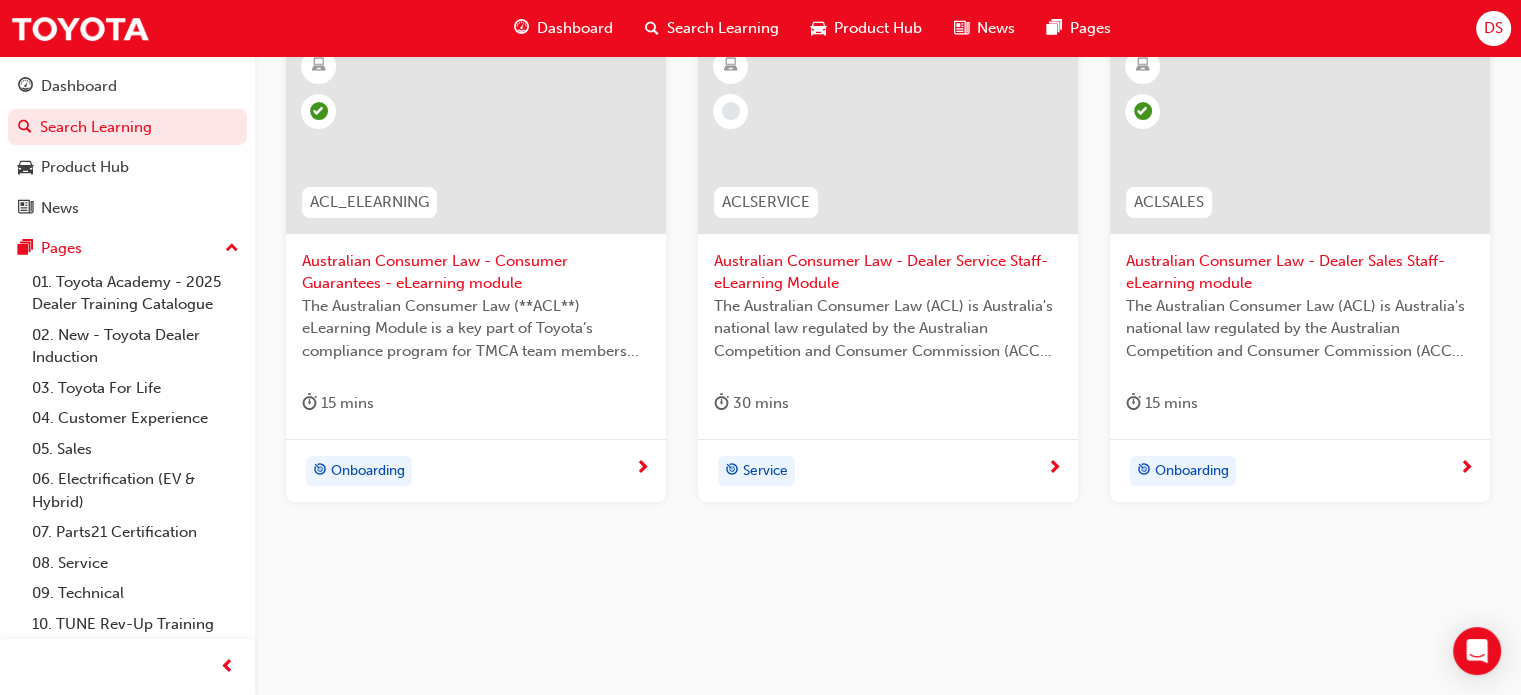 type on "ACL" 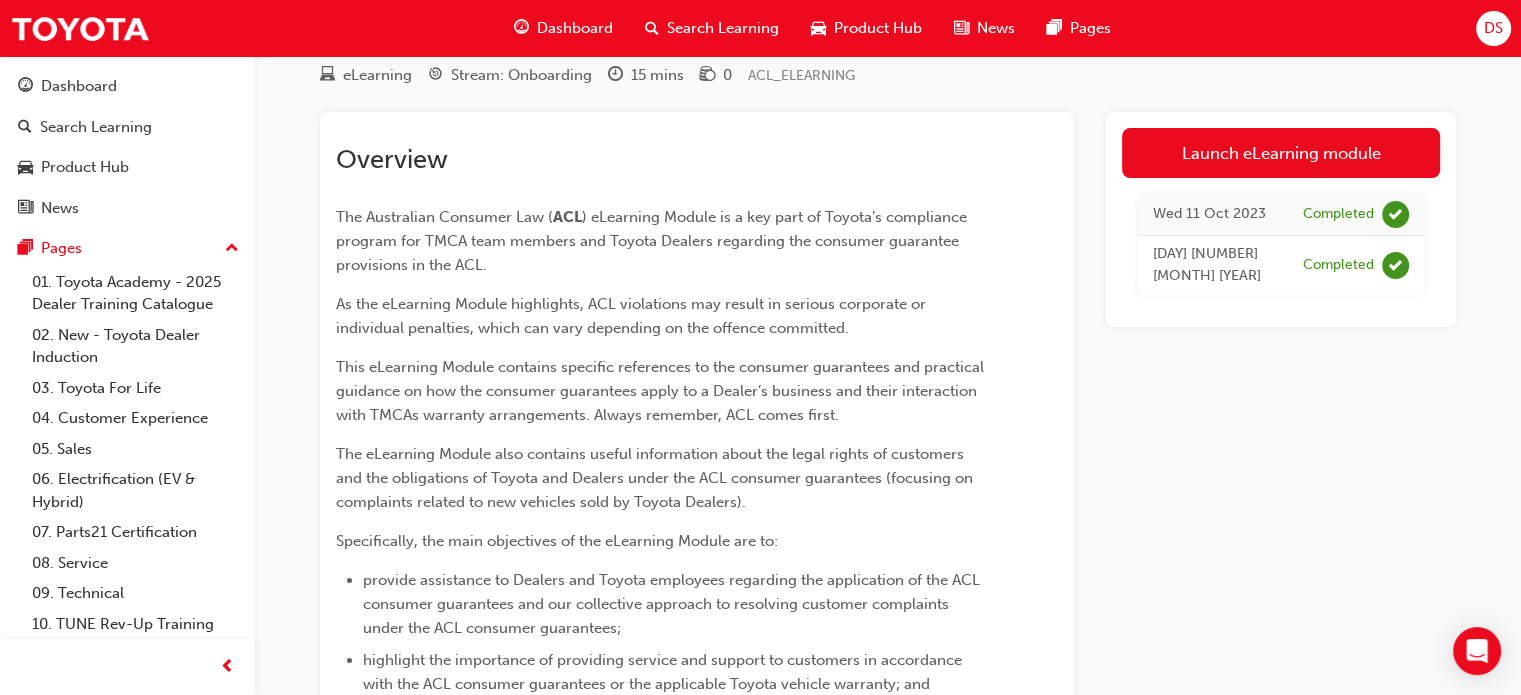 scroll, scrollTop: 0, scrollLeft: 0, axis: both 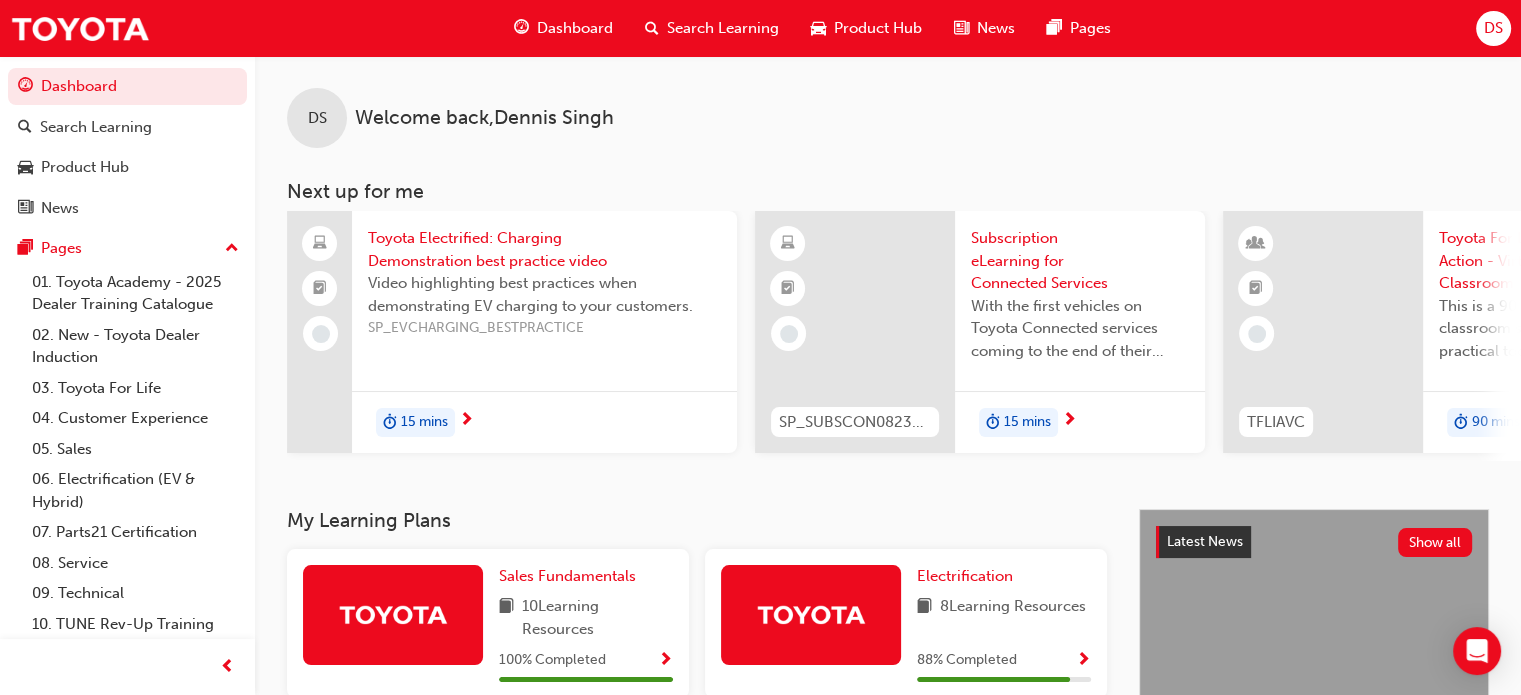 click on "Search Learning" at bounding box center (723, 28) 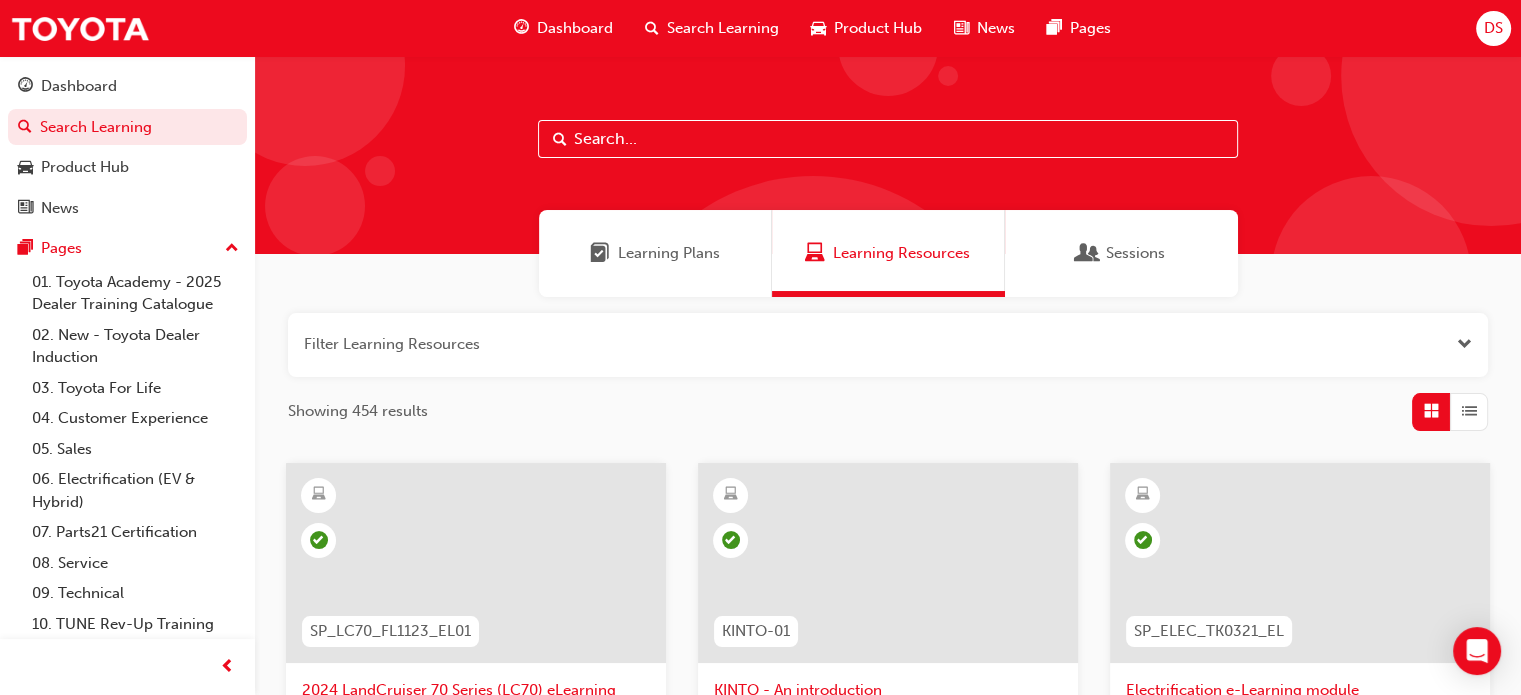 click on "Learning Plans" at bounding box center [669, 253] 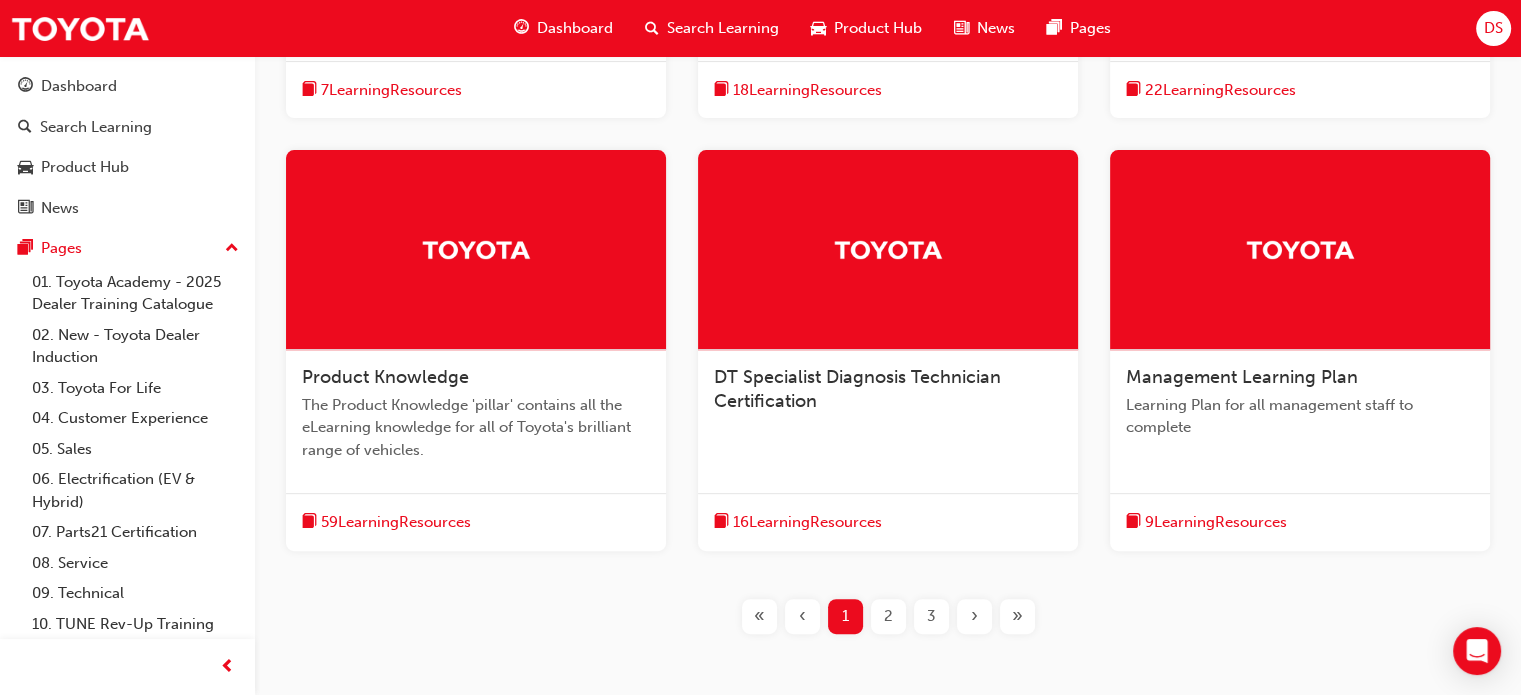 scroll, scrollTop: 800, scrollLeft: 0, axis: vertical 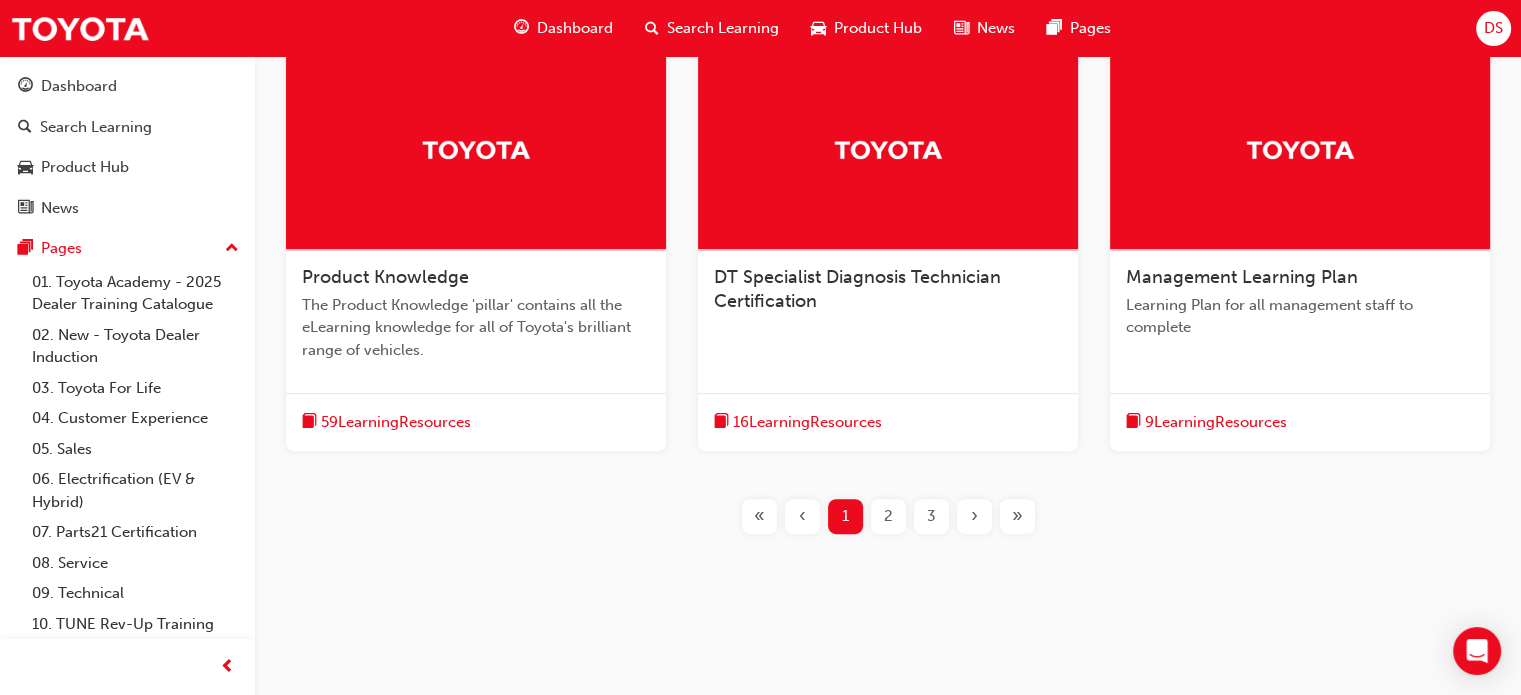 click on "2" at bounding box center [888, 516] 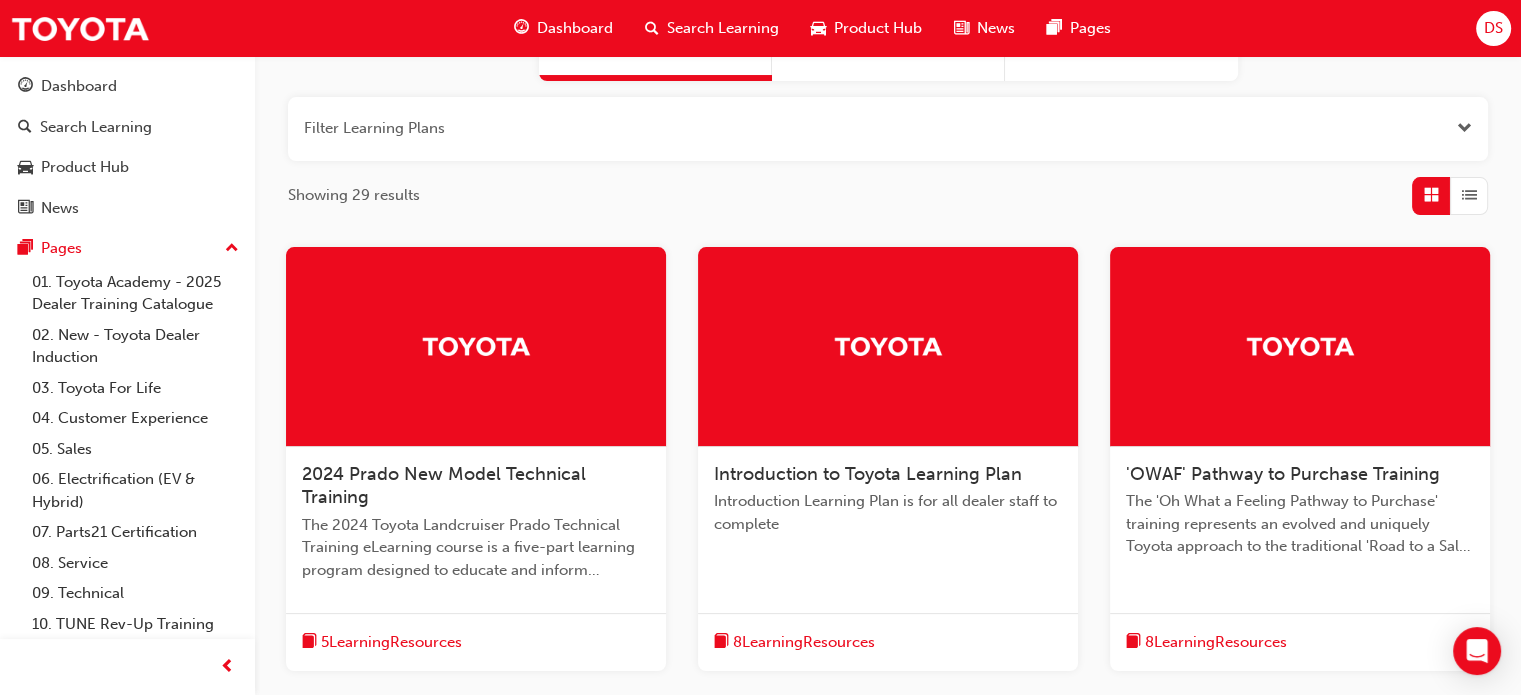 scroll, scrollTop: 0, scrollLeft: 0, axis: both 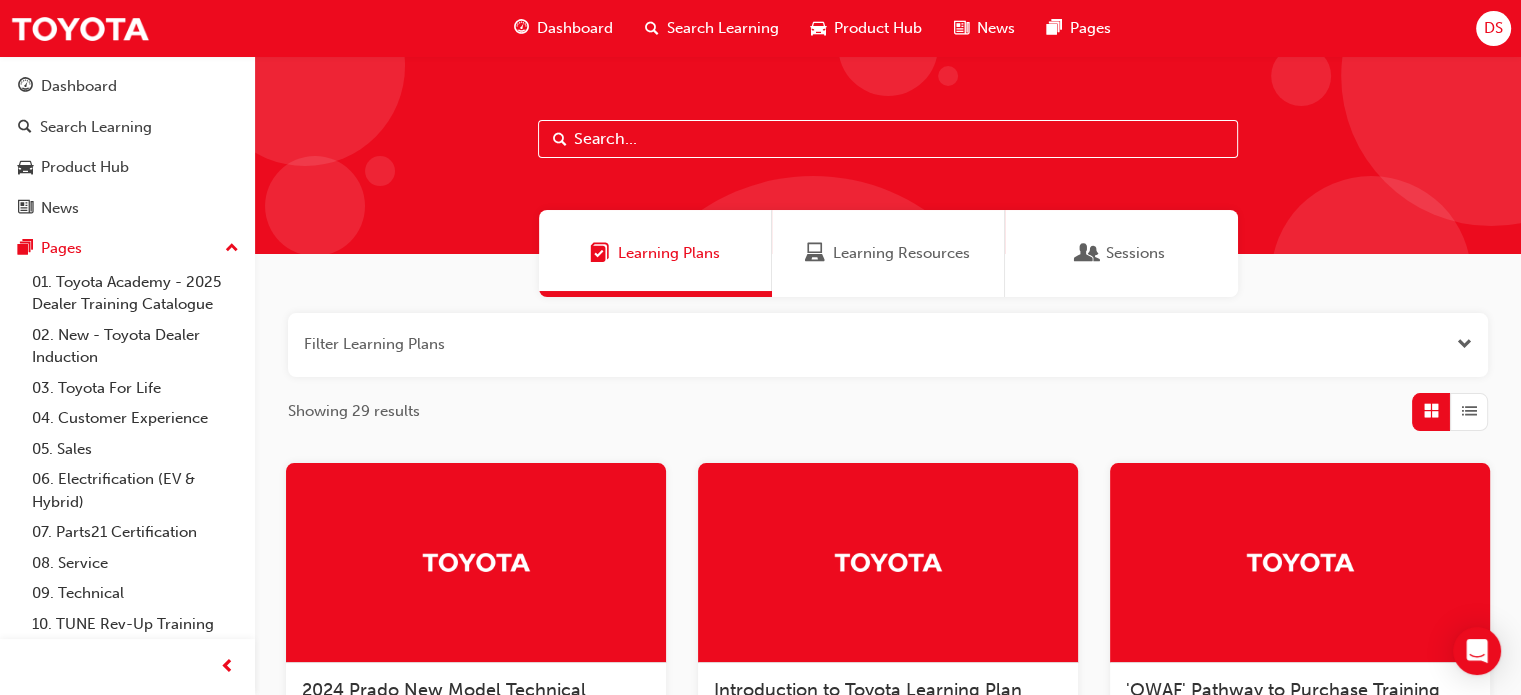 click on "Learning Resources" at bounding box center (901, 253) 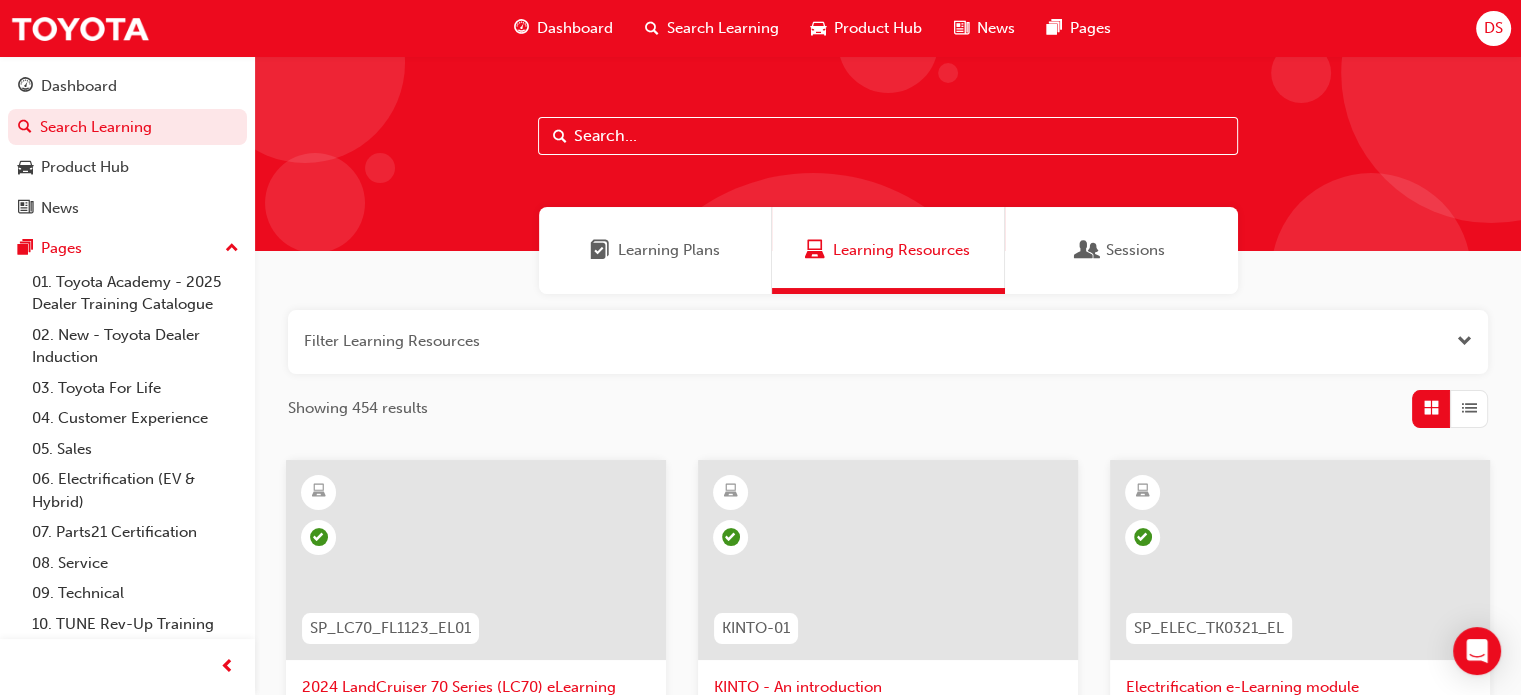 scroll, scrollTop: 0, scrollLeft: 0, axis: both 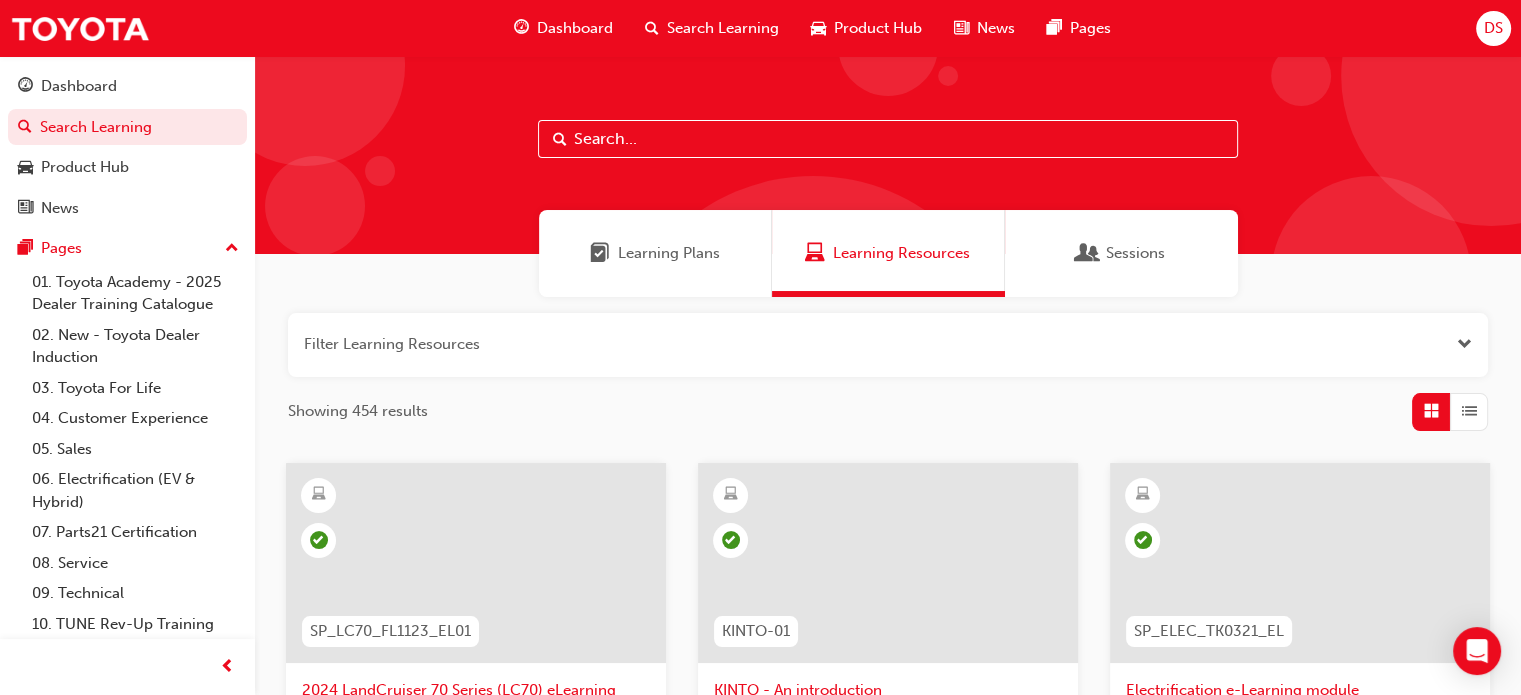 click on "News" at bounding box center [996, 28] 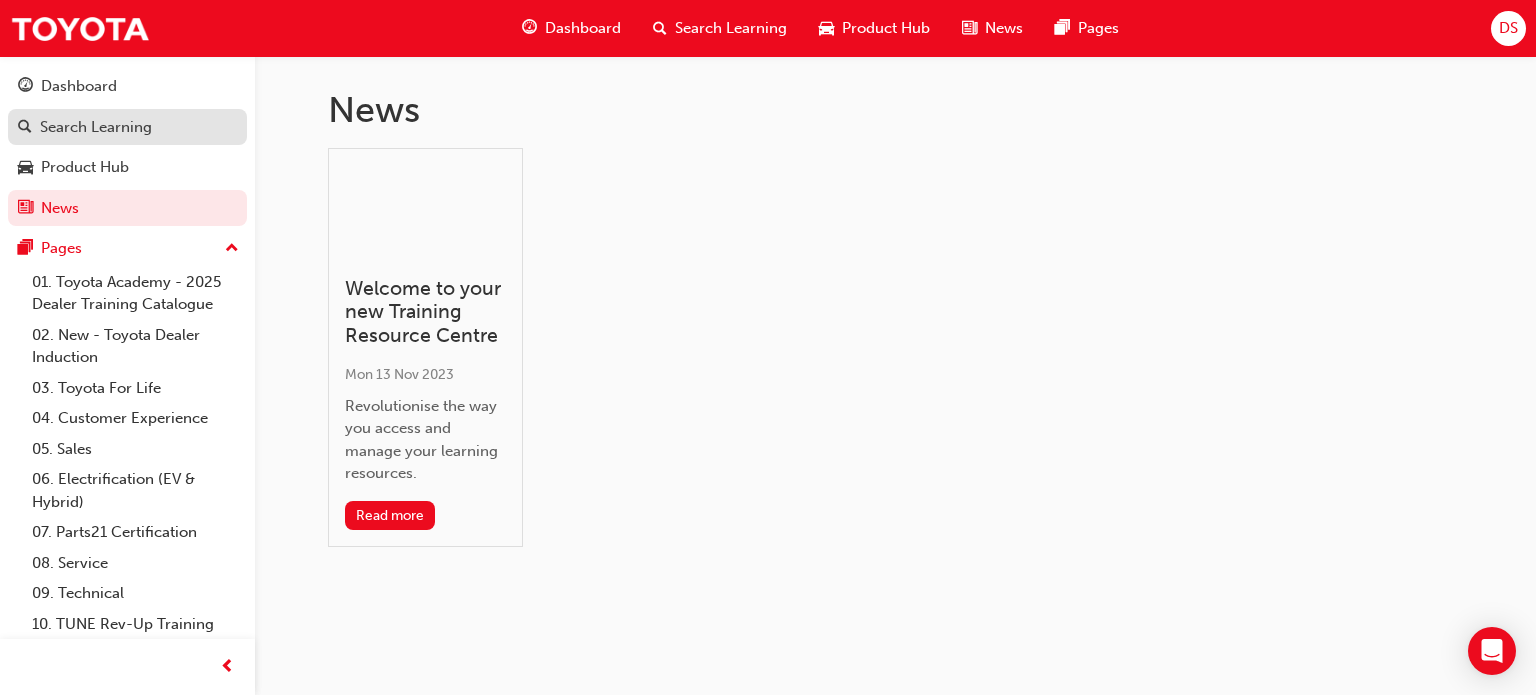 click on "Search Learning" at bounding box center (96, 127) 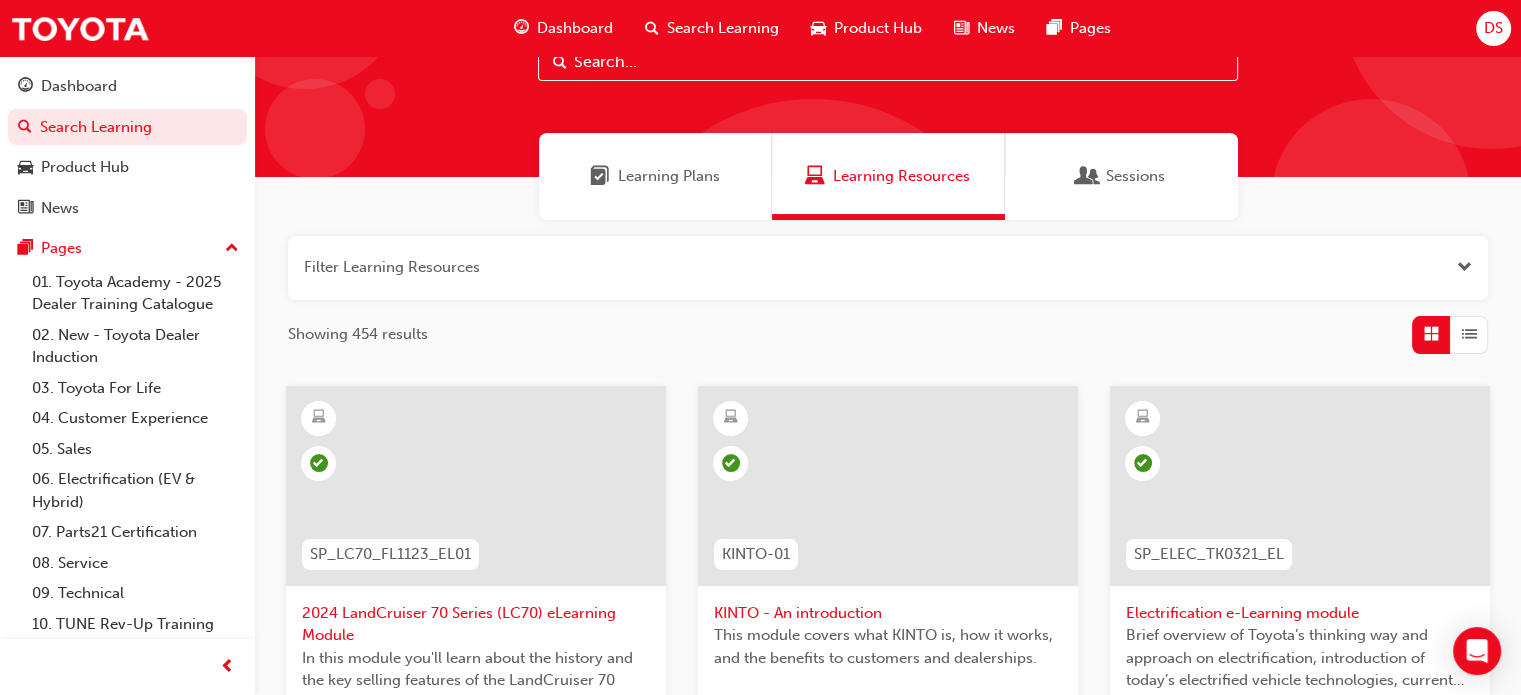 scroll, scrollTop: 0, scrollLeft: 0, axis: both 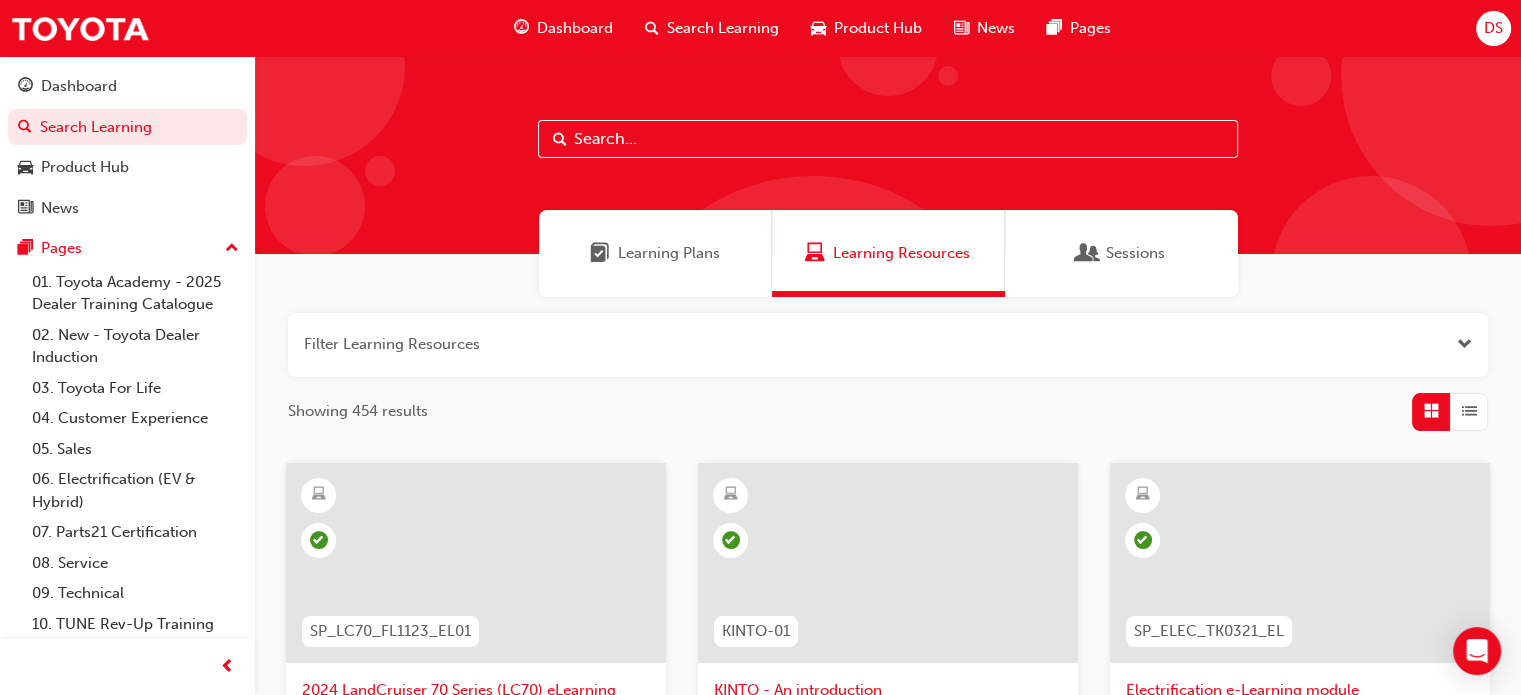 click on "News" at bounding box center [996, 28] 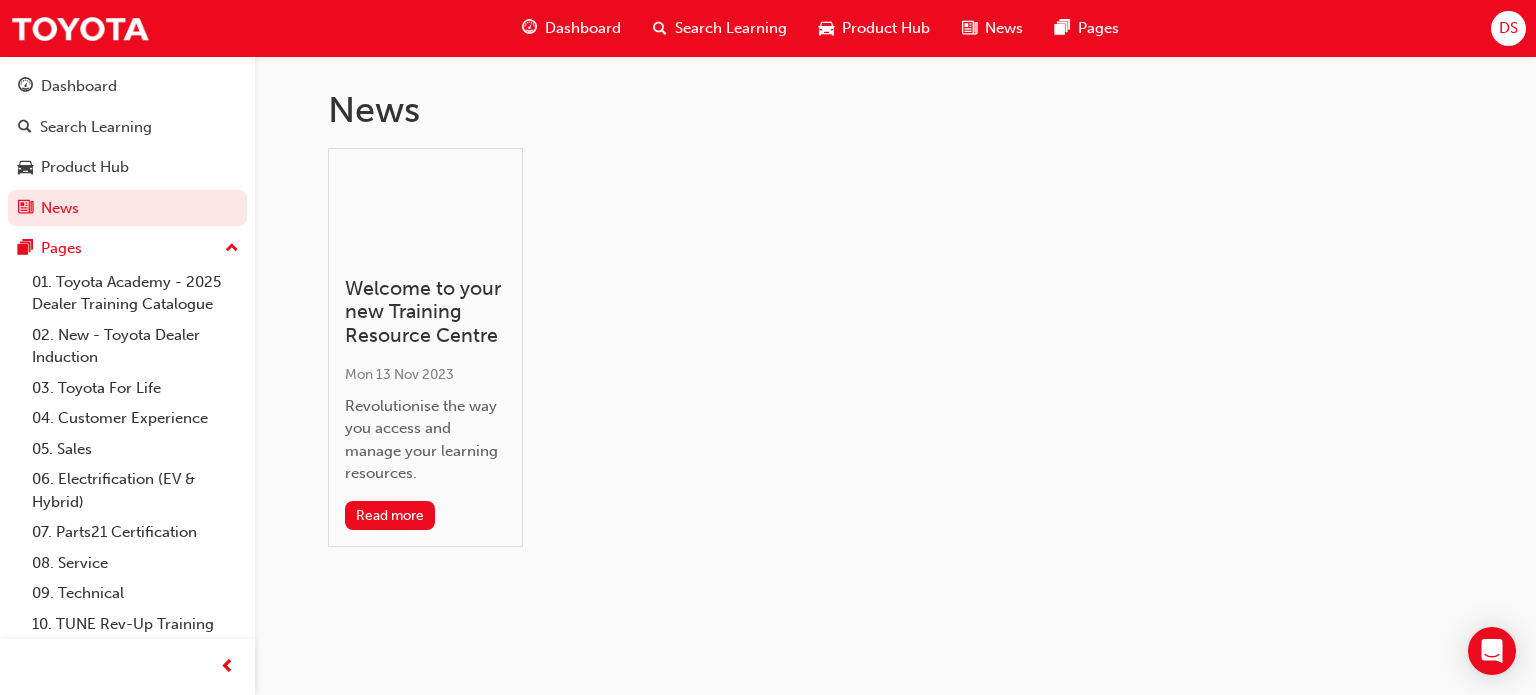 click on "Product Hub" at bounding box center (886, 28) 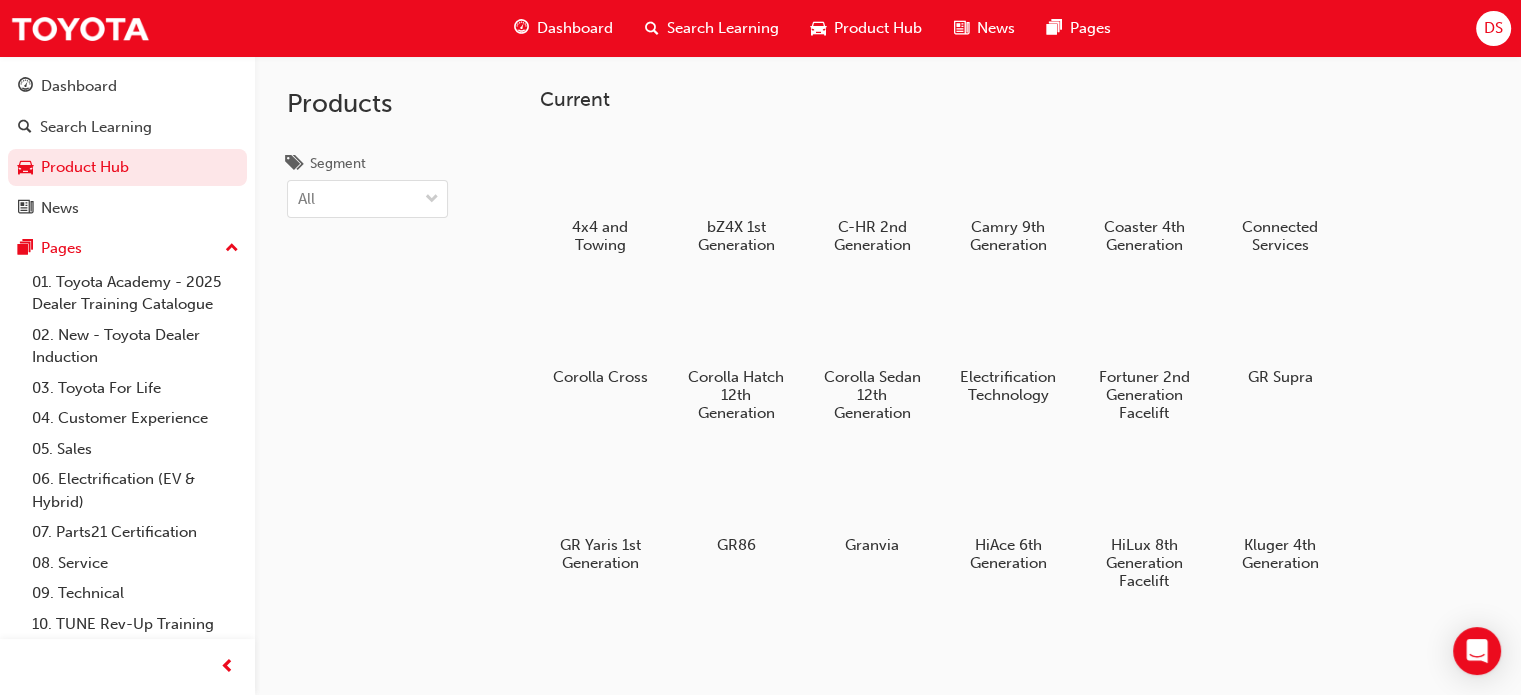 click on "Products Segment All" at bounding box center [367, 403] 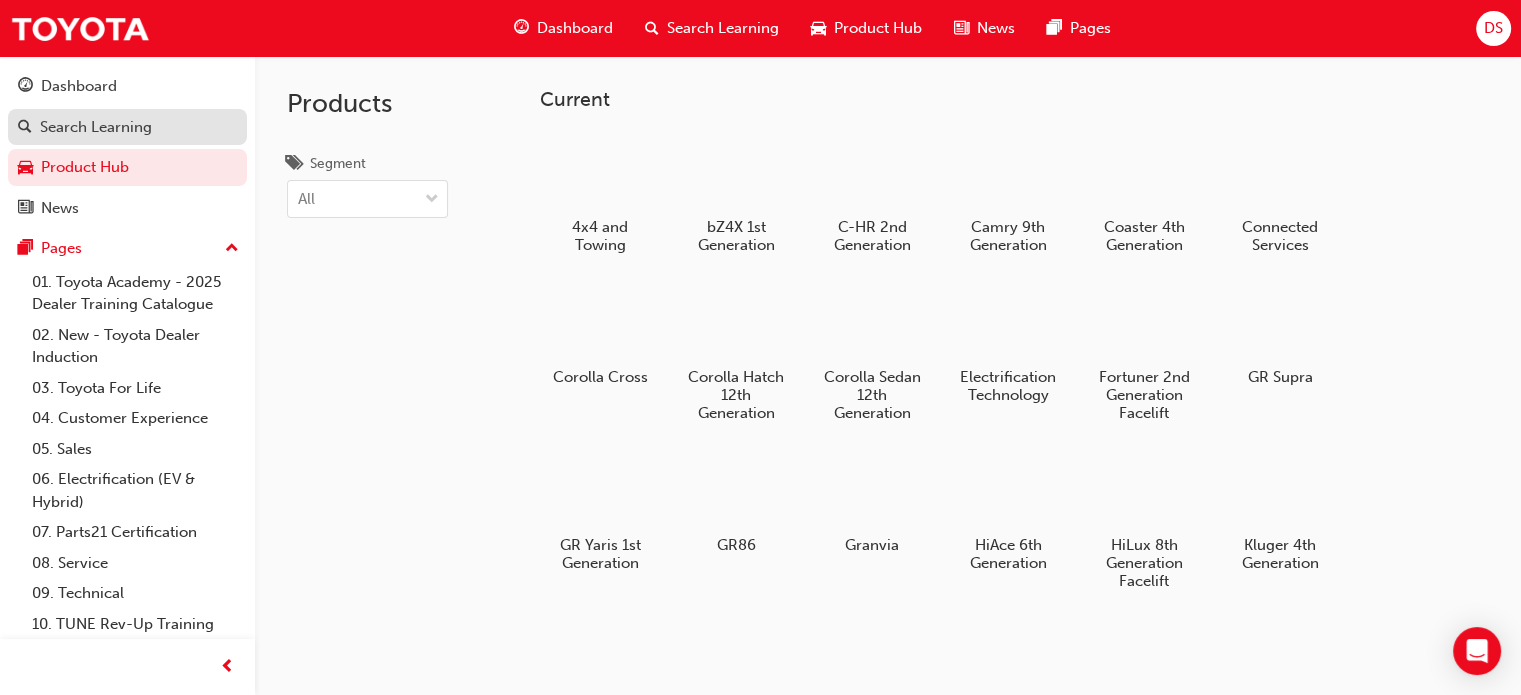 click on "Search Learning" at bounding box center [96, 127] 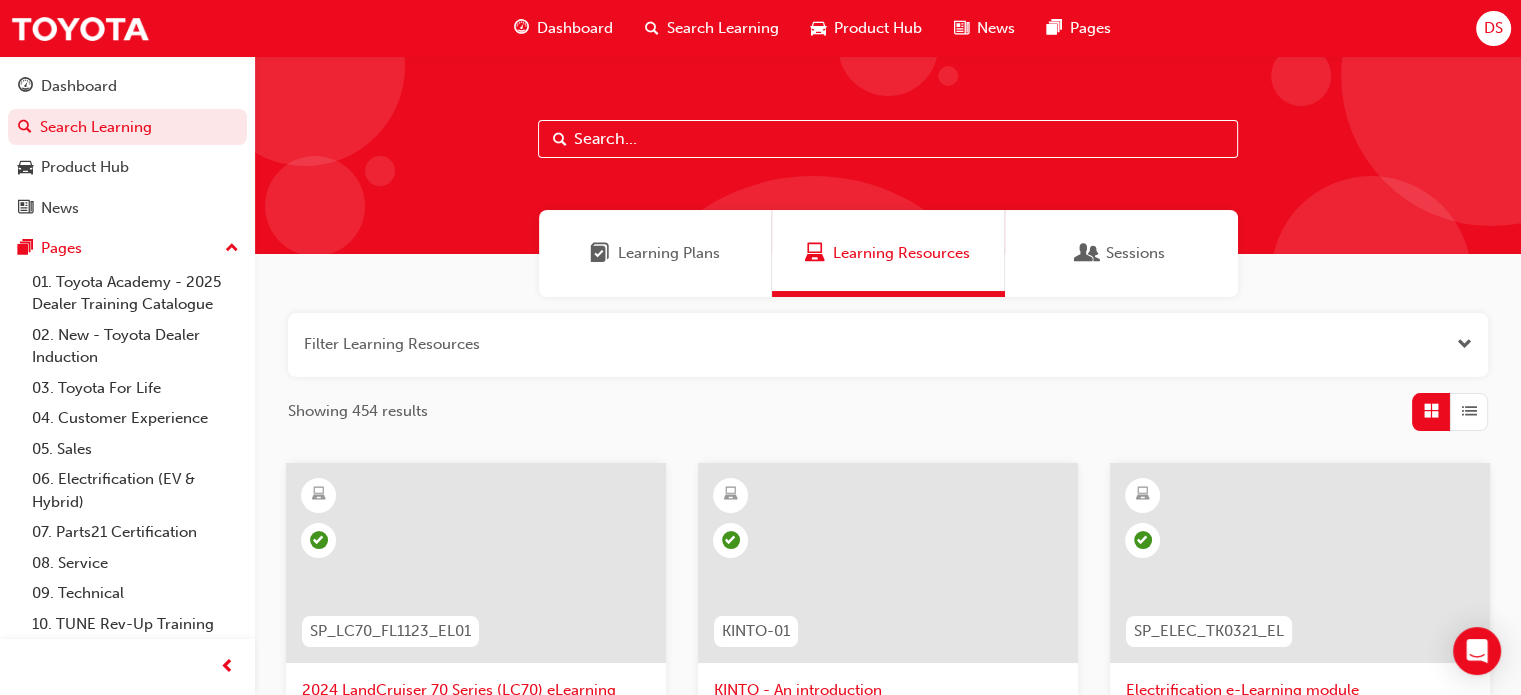 click on "Search Learning" at bounding box center [723, 28] 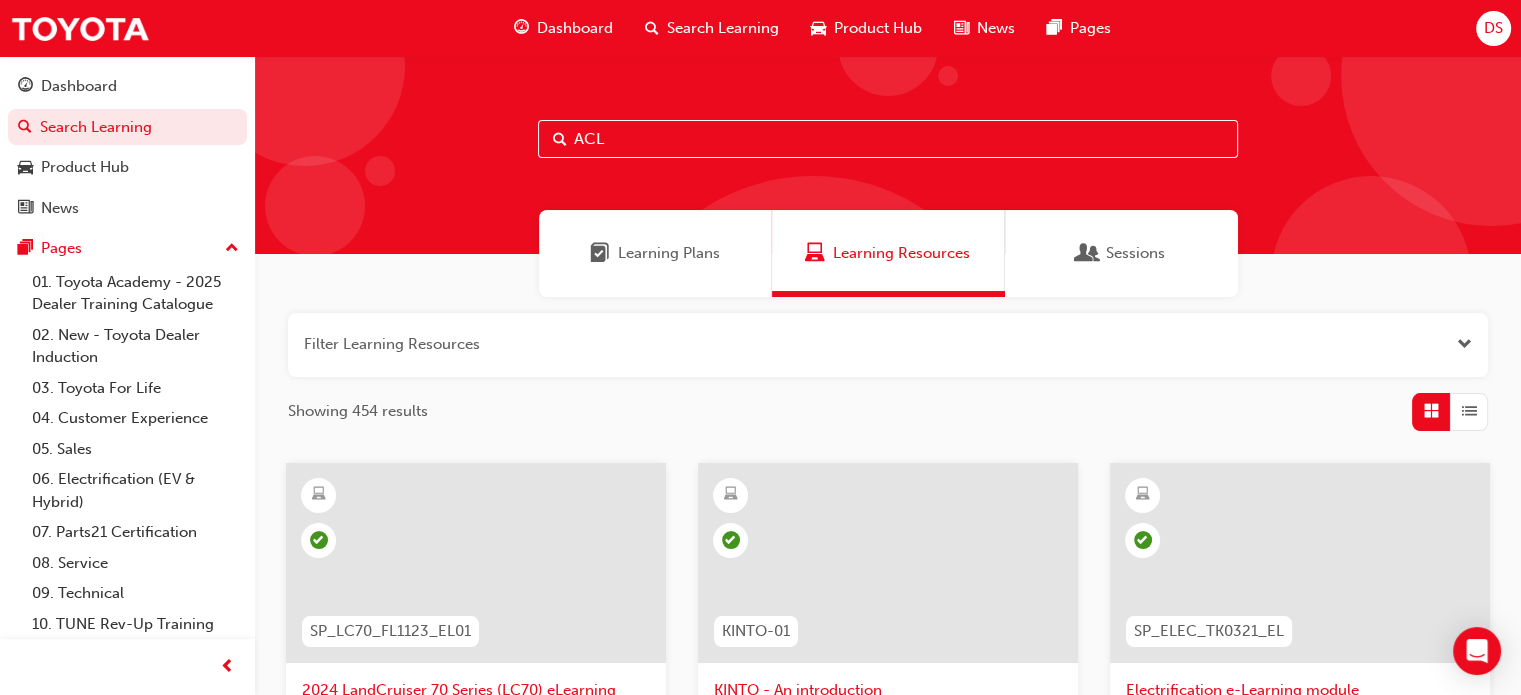 type on "ACL" 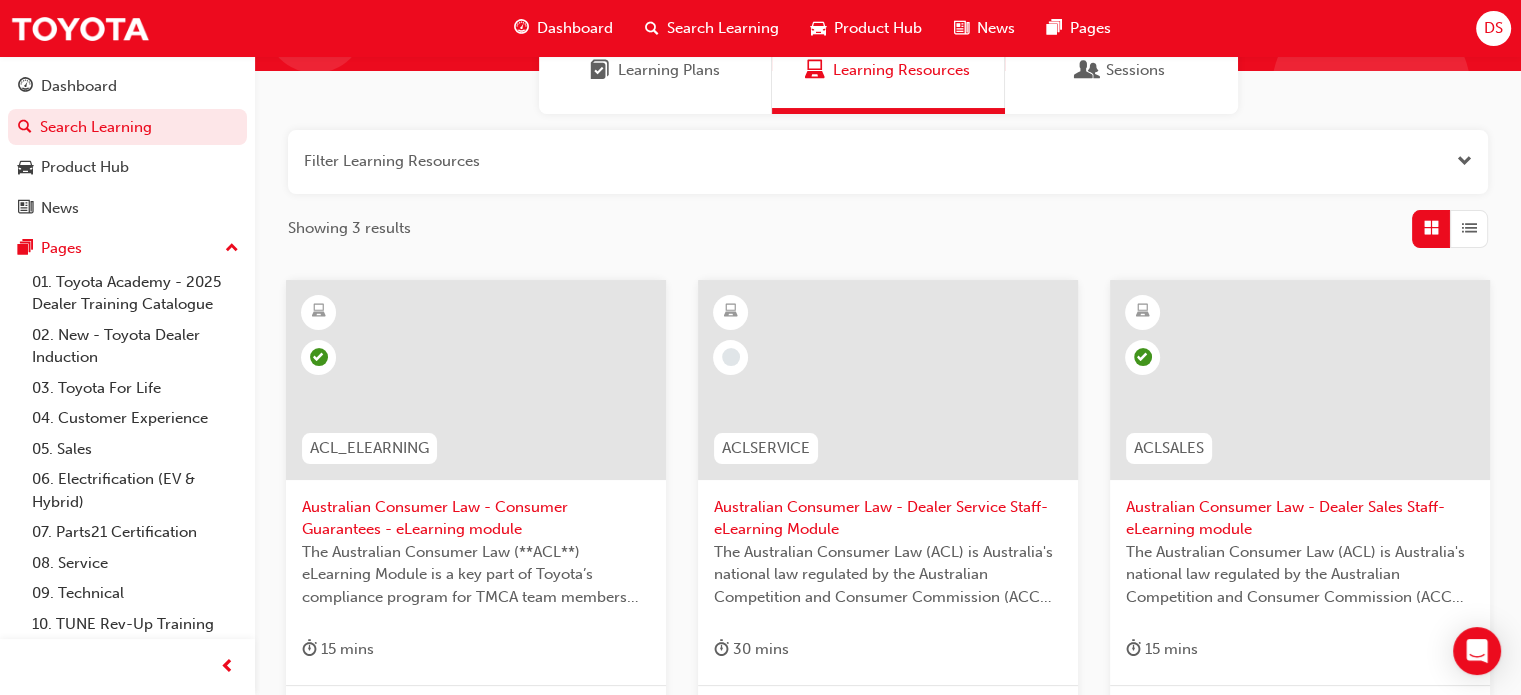 scroll, scrollTop: 200, scrollLeft: 0, axis: vertical 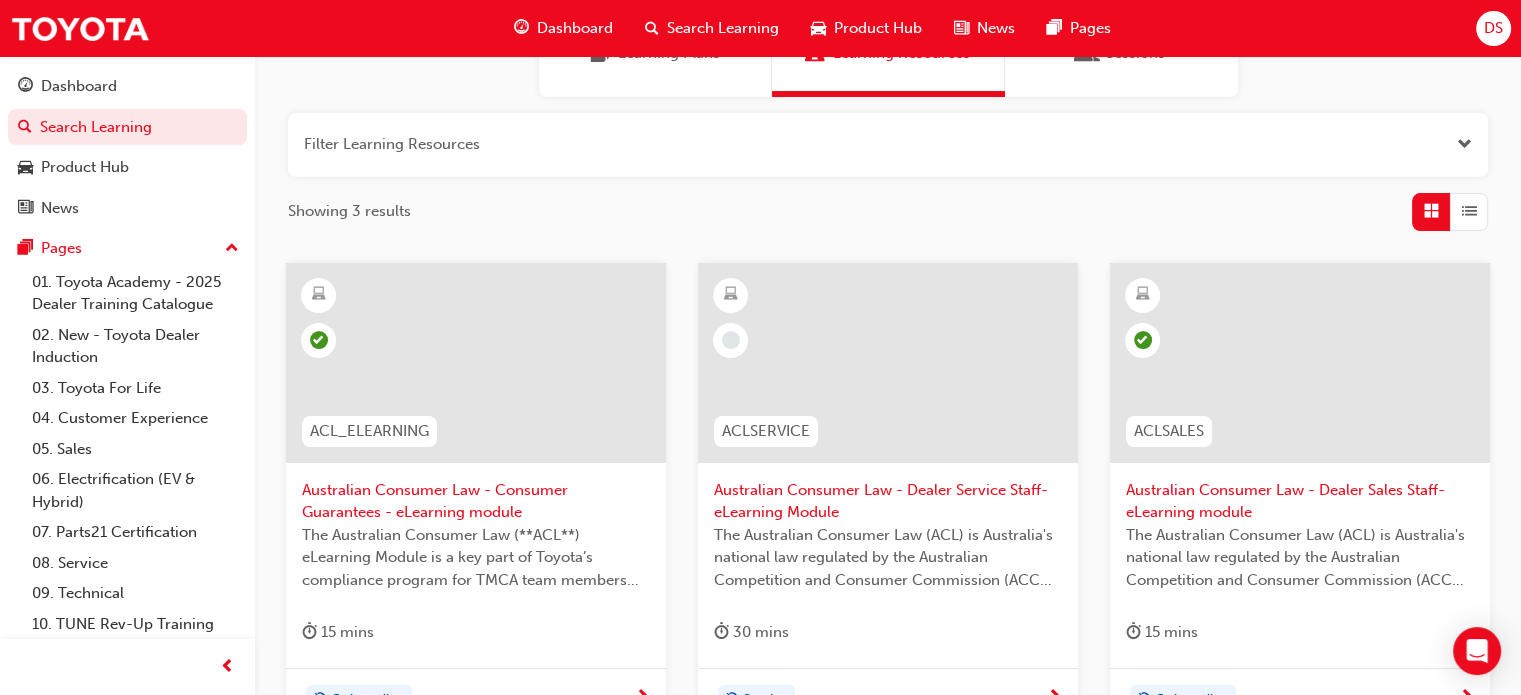 click at bounding box center (476, 363) 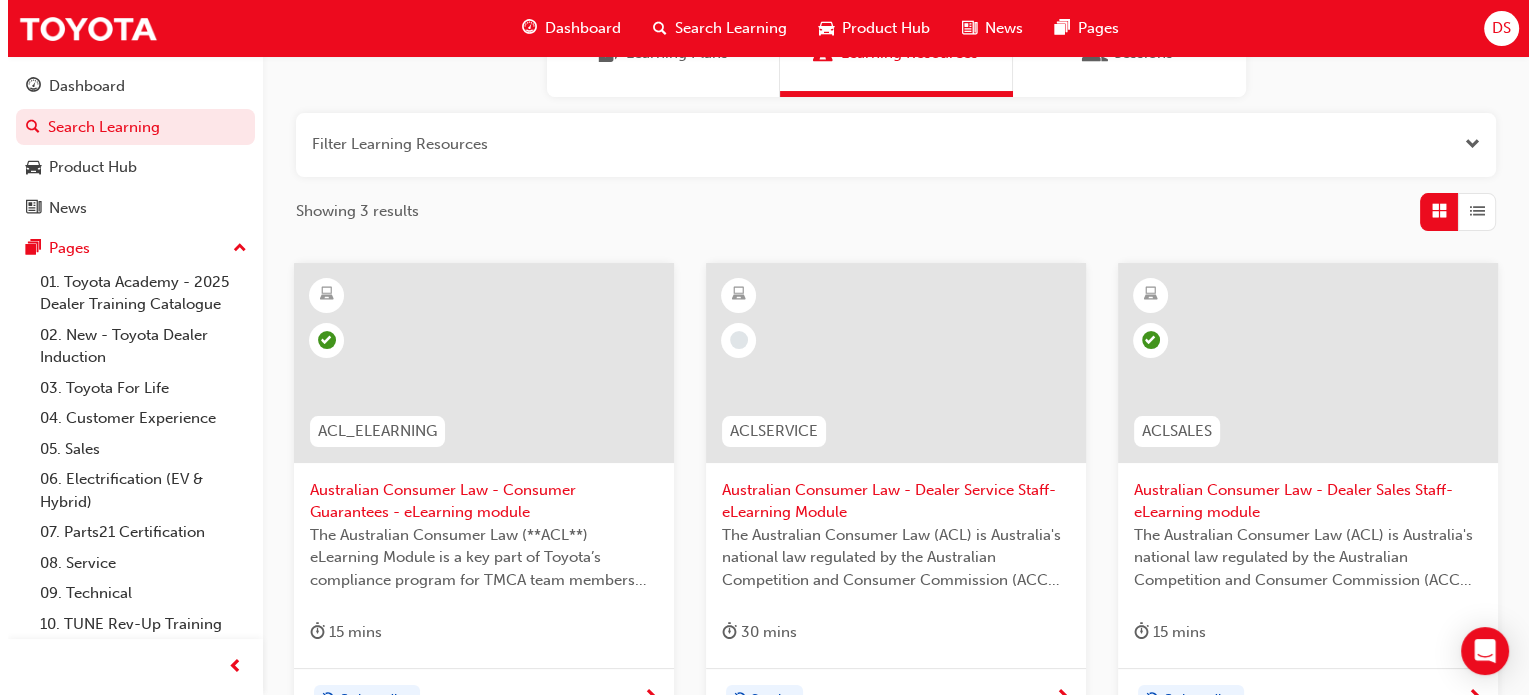 scroll, scrollTop: 0, scrollLeft: 0, axis: both 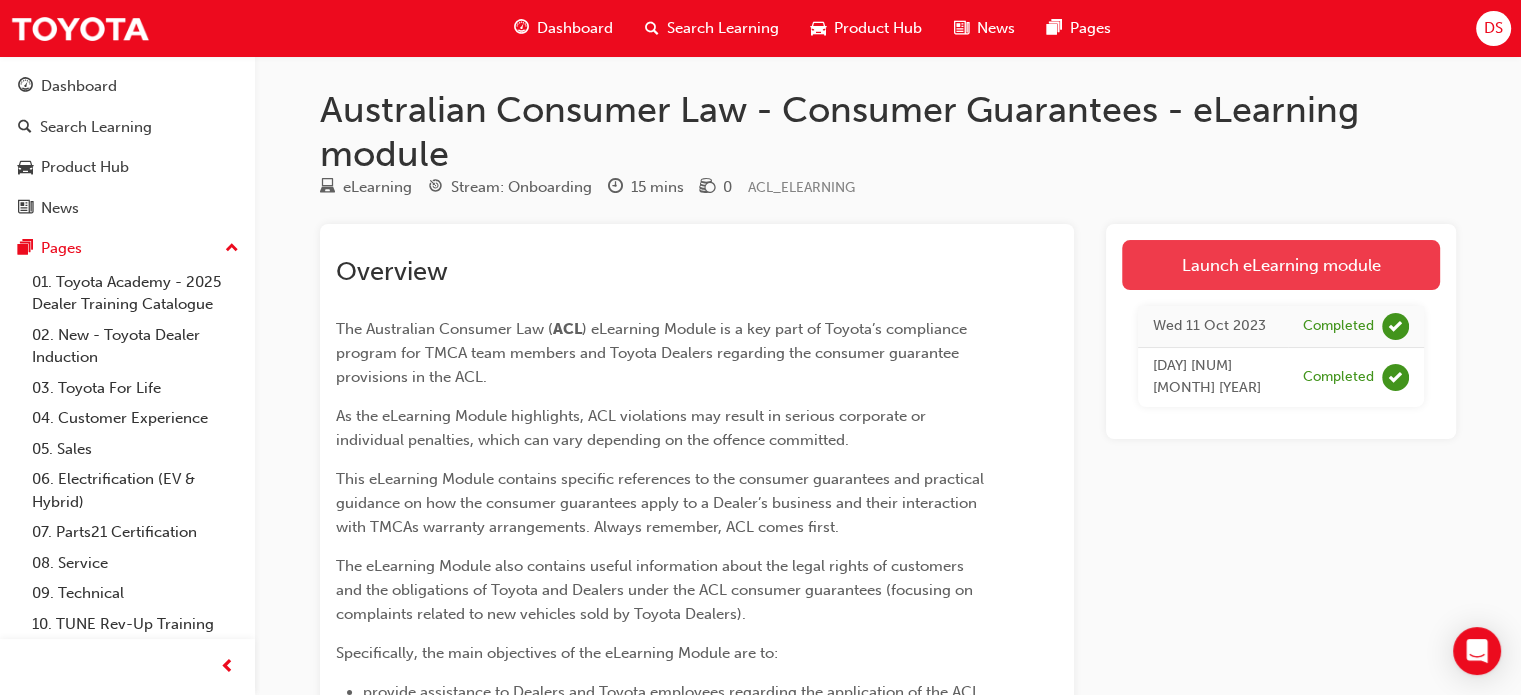 click on "Launch eLearning module" at bounding box center (1281, 265) 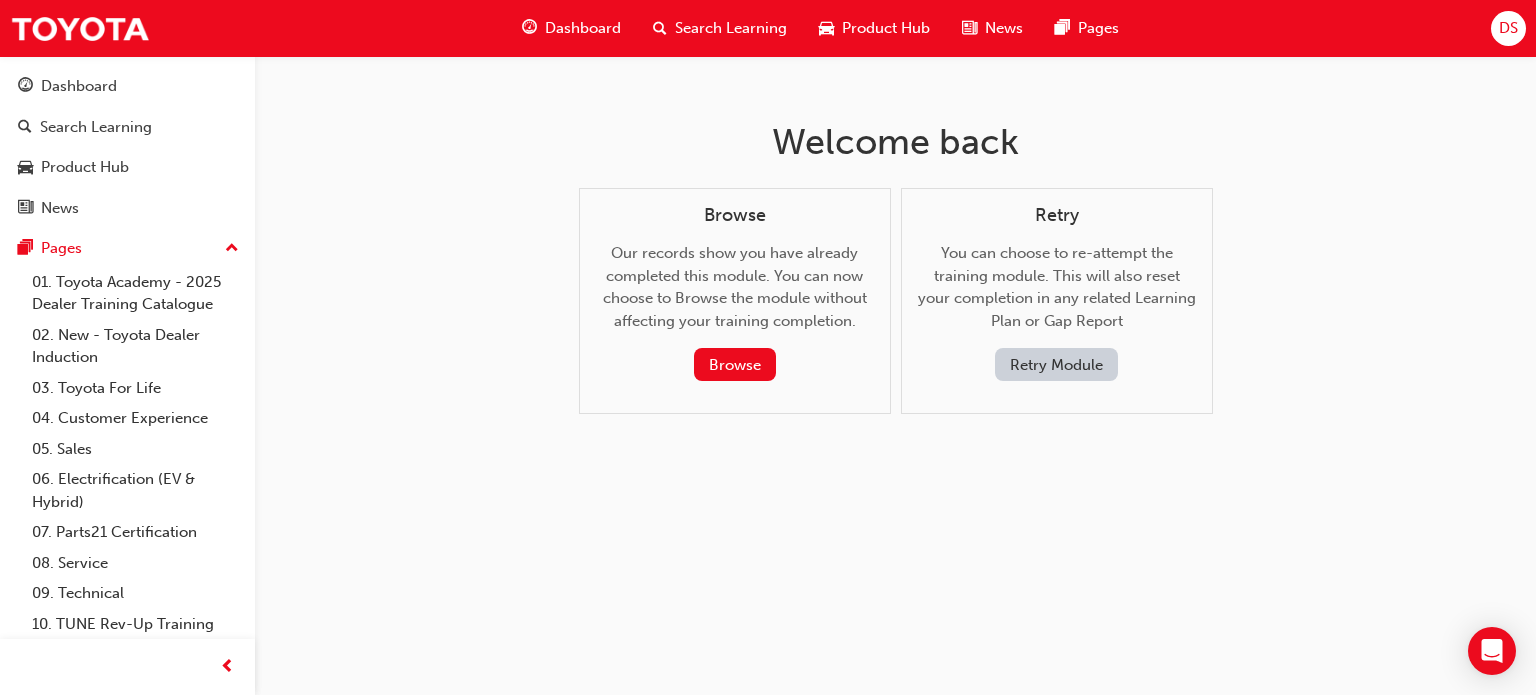 click on "Retry Module" at bounding box center (1056, 364) 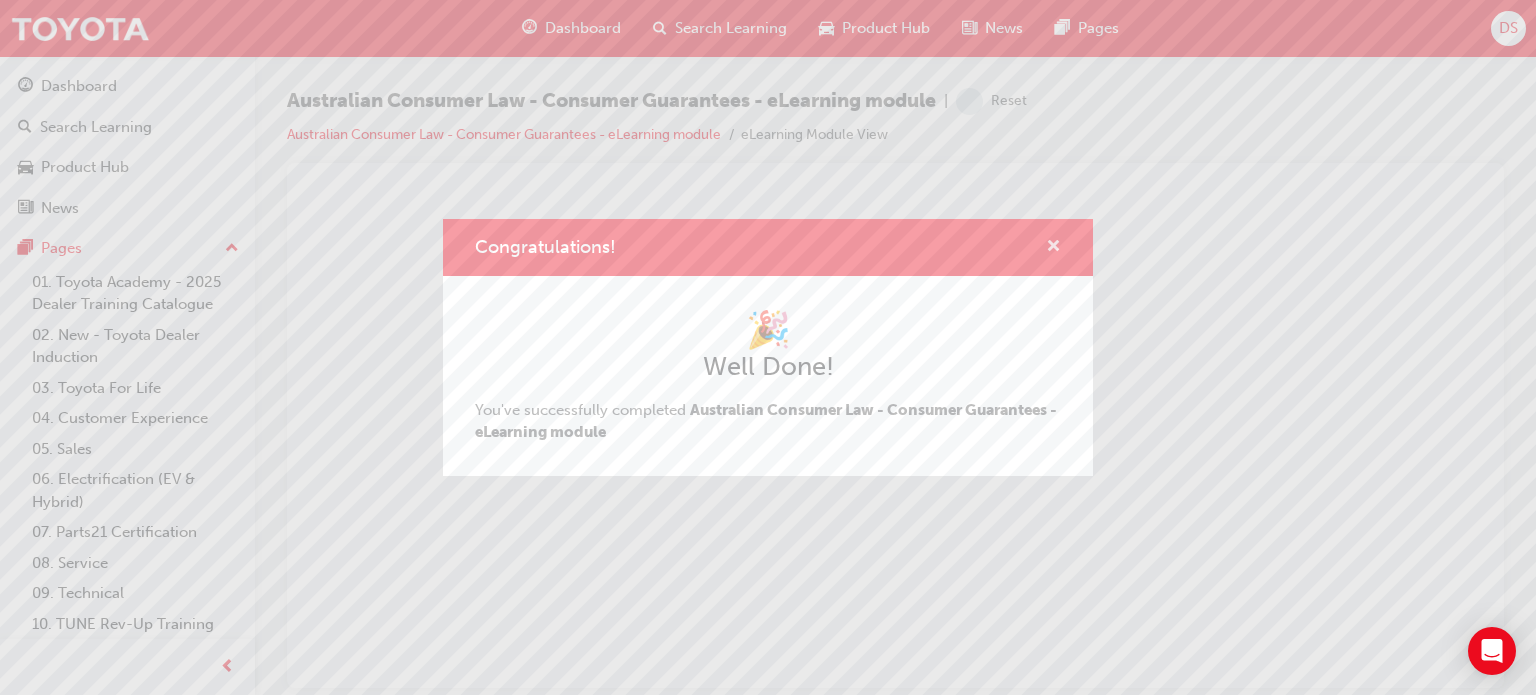 click at bounding box center [1053, 248] 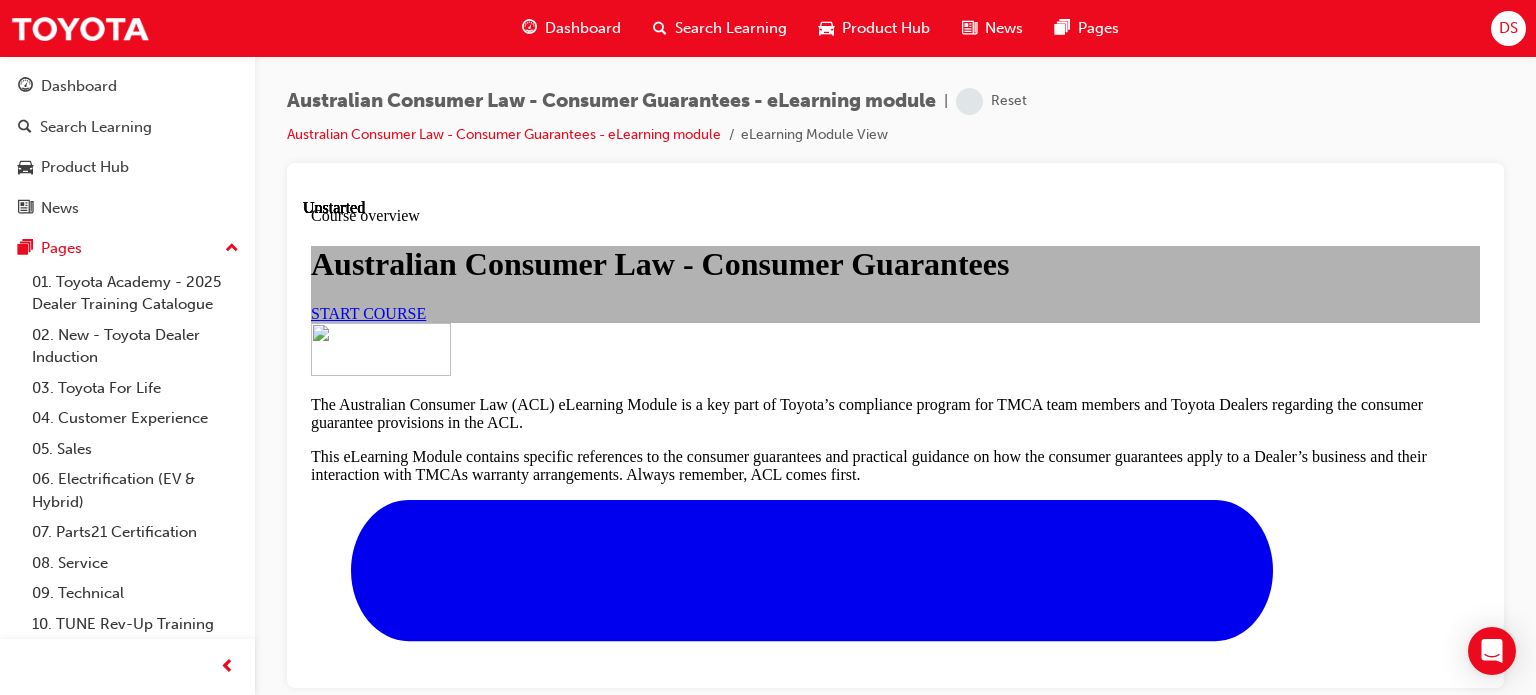 scroll, scrollTop: 0, scrollLeft: 0, axis: both 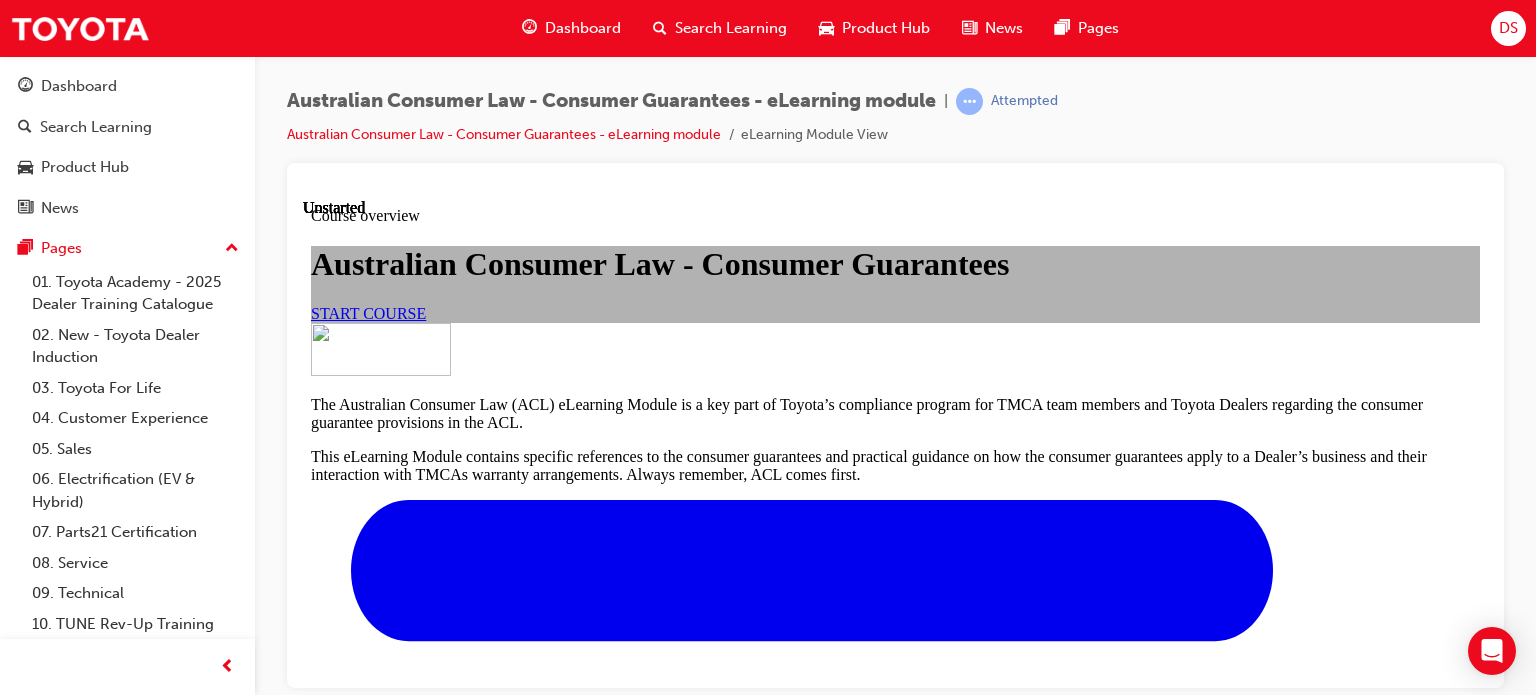 click on "Australian Consumer Law - Consumer Guarantees START COURSE" at bounding box center (895, 283) 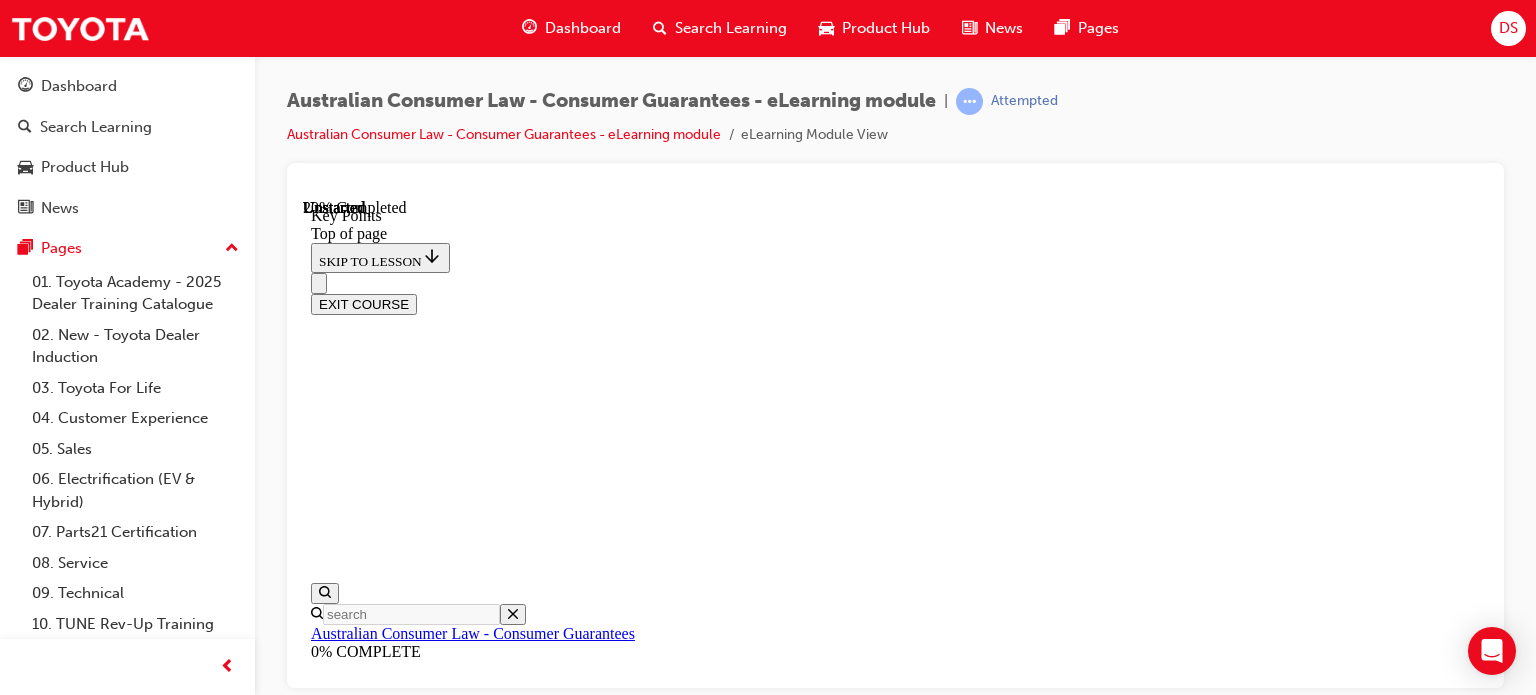 scroll, scrollTop: 1072, scrollLeft: 0, axis: vertical 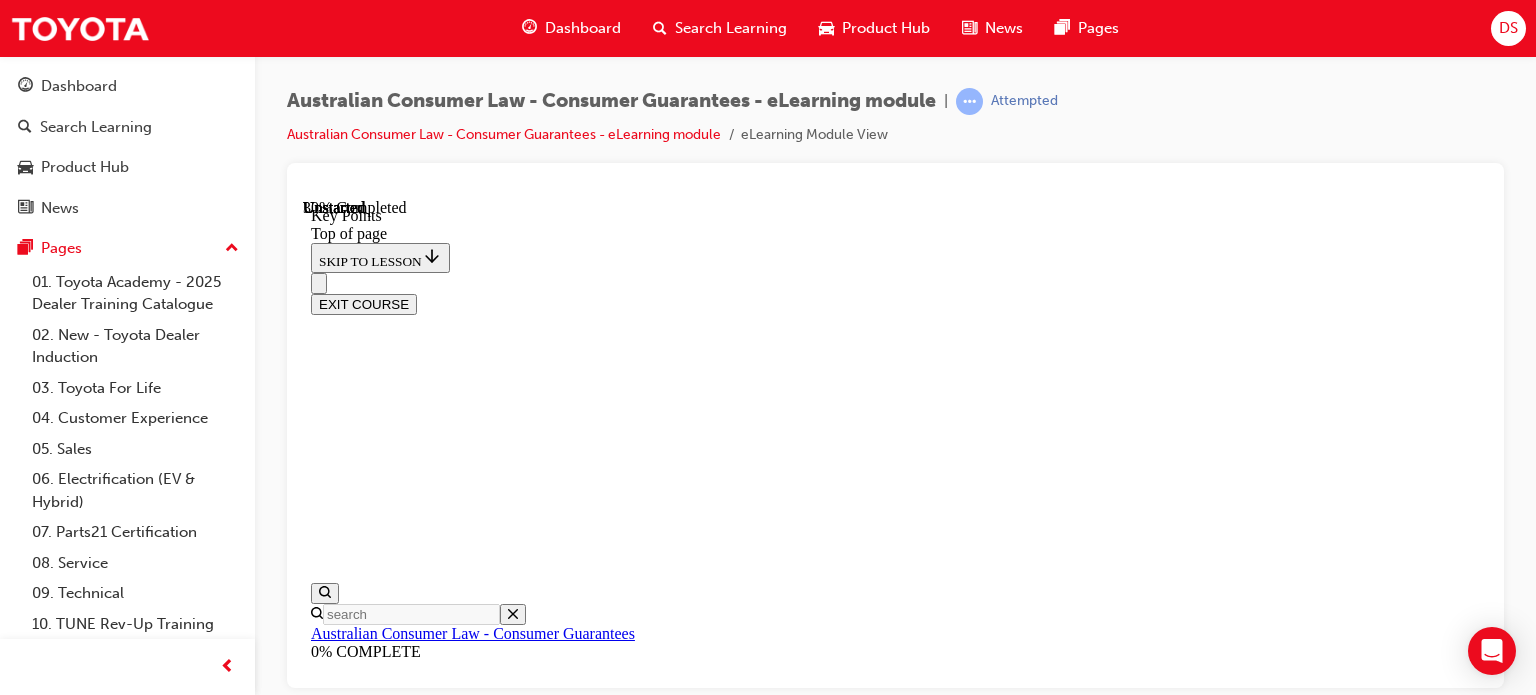click on "CONTINUE" at bounding box center (353, 9653) 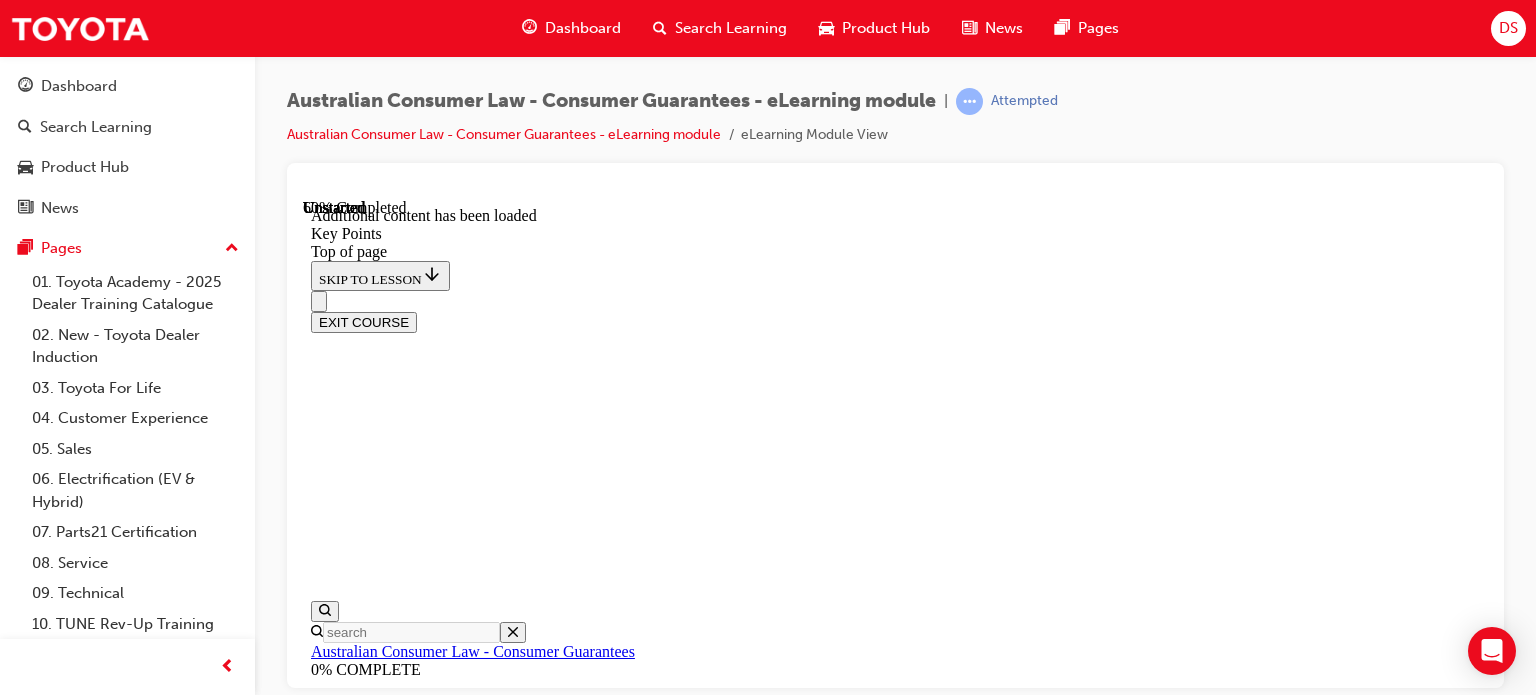 scroll, scrollTop: 2832, scrollLeft: 0, axis: vertical 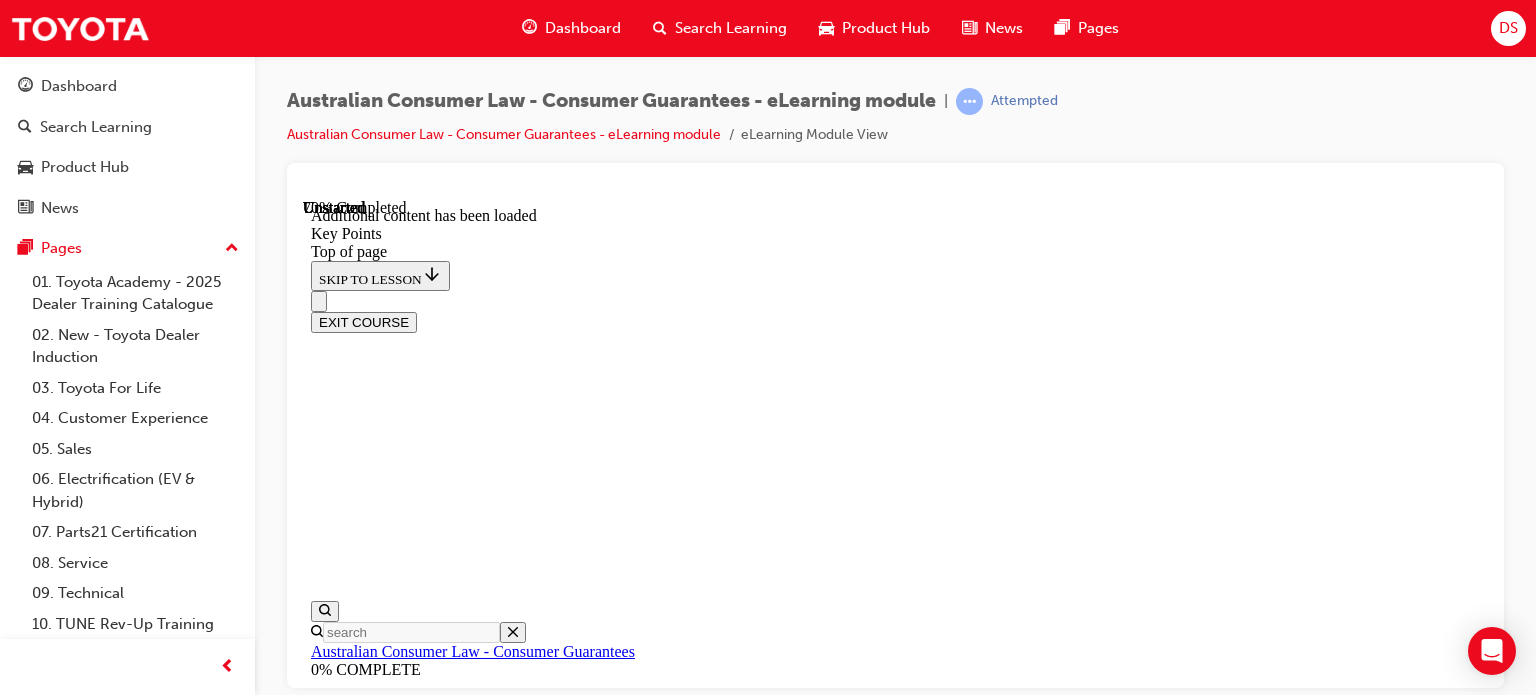 click on "CONTINUE" at bounding box center (353, 16617) 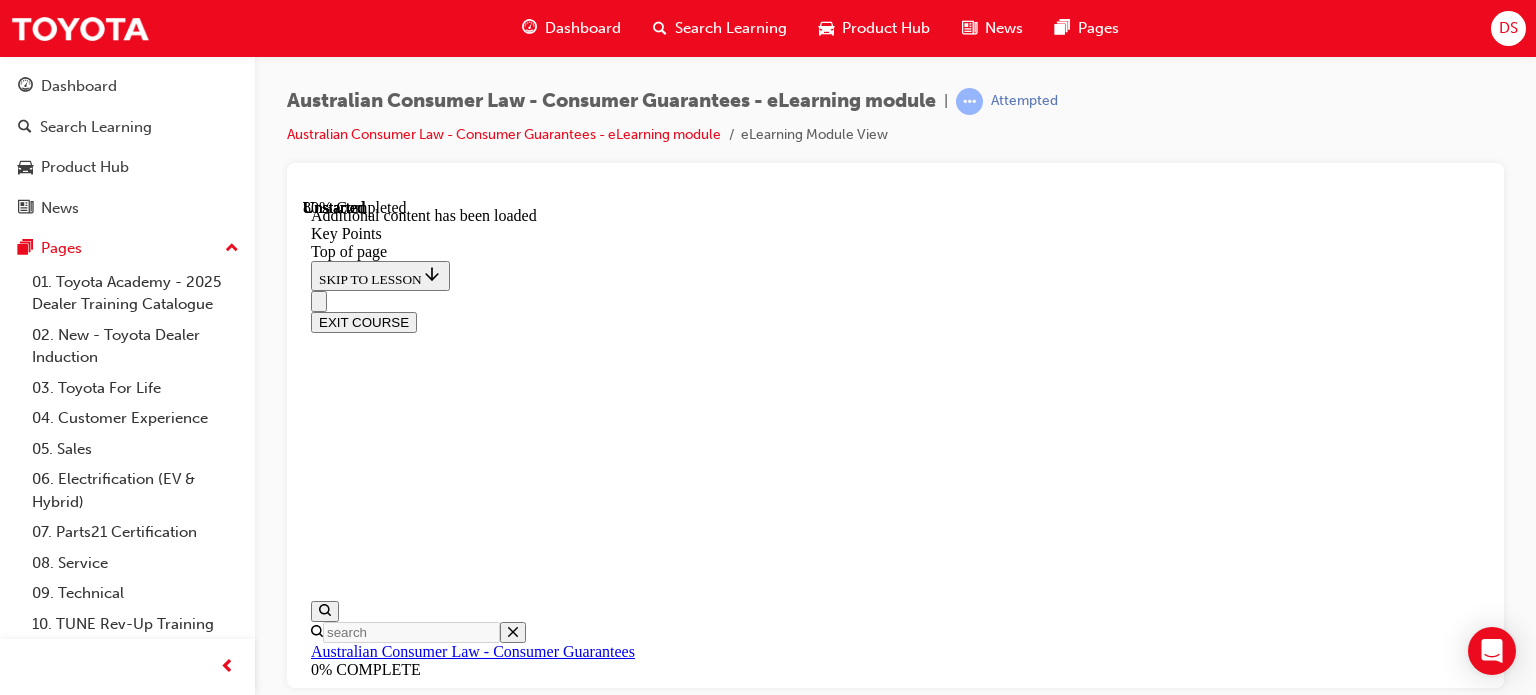scroll, scrollTop: 3740, scrollLeft: 0, axis: vertical 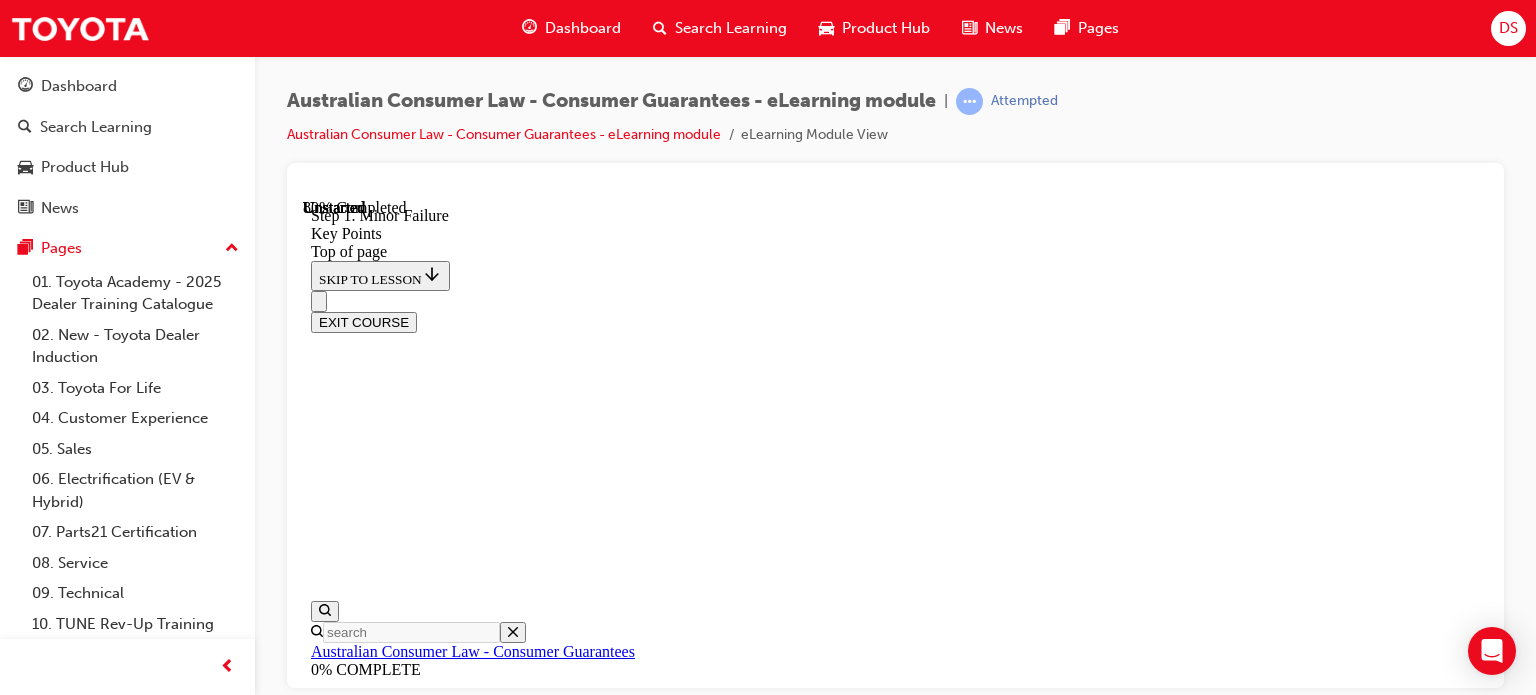 click 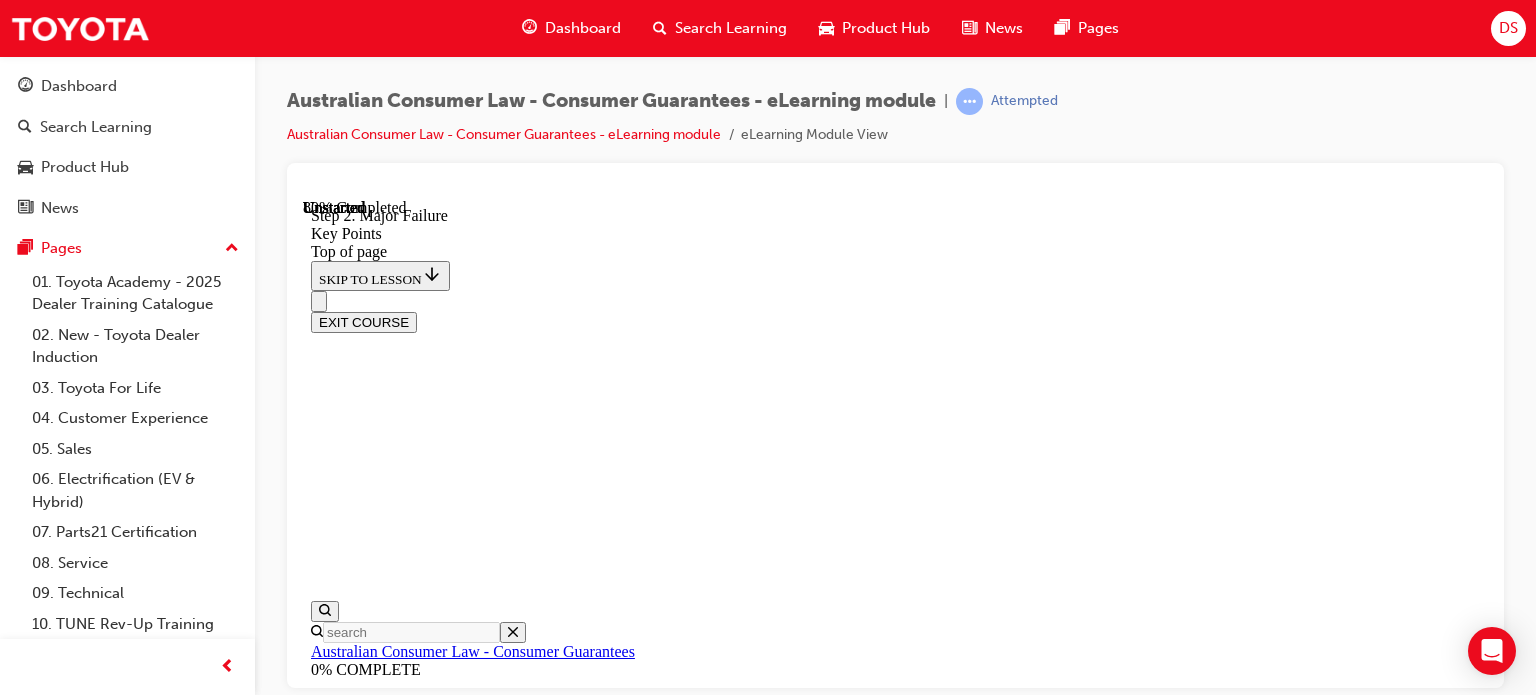click 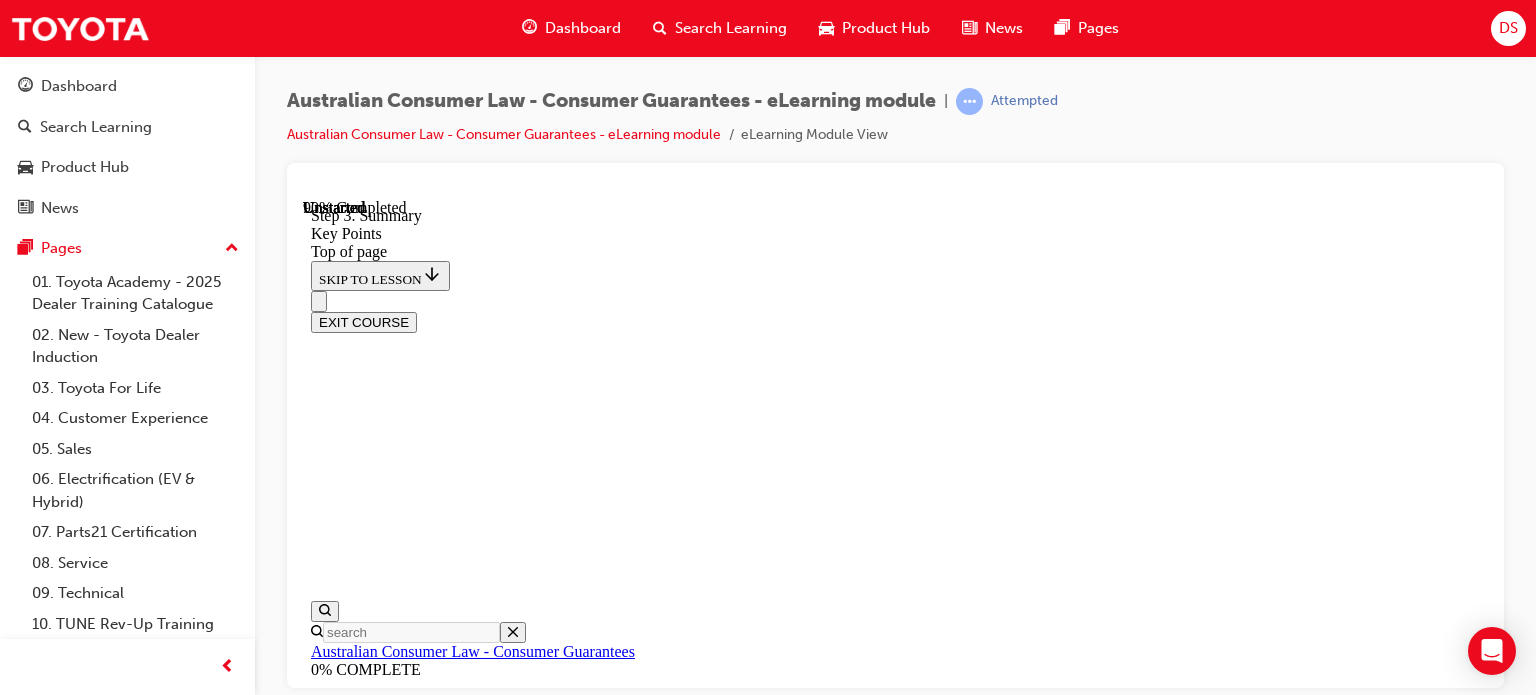 scroll, scrollTop: 3315, scrollLeft: 0, axis: vertical 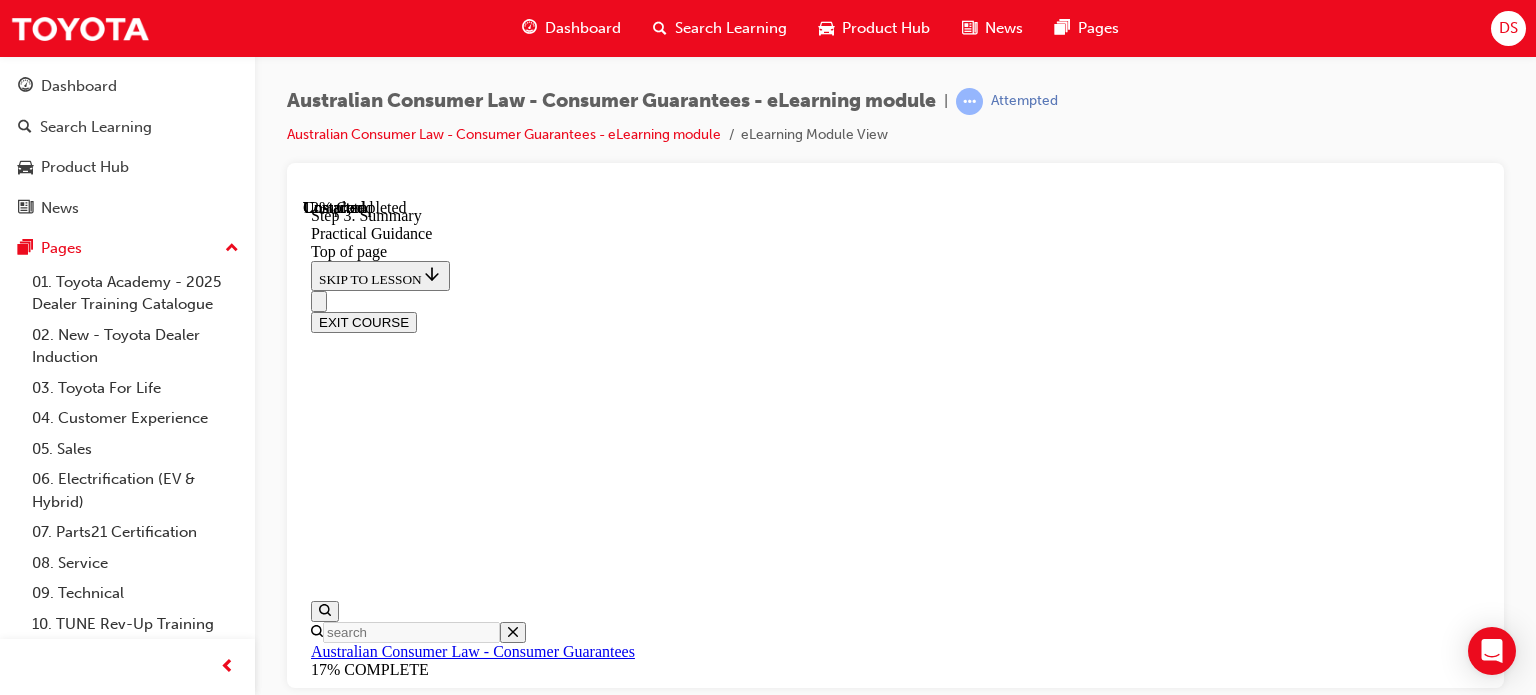 click on "Complete the content above before moving on." at bounding box center (895, 9824) 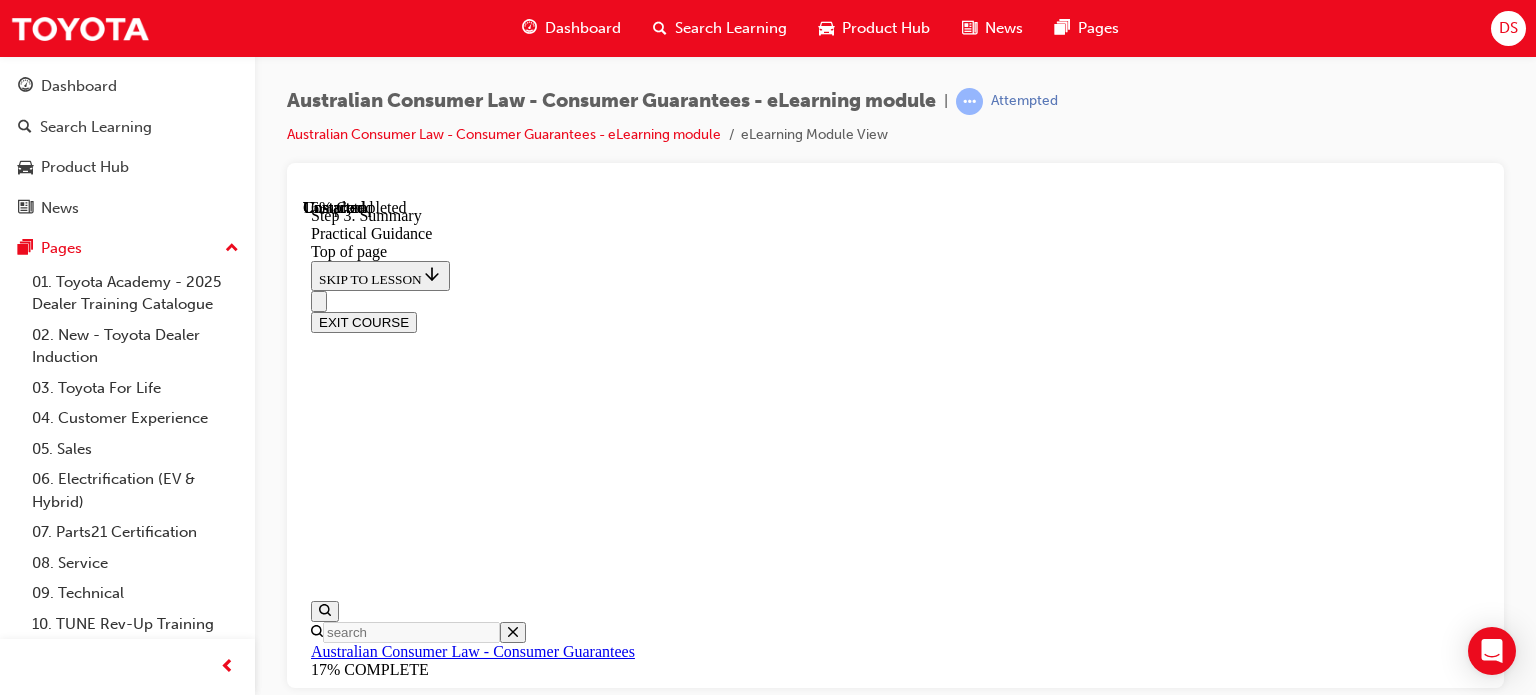 click on "CONTINUE" at bounding box center [353, 9826] 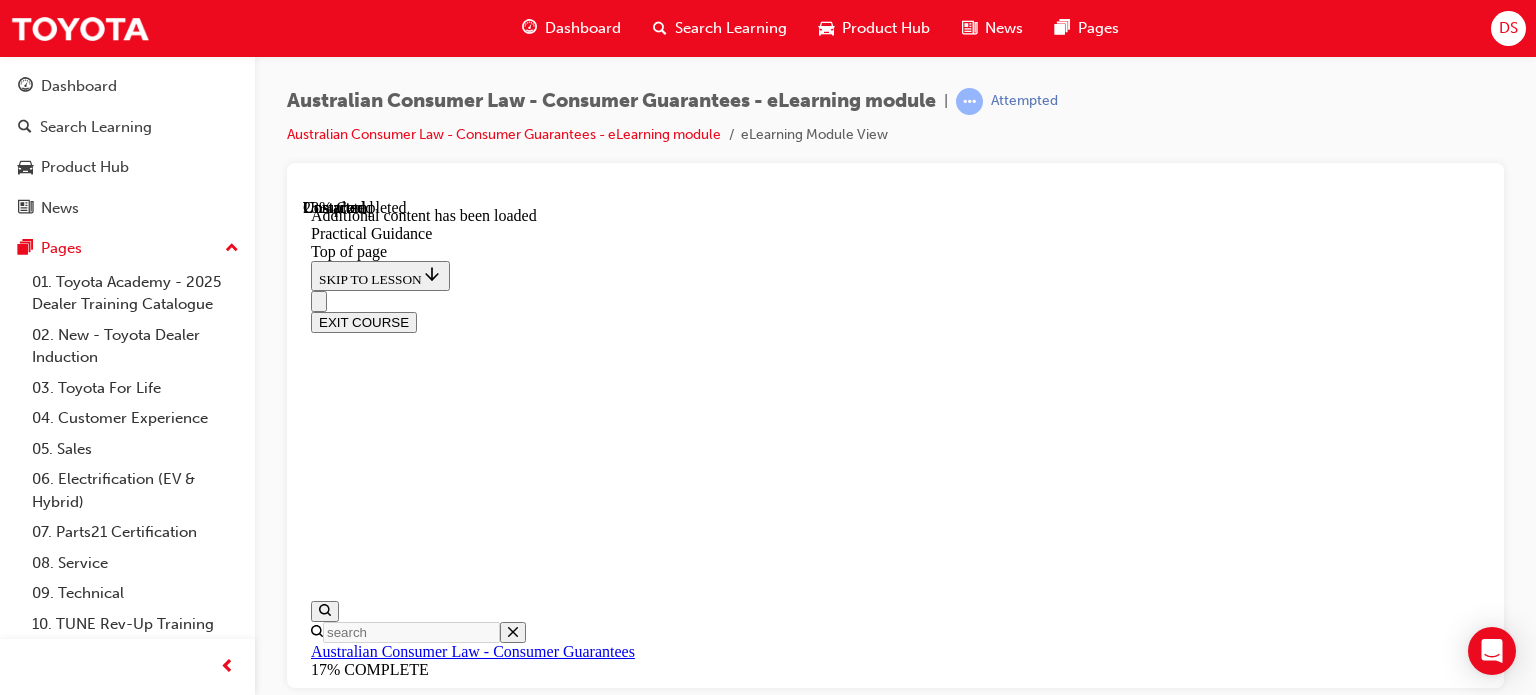 scroll, scrollTop: 1615, scrollLeft: 0, axis: vertical 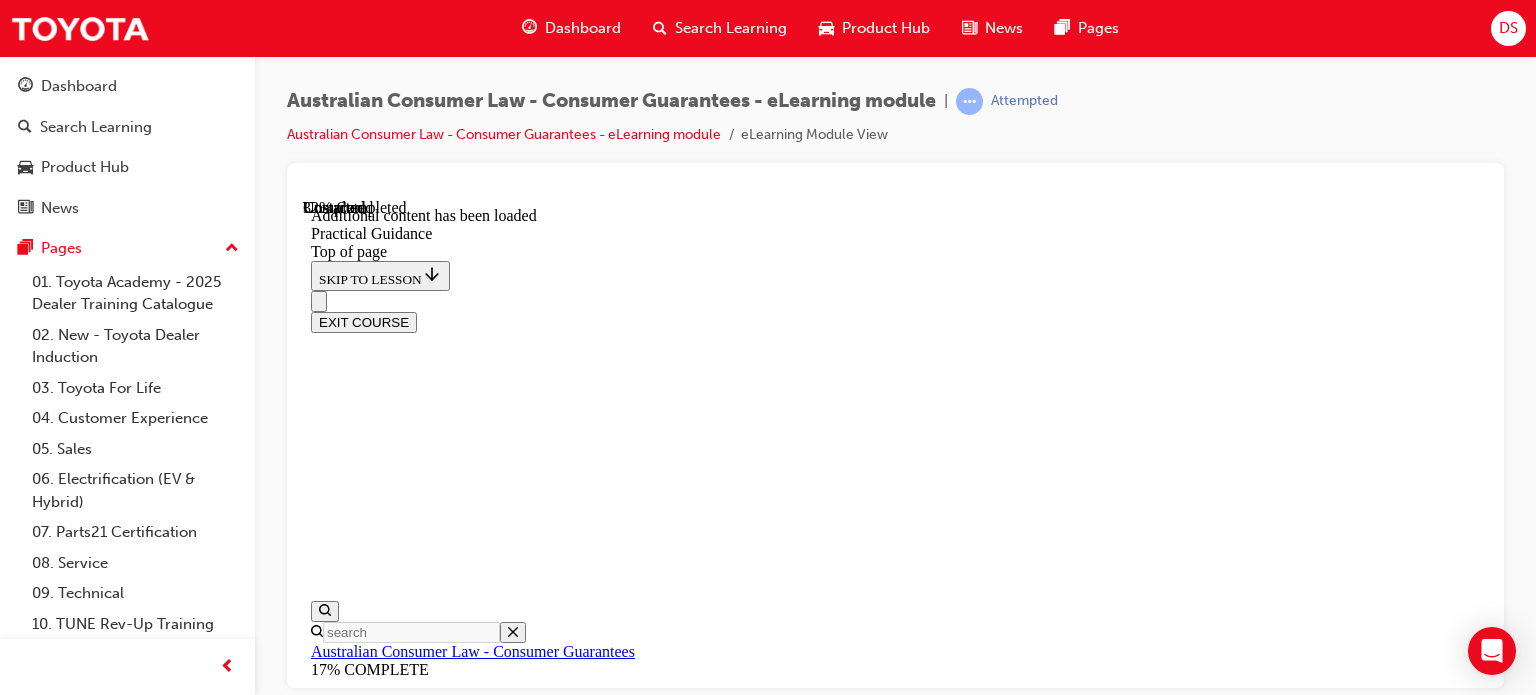 click on "CONTINUE" at bounding box center [353, 17693] 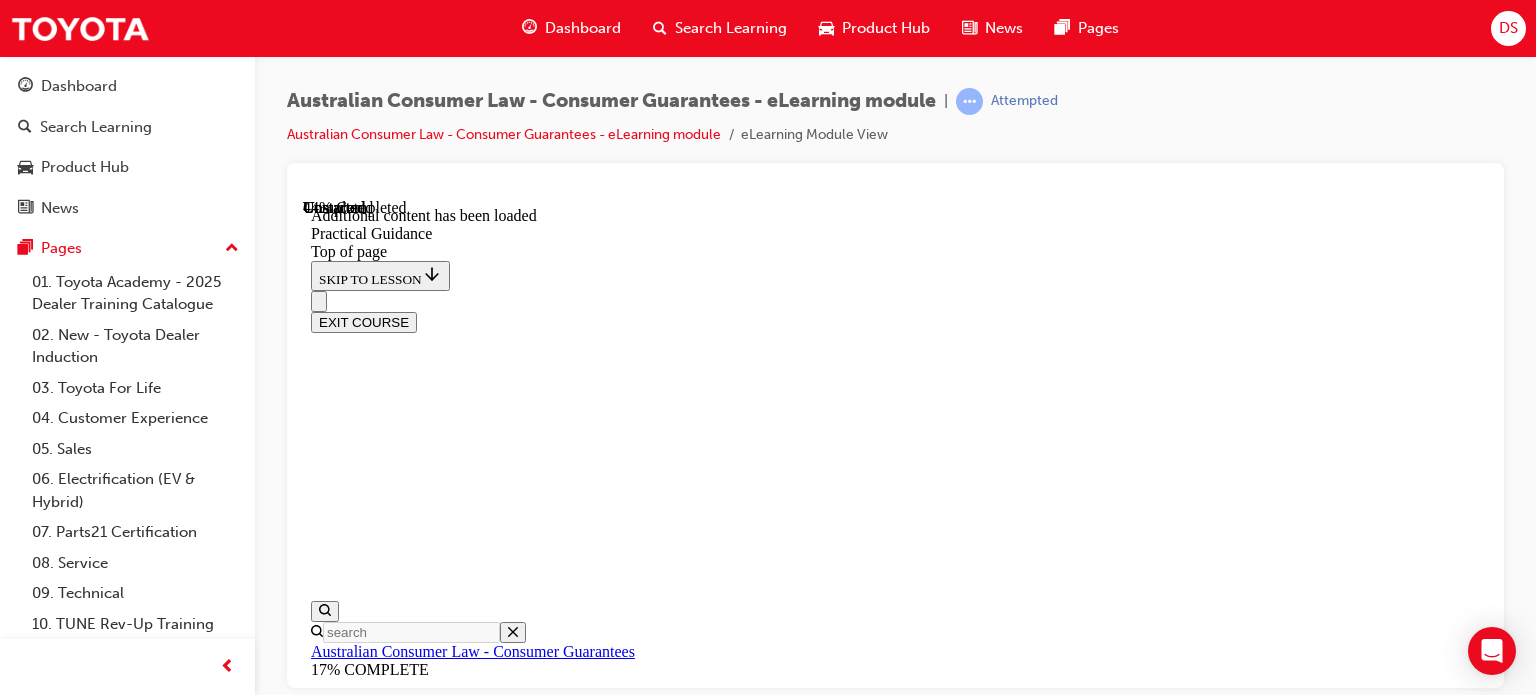scroll, scrollTop: 2297, scrollLeft: 0, axis: vertical 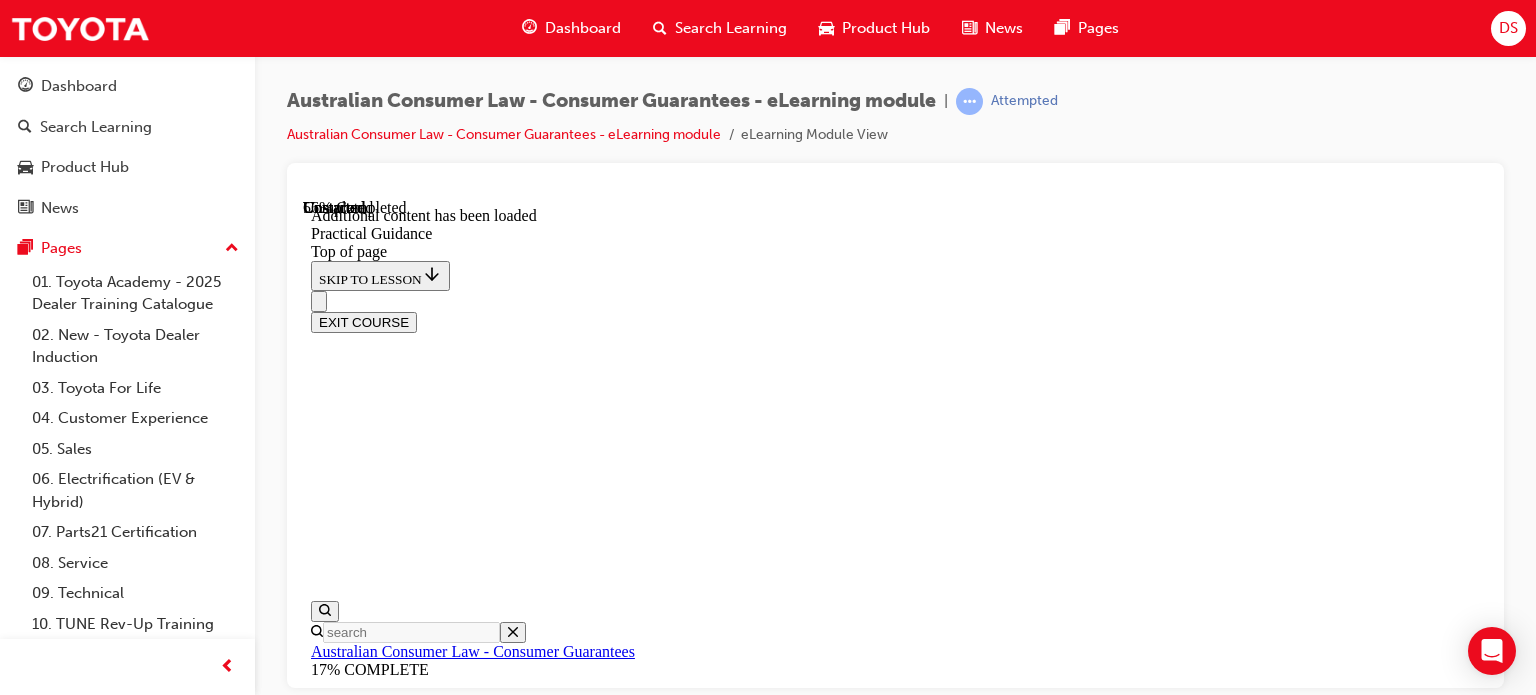 click on "CONTINUE" at bounding box center (353, 18439) 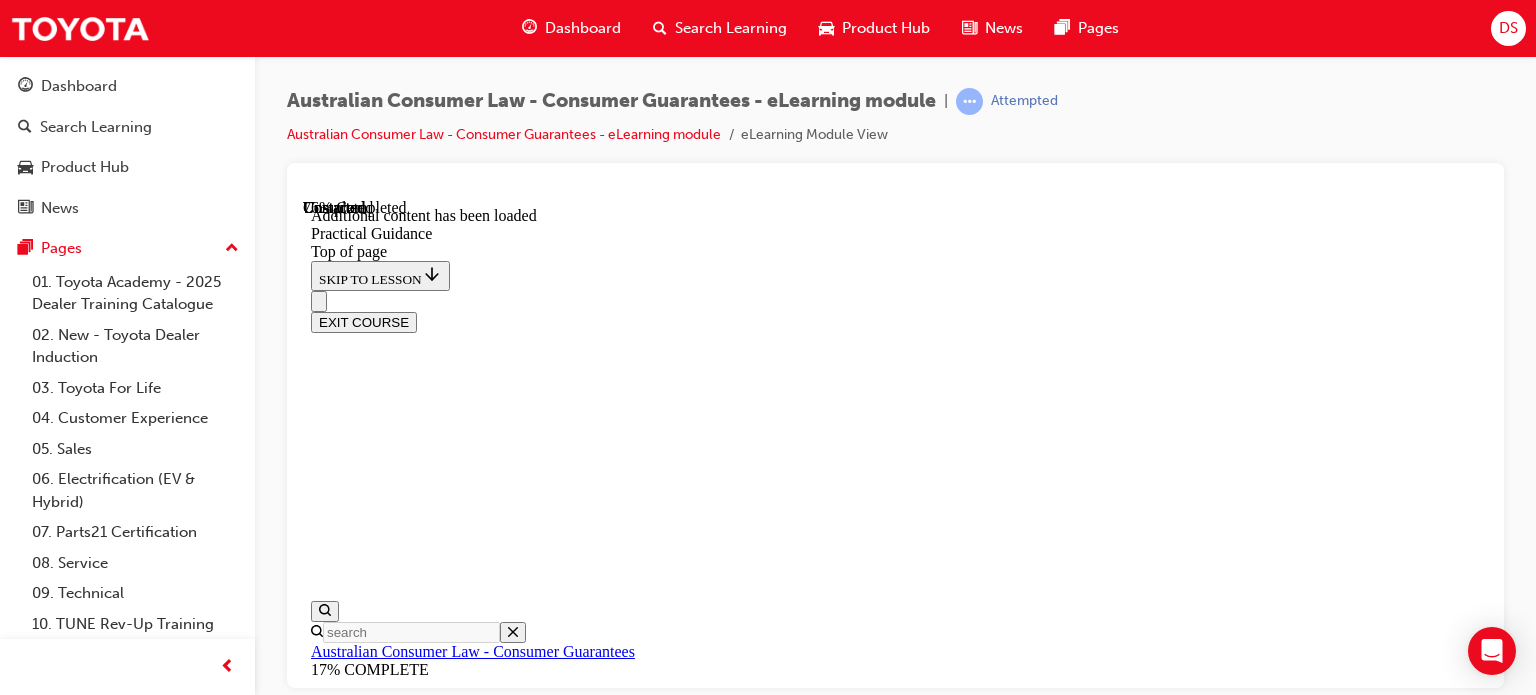 click on "CONTINUE" at bounding box center [353, 24982] 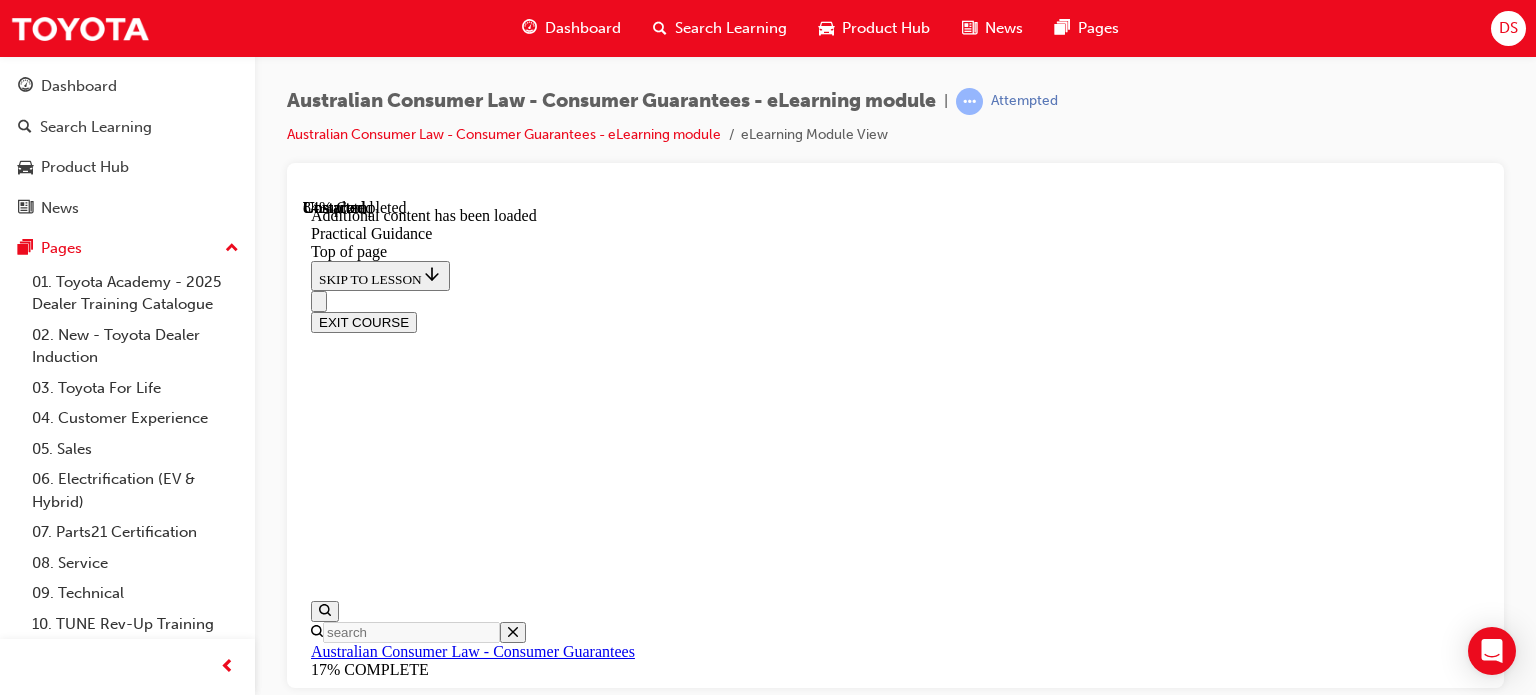 scroll, scrollTop: 4660, scrollLeft: 0, axis: vertical 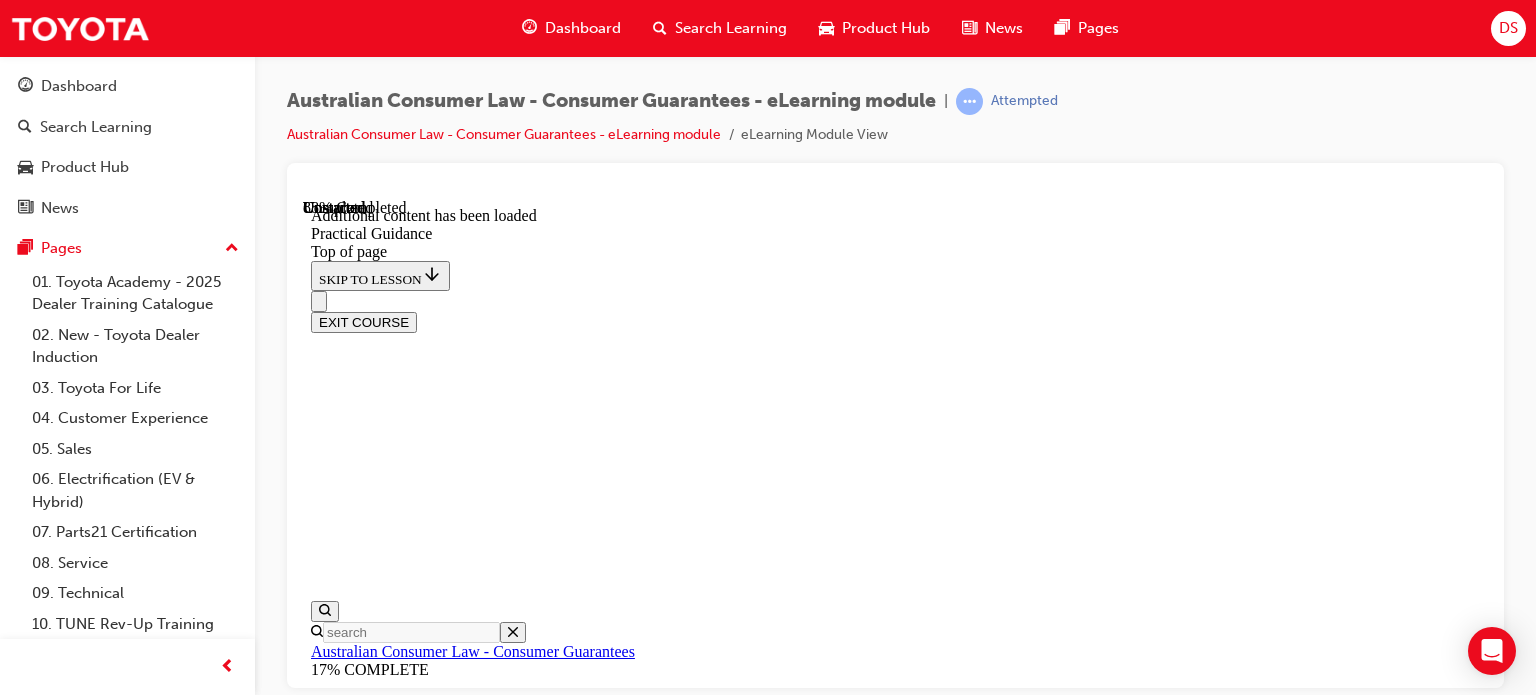 click on "CONTINUE" at bounding box center [353, 25437] 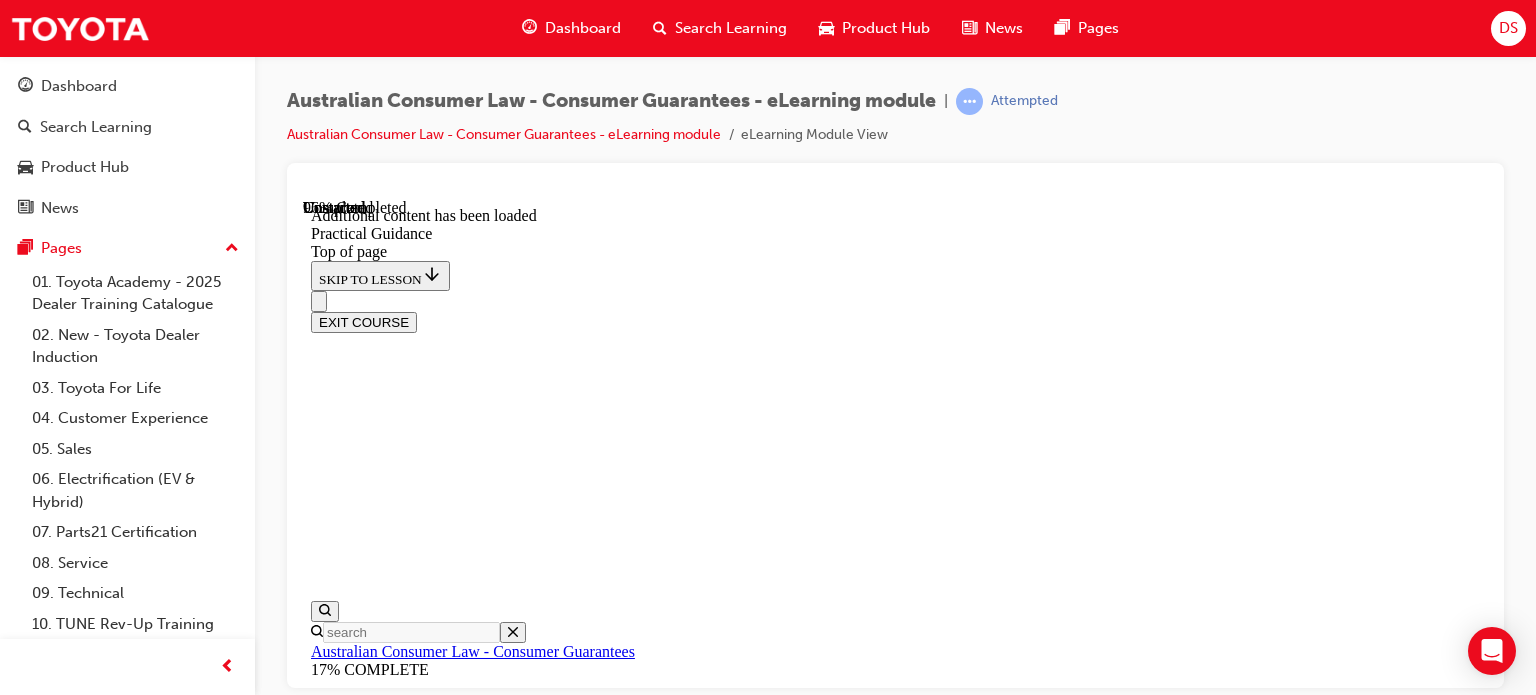 scroll, scrollTop: 5643, scrollLeft: 0, axis: vertical 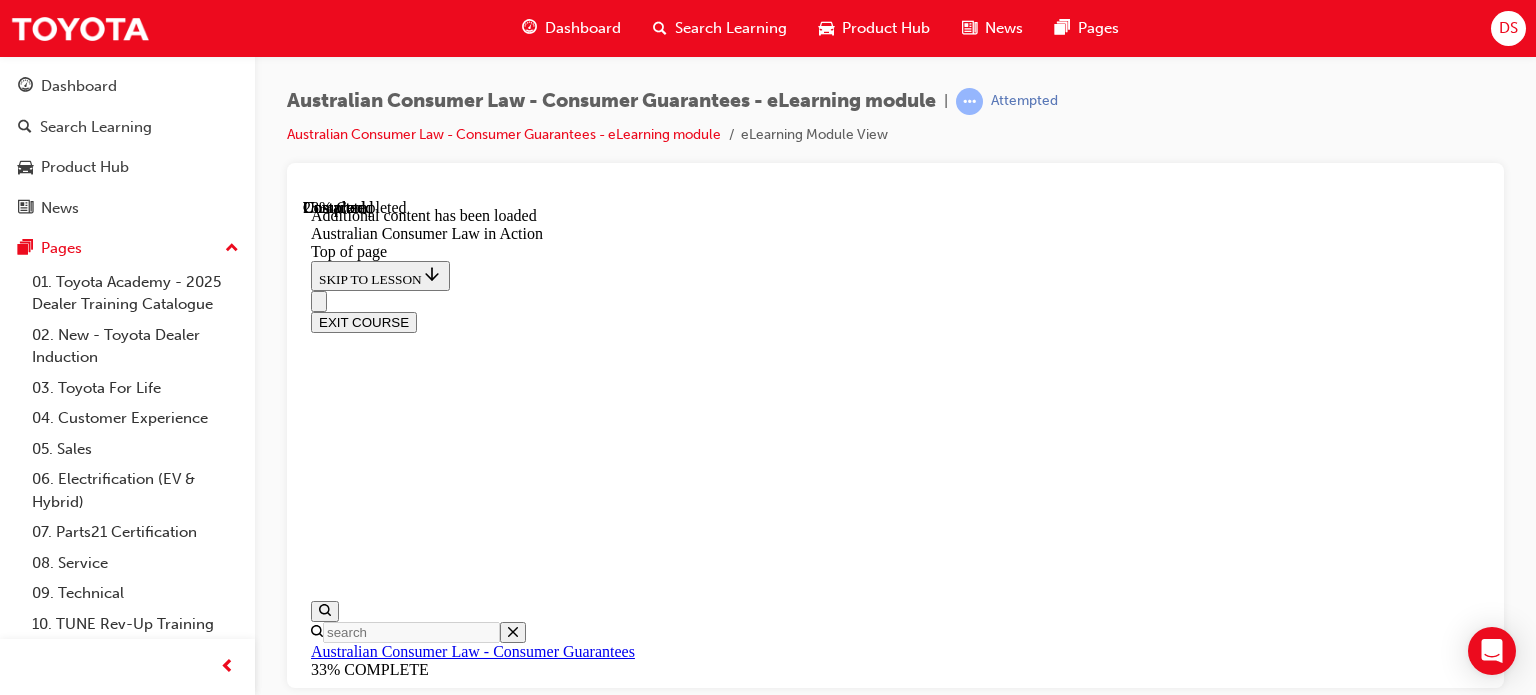 click on "CONTINUE" at bounding box center (353, 12458) 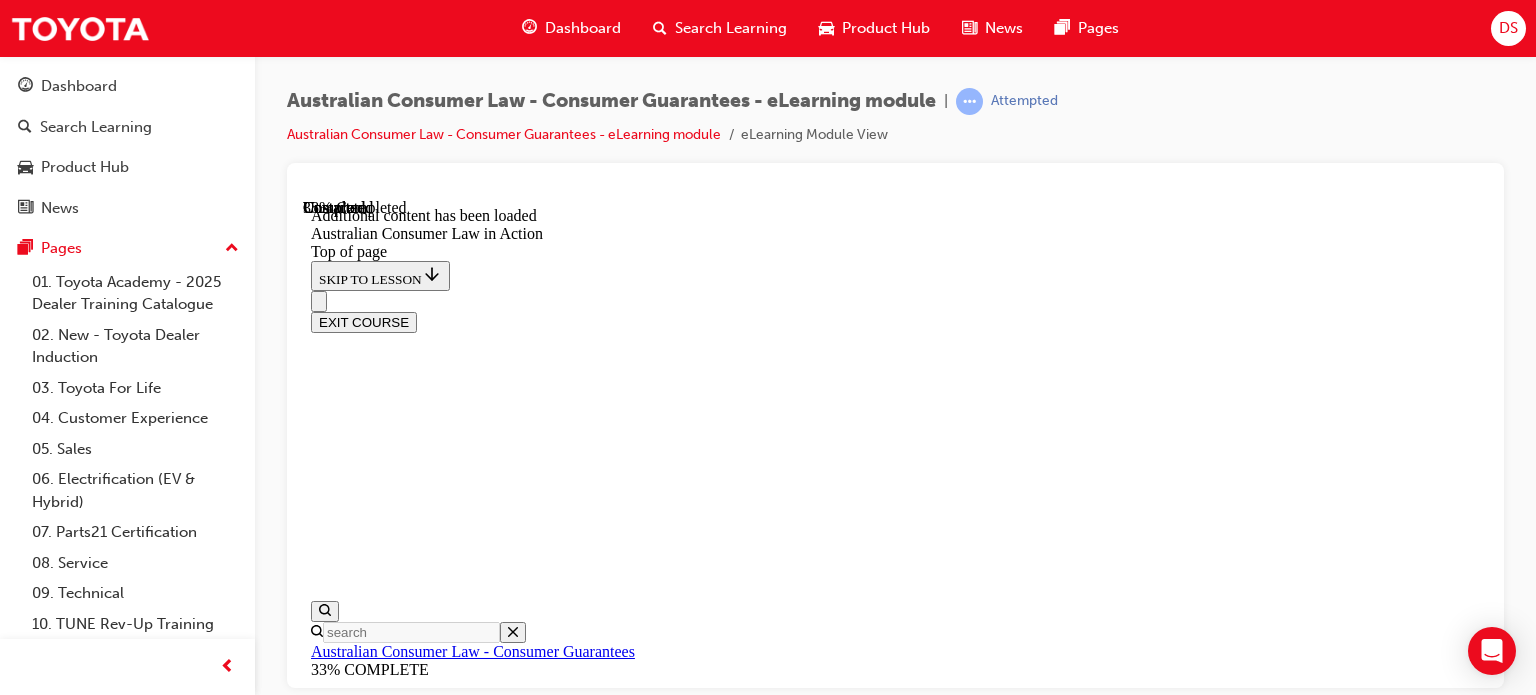 scroll, scrollTop: 2036, scrollLeft: 0, axis: vertical 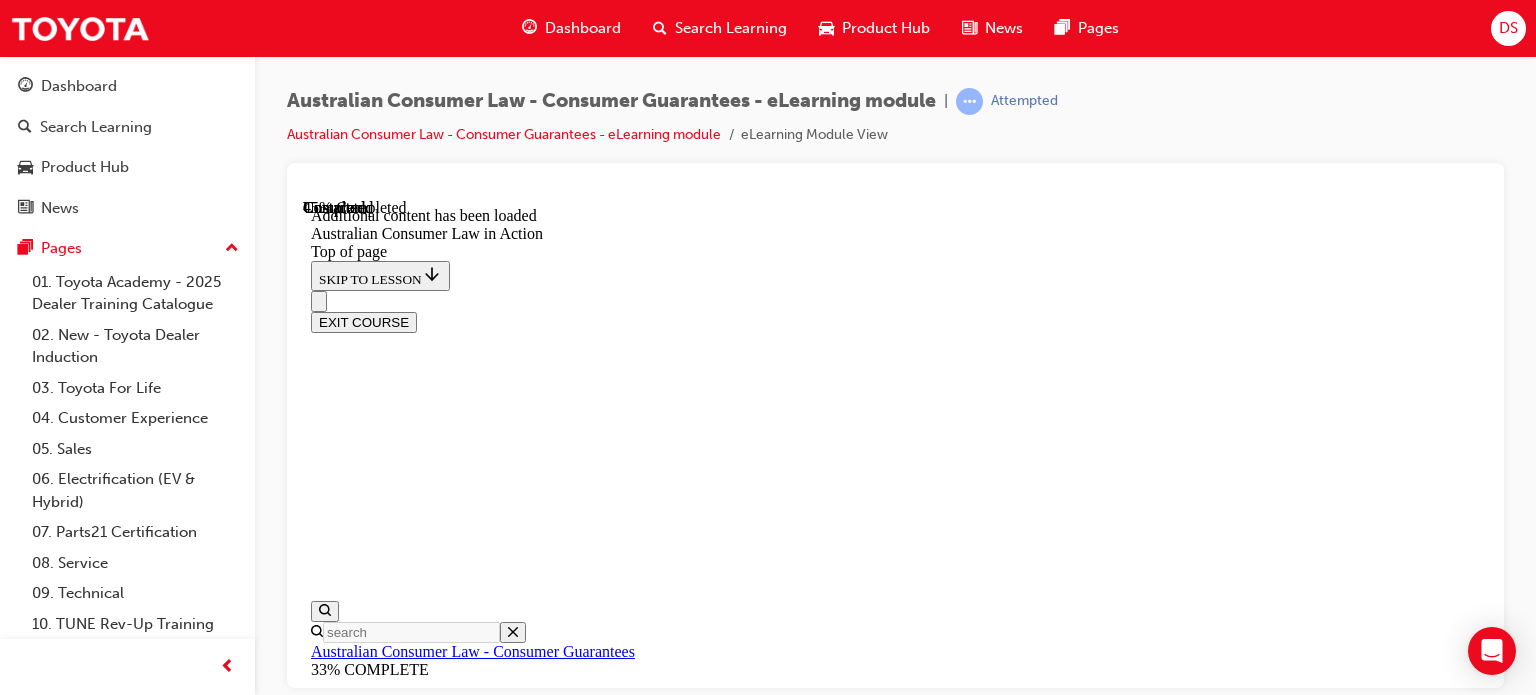 click on "CONTINUE" at bounding box center (353, 16516) 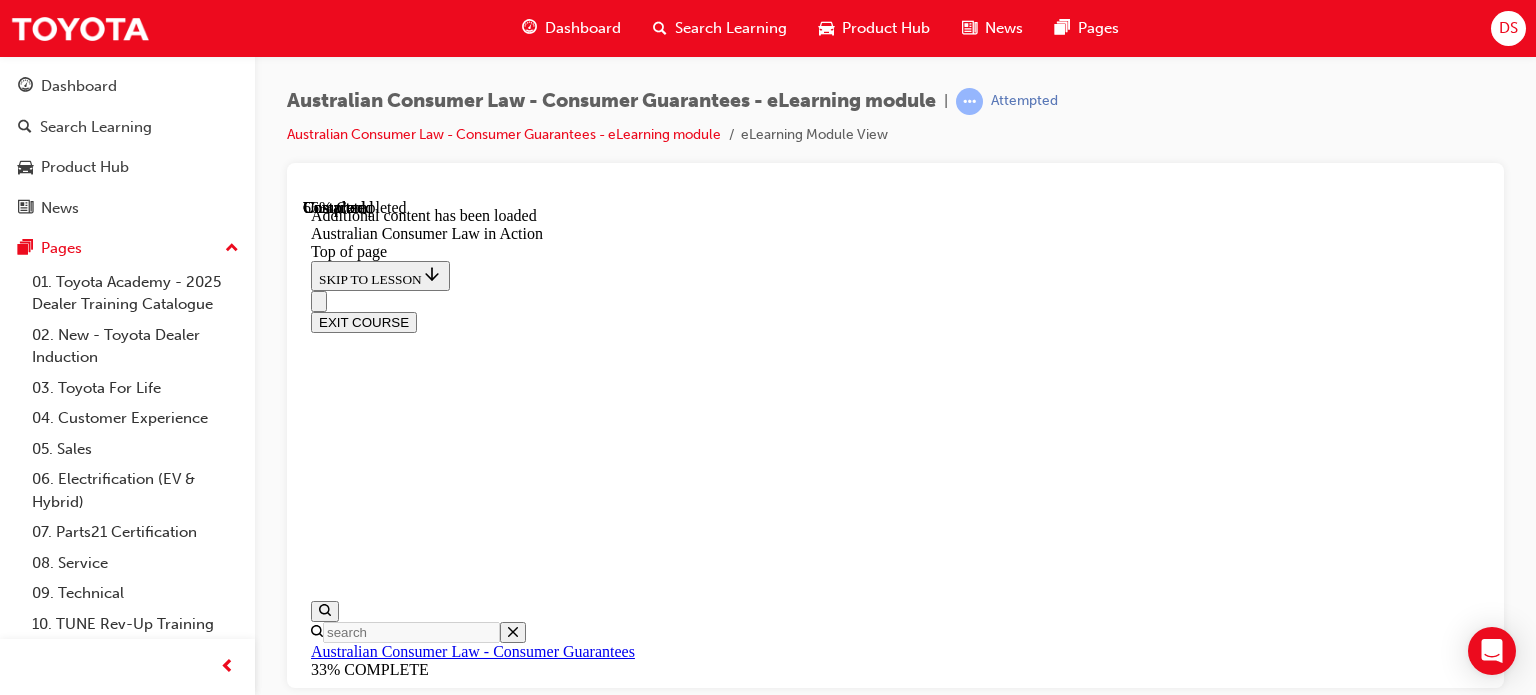 click on "CONTINUE" at bounding box center [353, 19426] 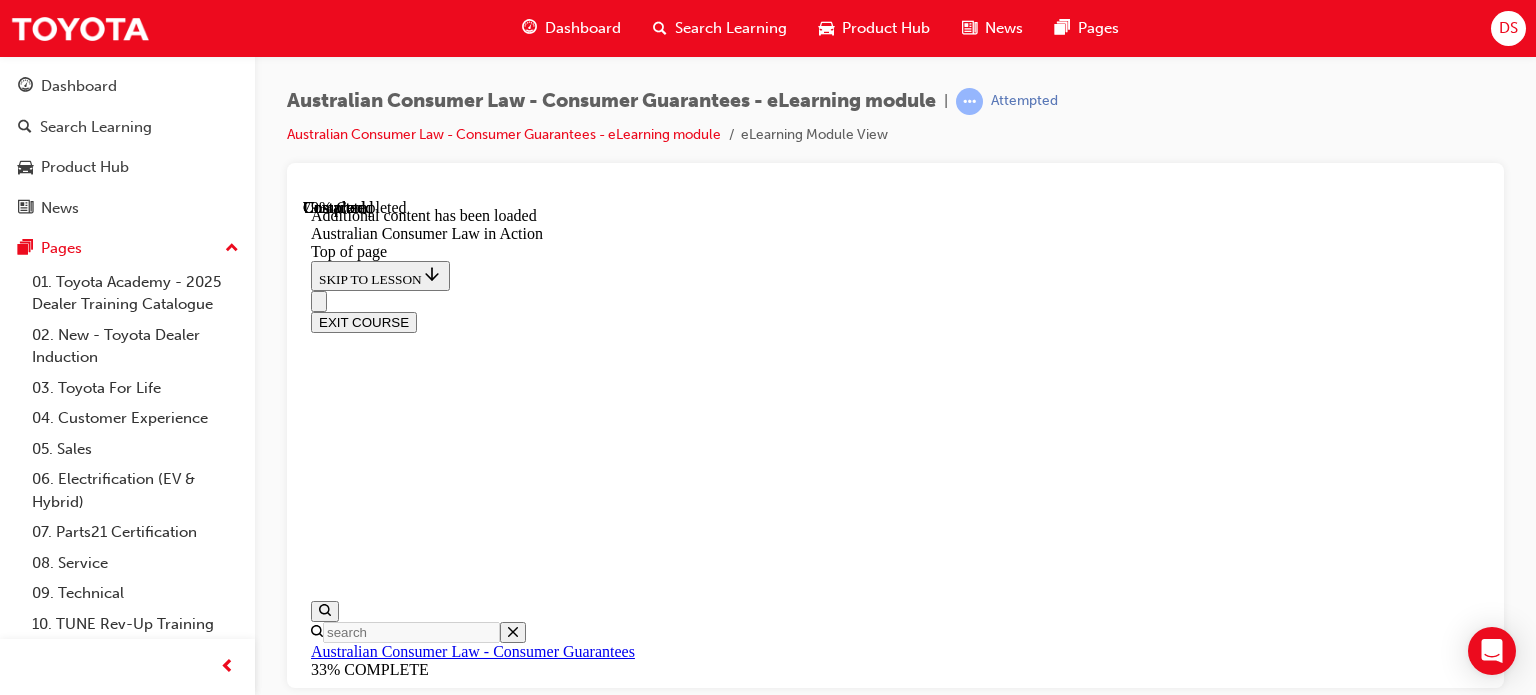 scroll, scrollTop: 3530, scrollLeft: 0, axis: vertical 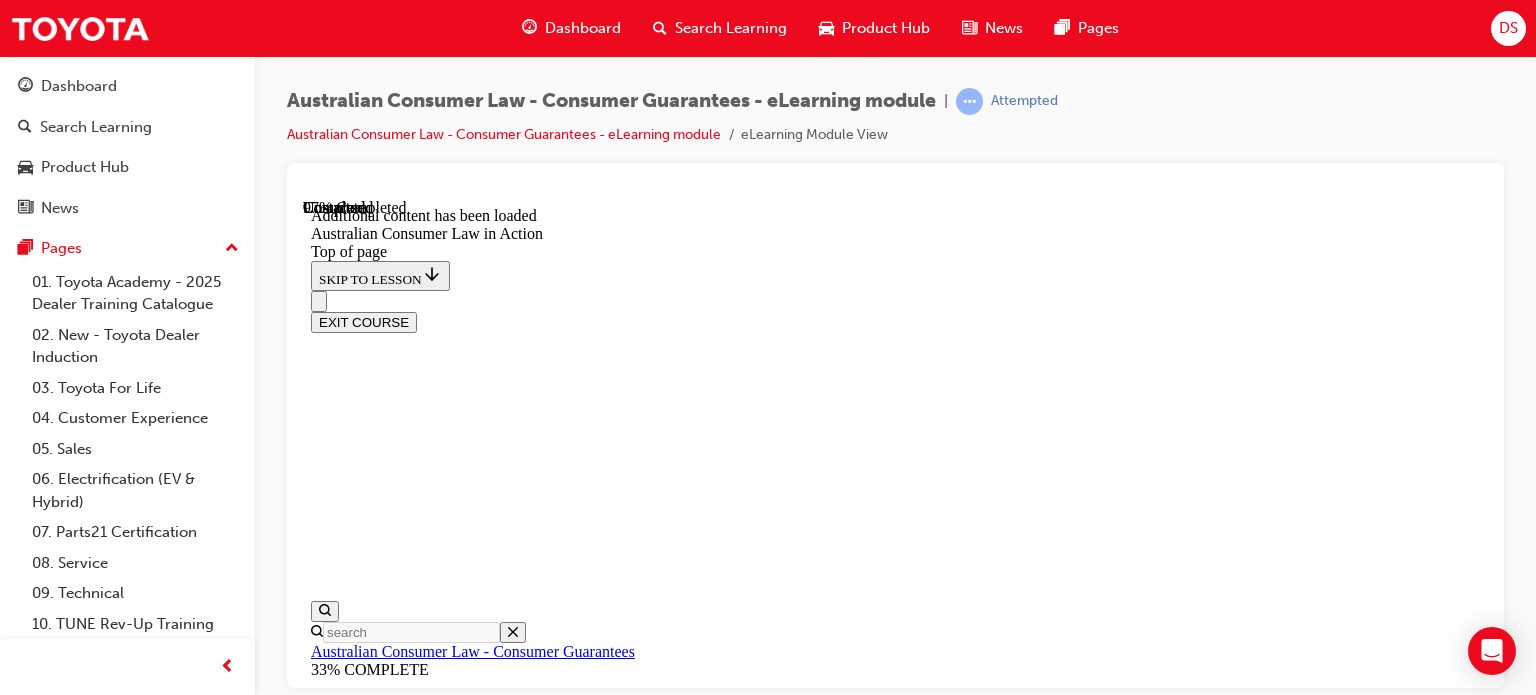 click on "CONTINUE" at bounding box center [353, 27596] 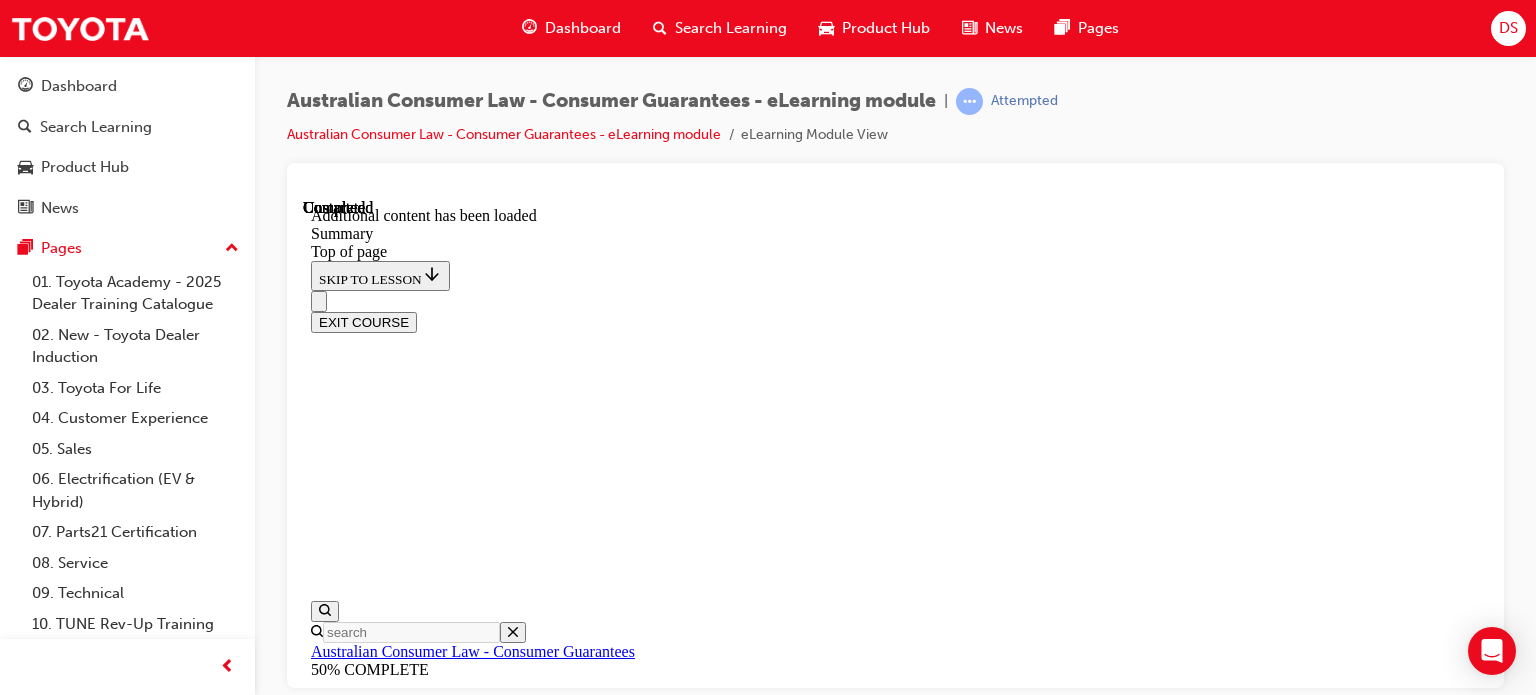 scroll, scrollTop: 0, scrollLeft: 0, axis: both 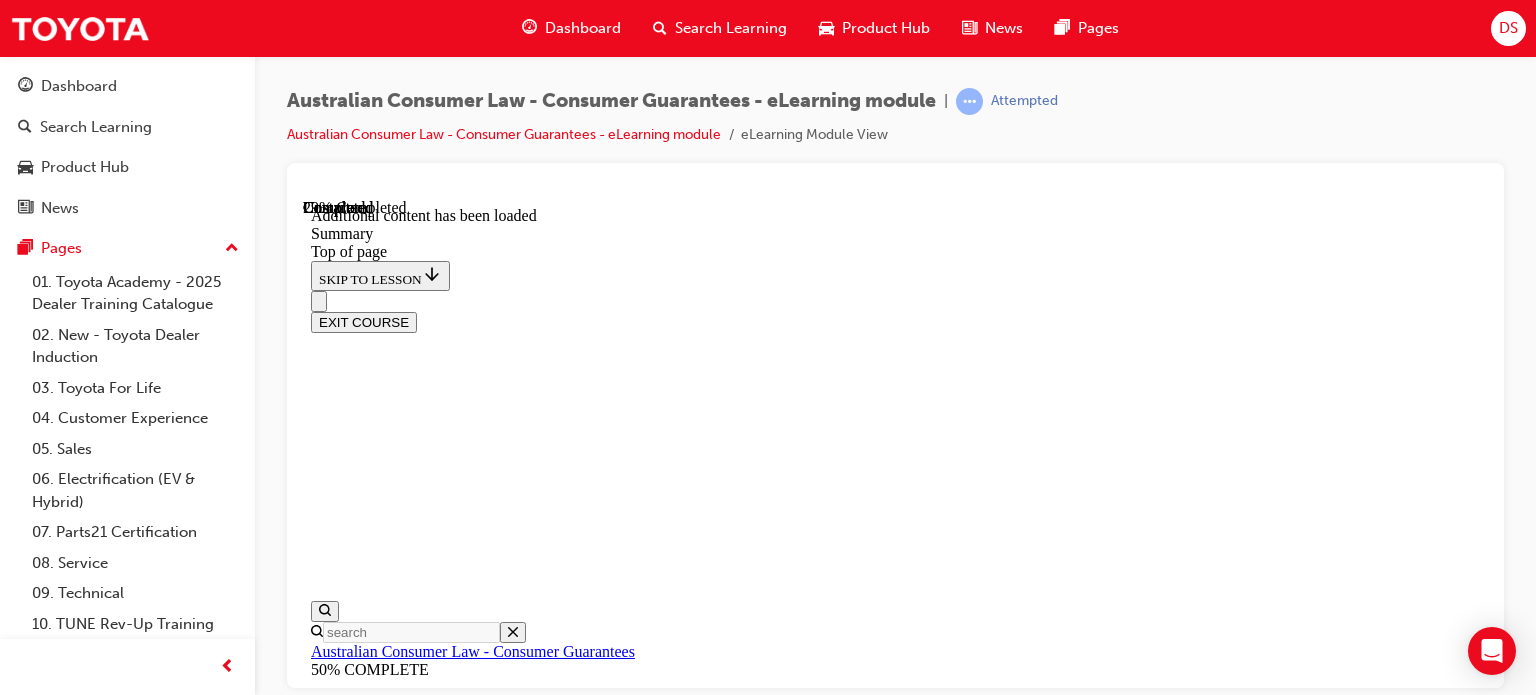 click on "CONTINUE" at bounding box center (353, 9706) 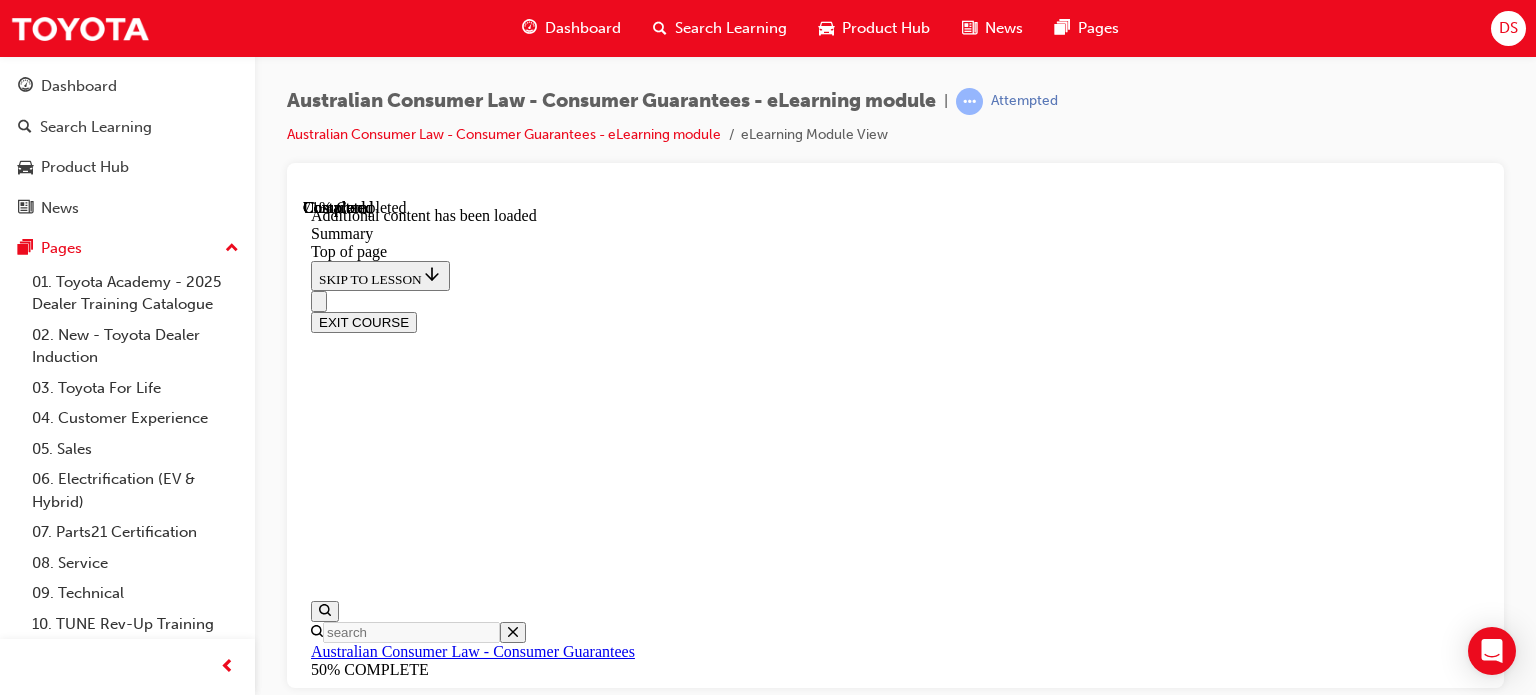 scroll, scrollTop: 1989, scrollLeft: 0, axis: vertical 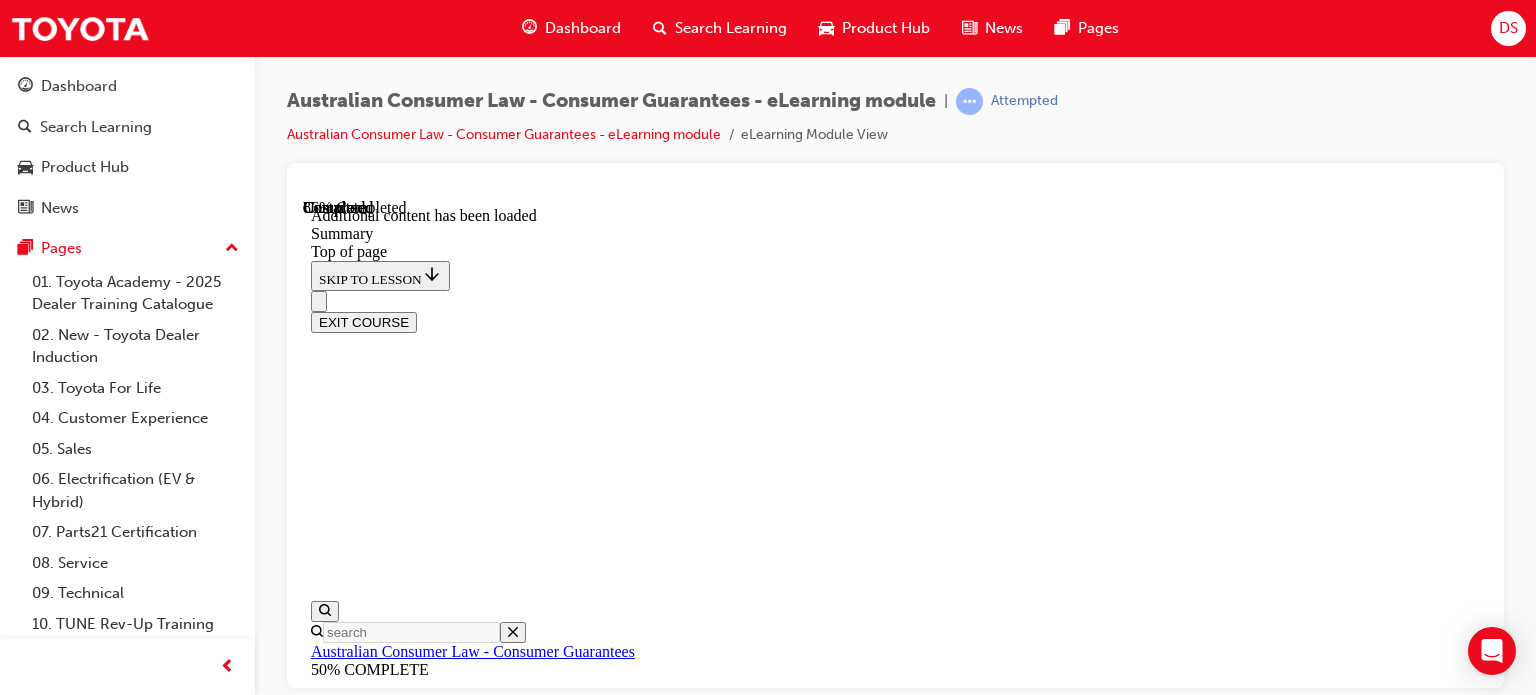 click on "Training" at bounding box center (915, 11104) 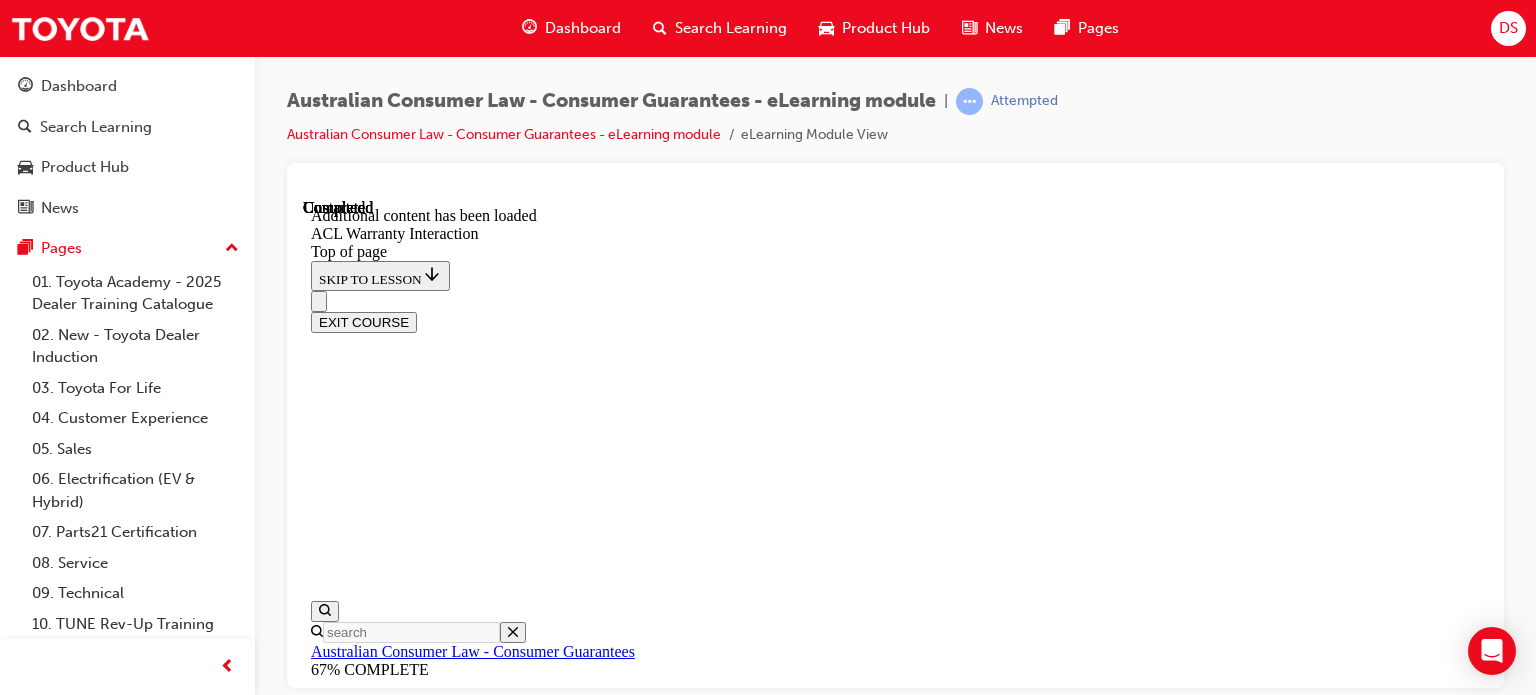 scroll, scrollTop: 0, scrollLeft: 0, axis: both 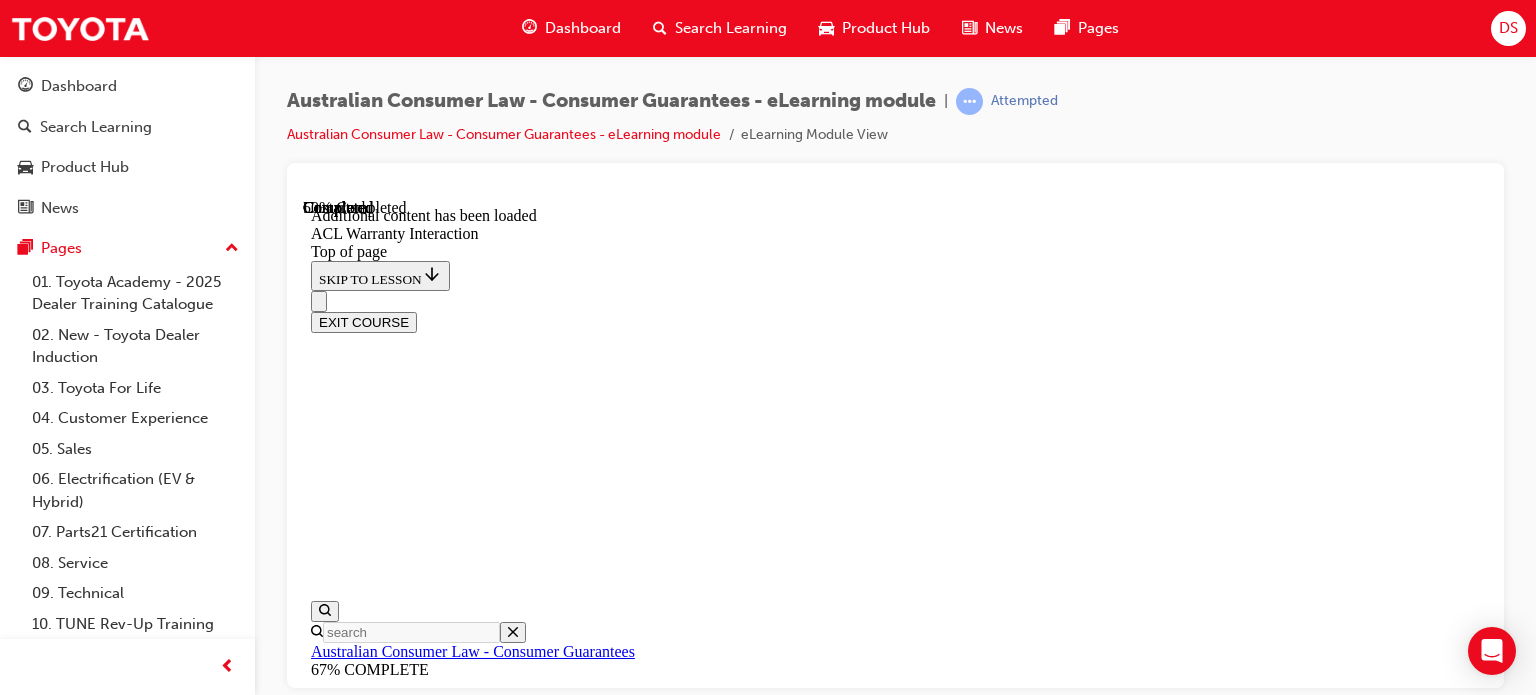 click at bounding box center (915, 9656) 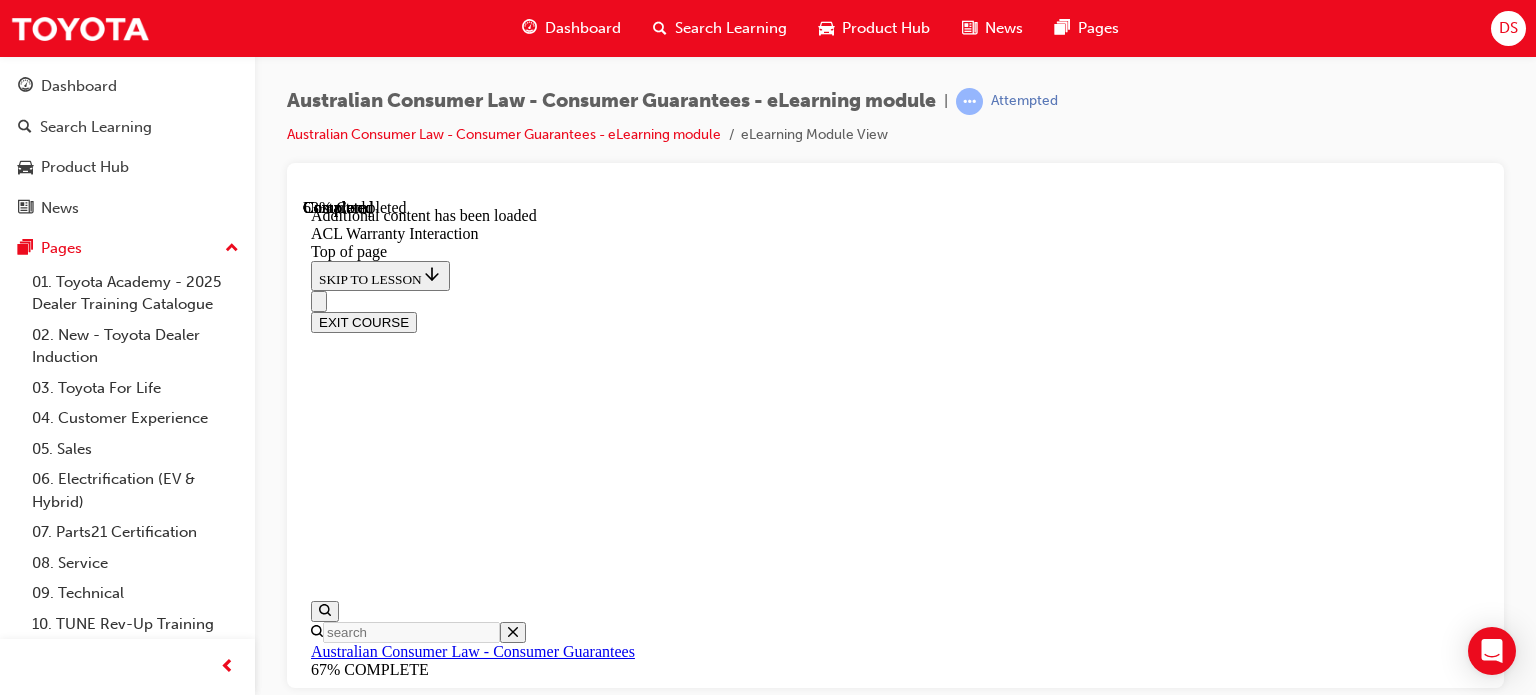 scroll, scrollTop: 1424, scrollLeft: 0, axis: vertical 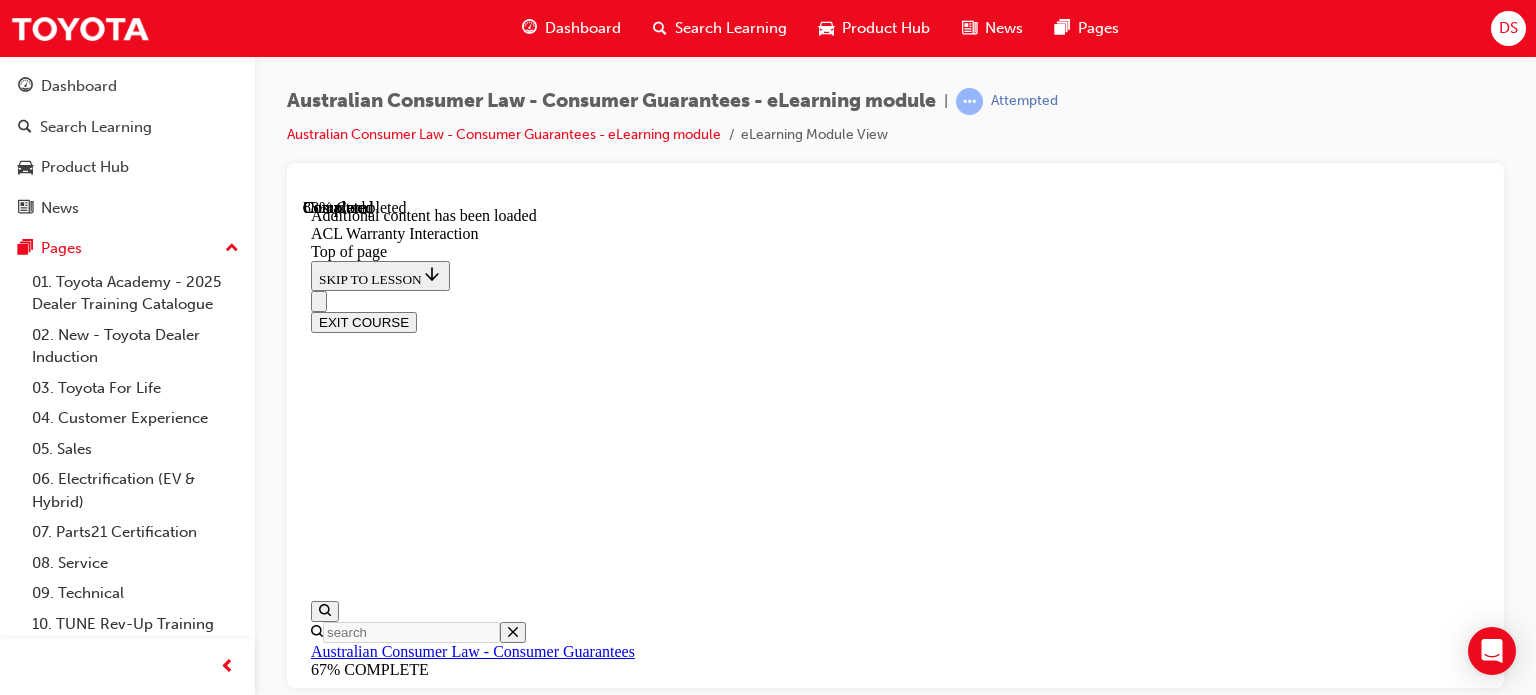 click on "CONTINUE" at bounding box center [353, 10422] 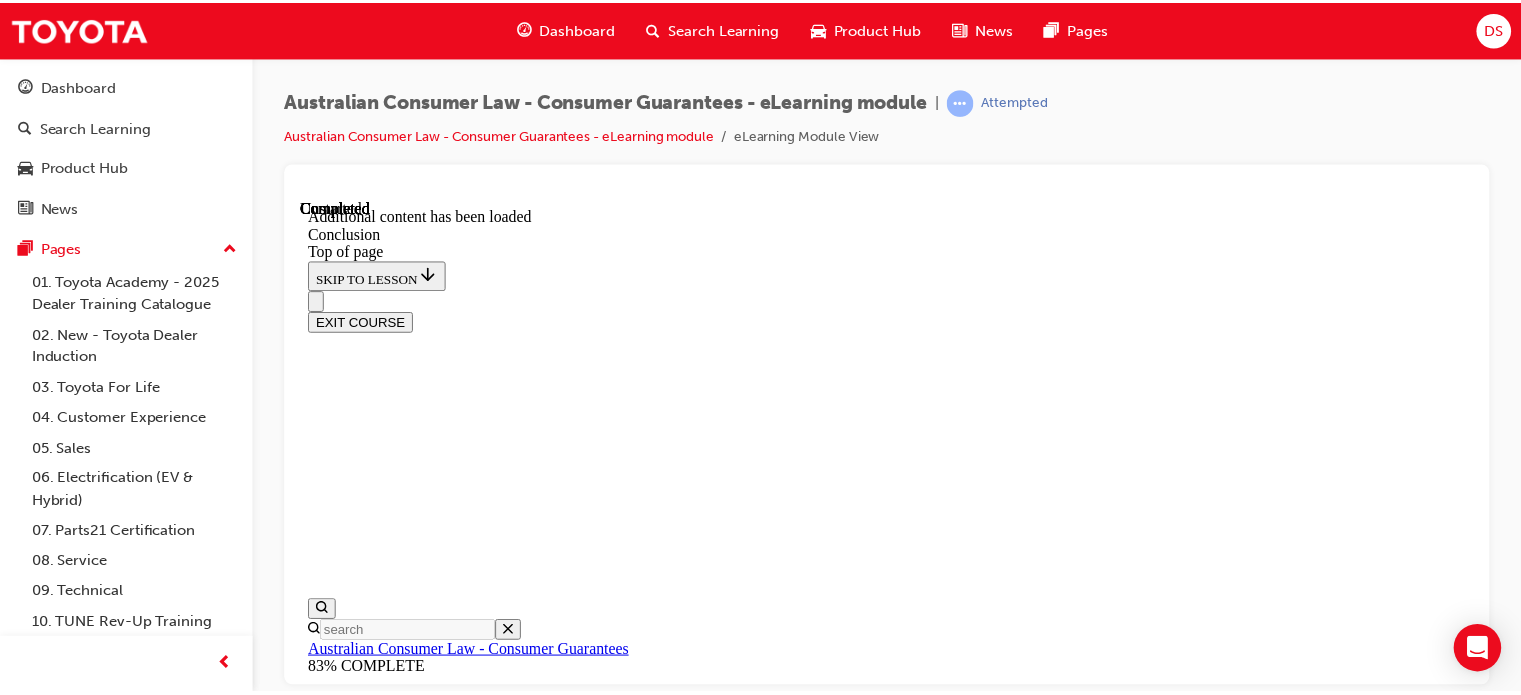 scroll, scrollTop: 370, scrollLeft: 0, axis: vertical 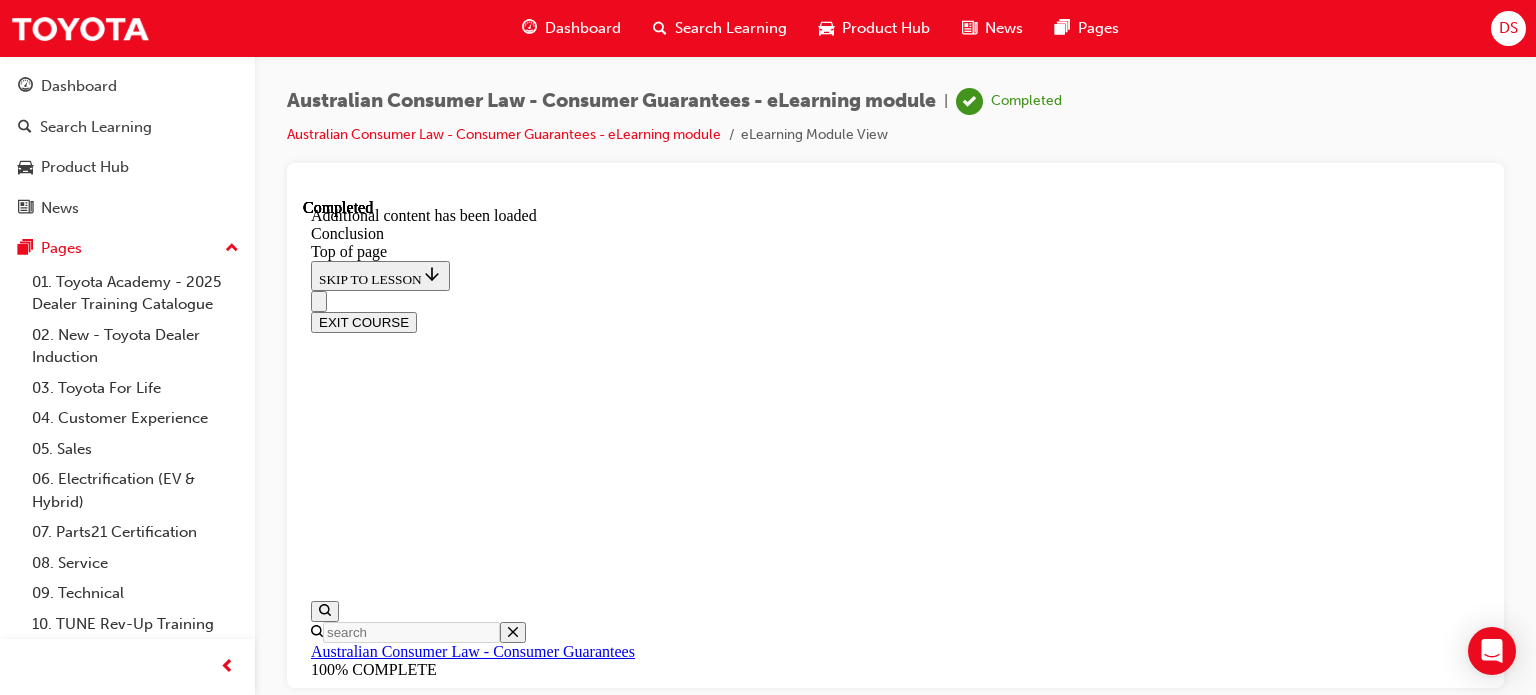 click on "News" at bounding box center (1004, 28) 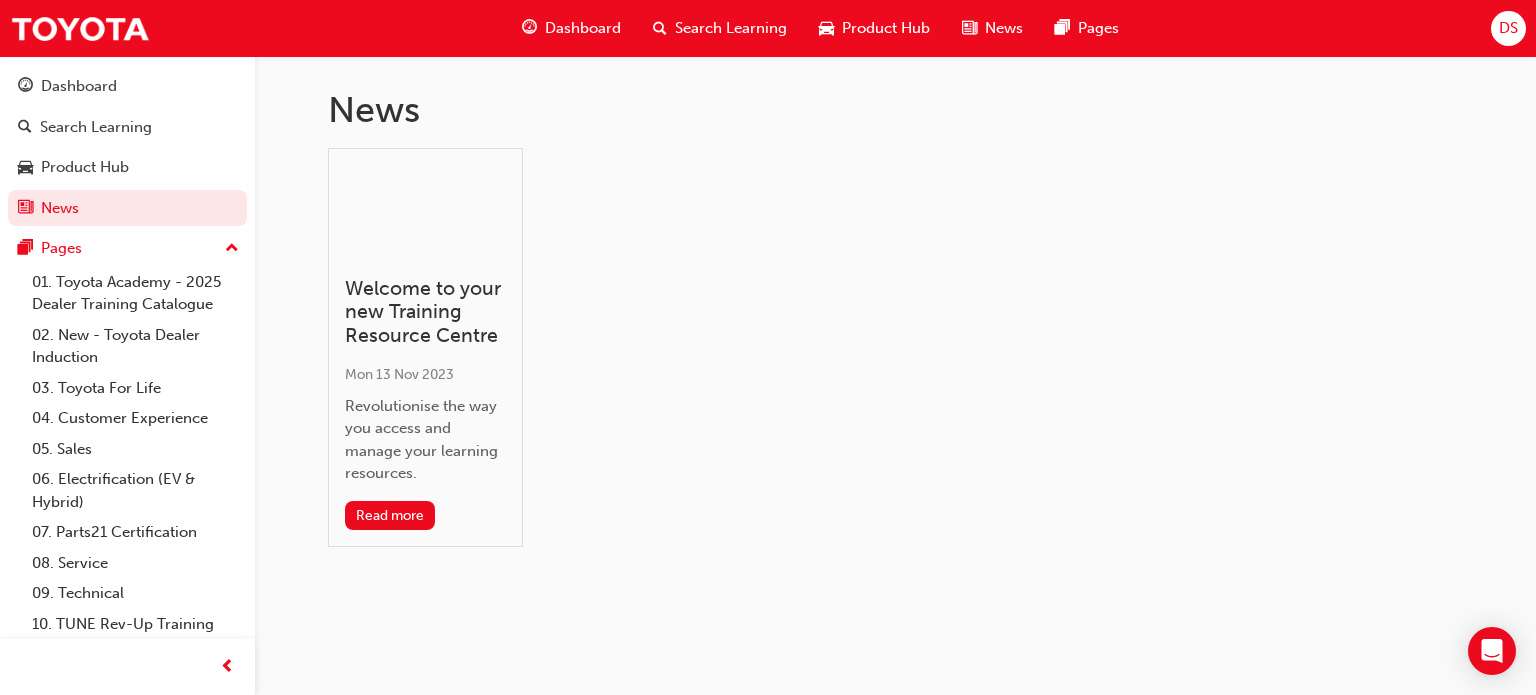 click on "Welcome to your new Training Resource Centre Mon 13 Nov 2023 Revolutionise the way you access and manage your learning resources. Read more" at bounding box center (896, 355) 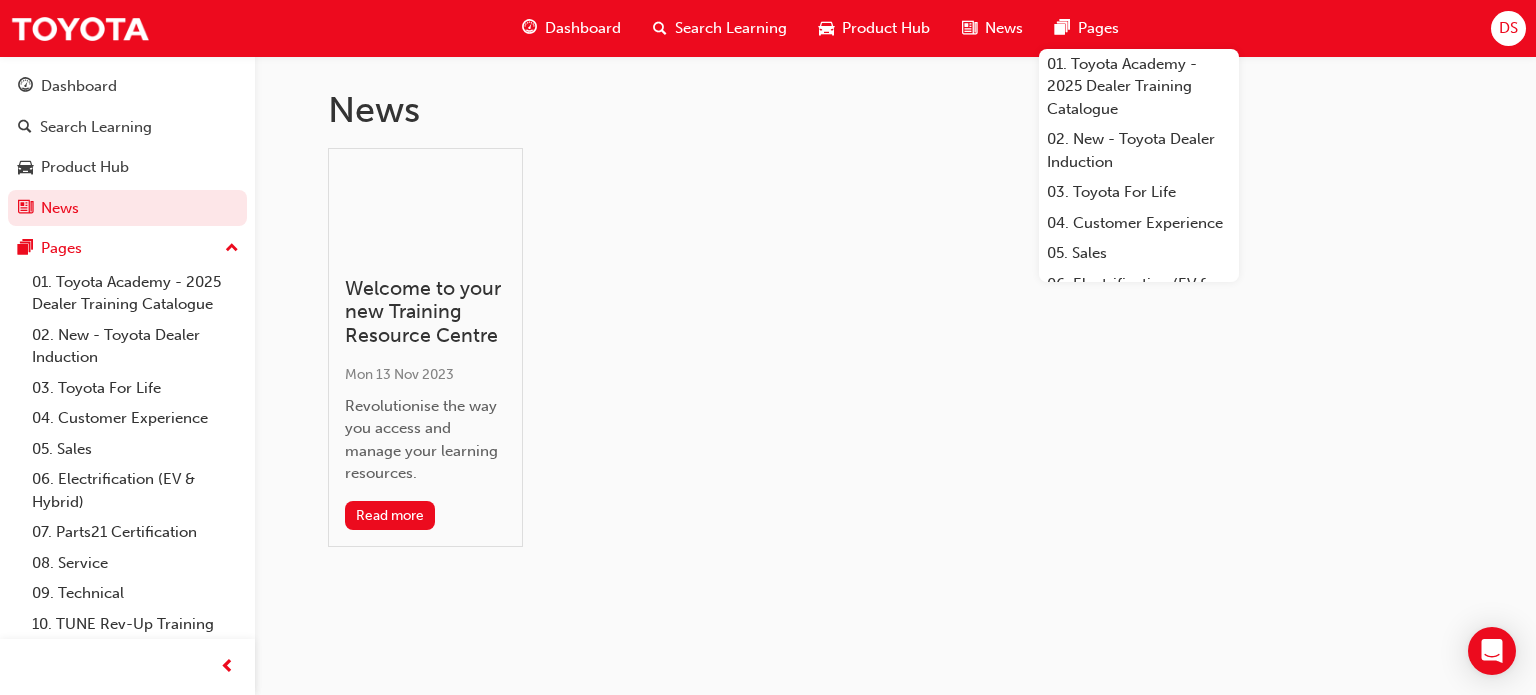 click on "News" at bounding box center (1004, 28) 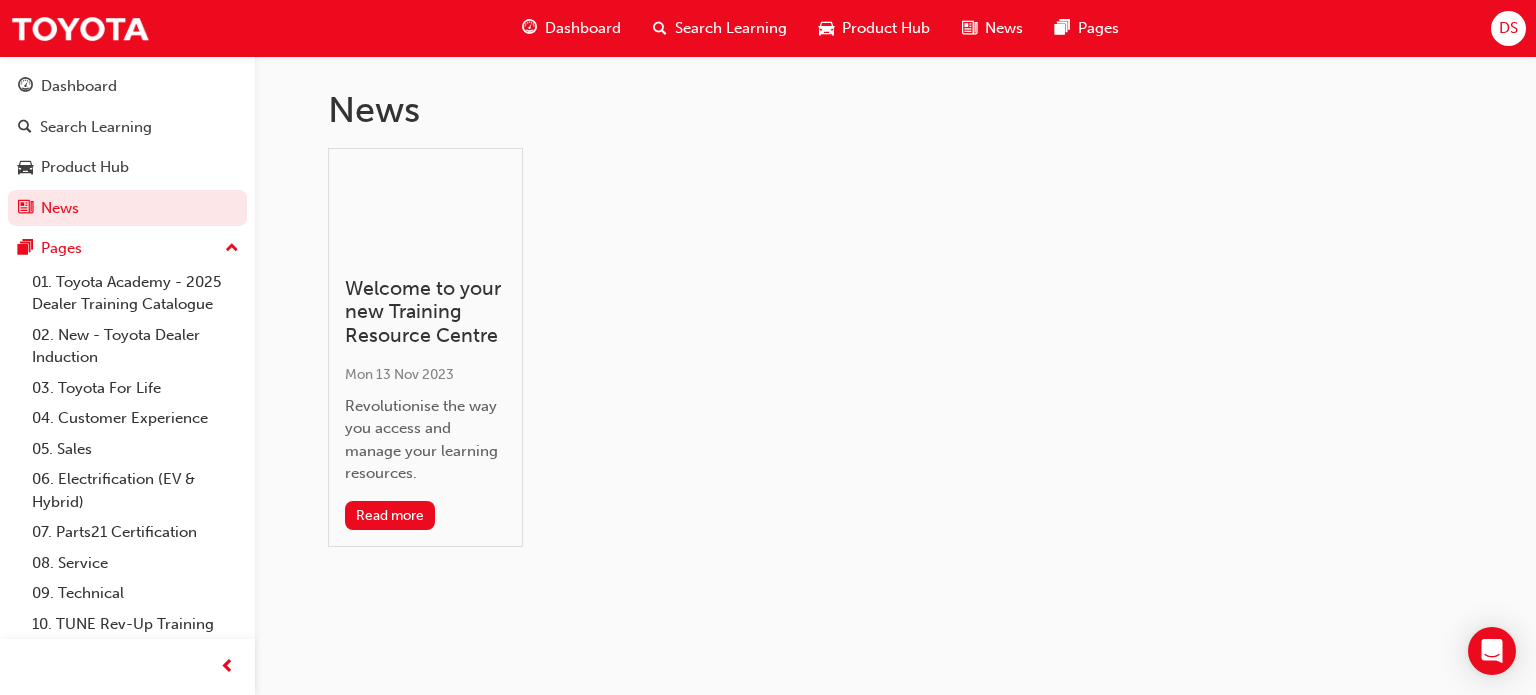 click at bounding box center [969, 28] 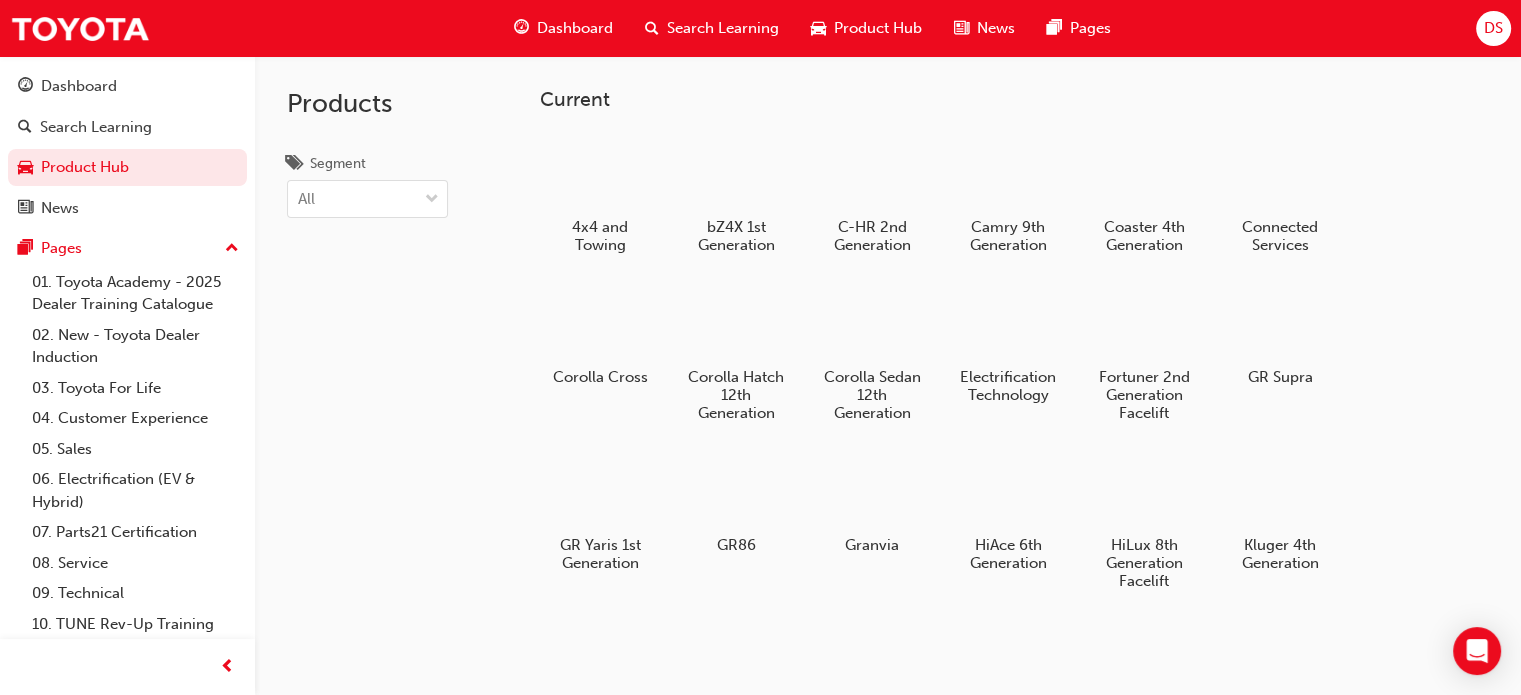 click on "News" at bounding box center [984, 28] 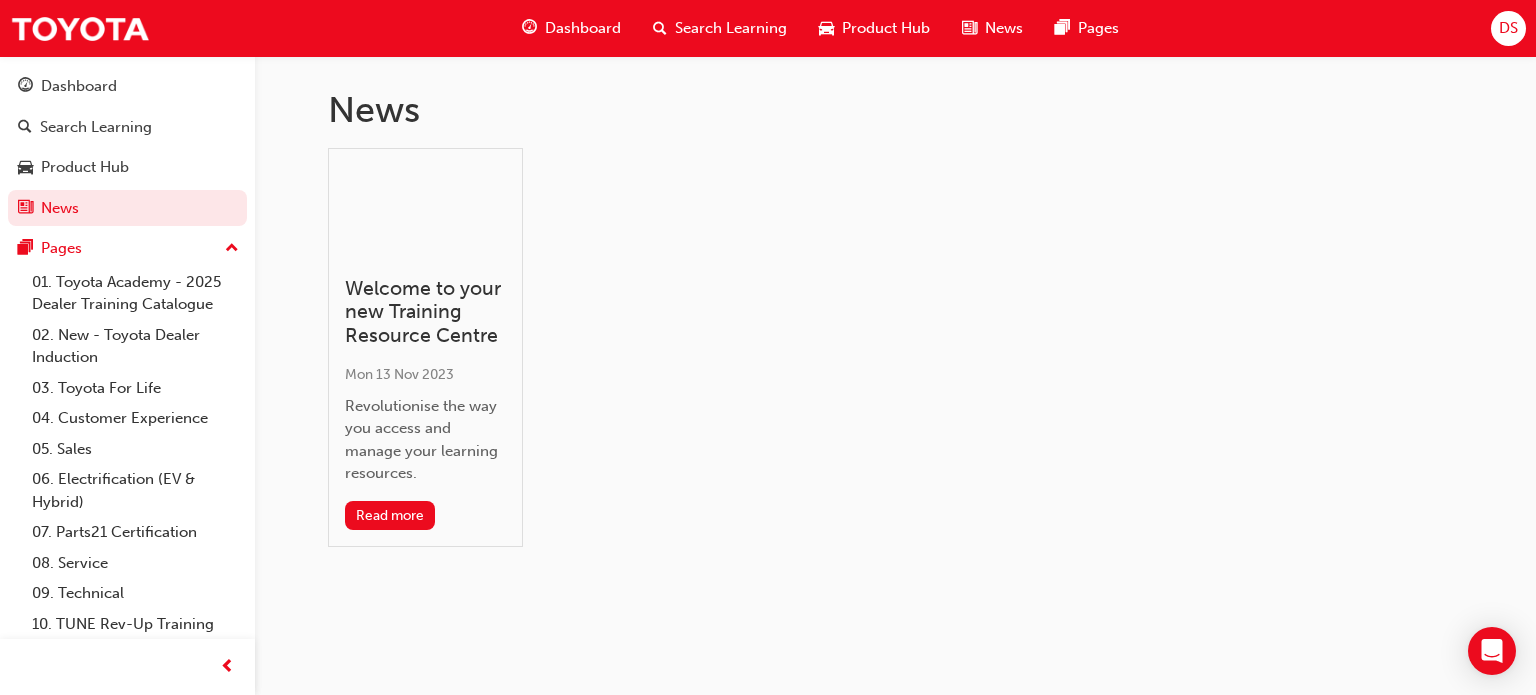 click on "Search Learning" at bounding box center [731, 28] 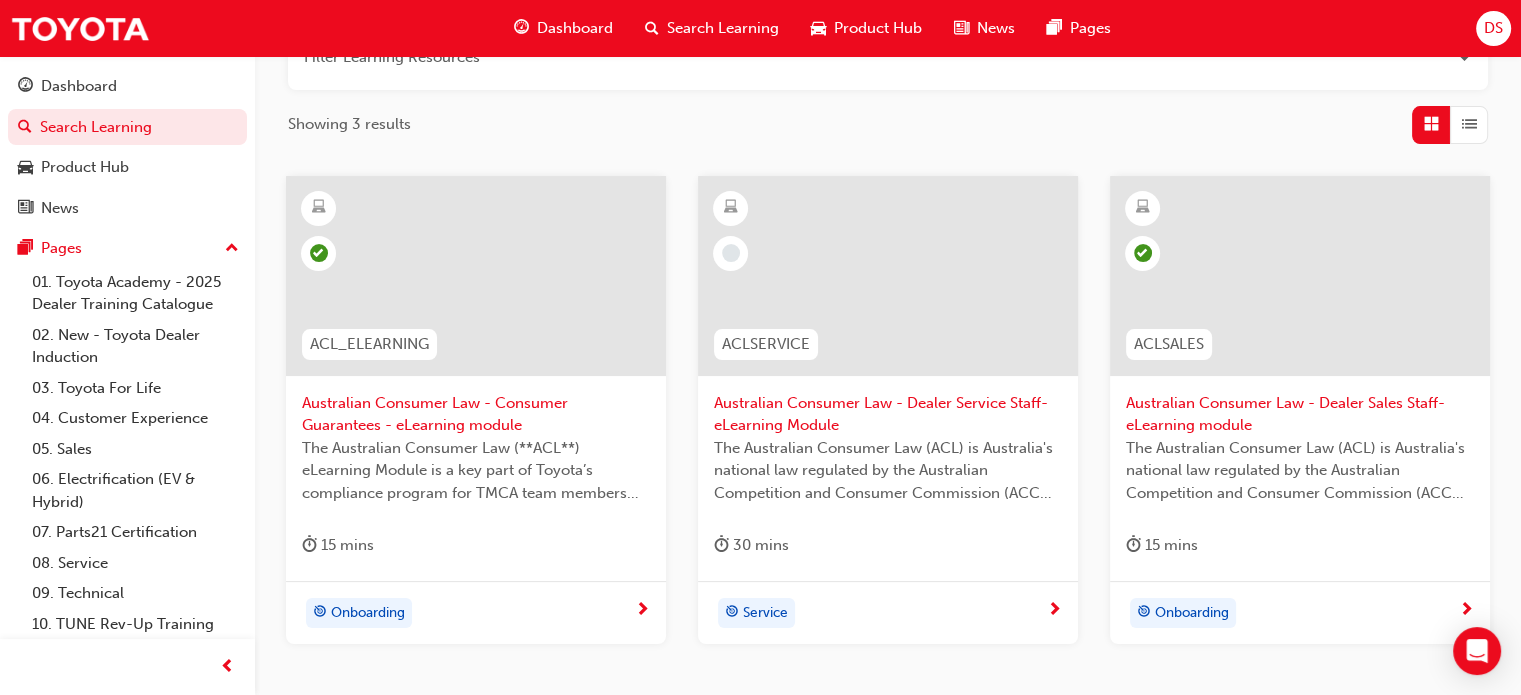 scroll, scrollTop: 300, scrollLeft: 0, axis: vertical 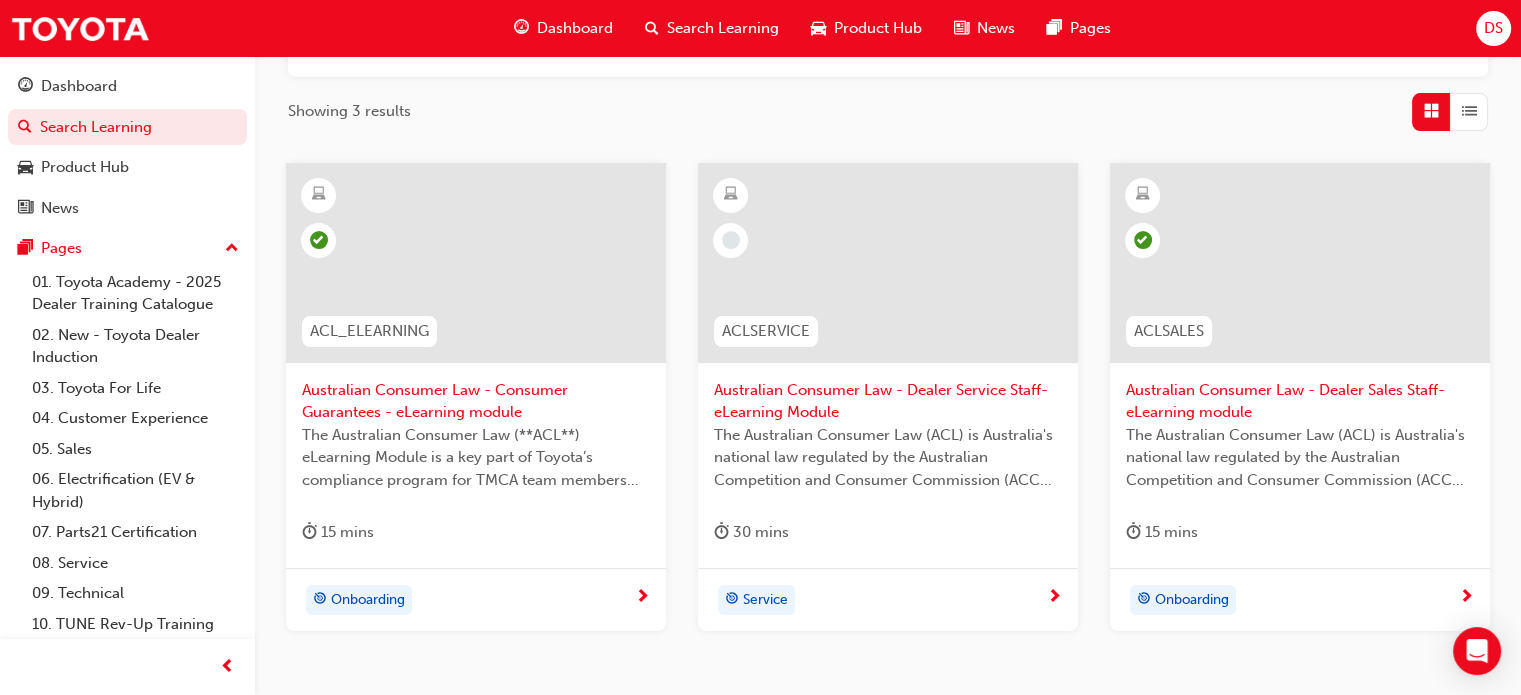 click at bounding box center [1300, 263] 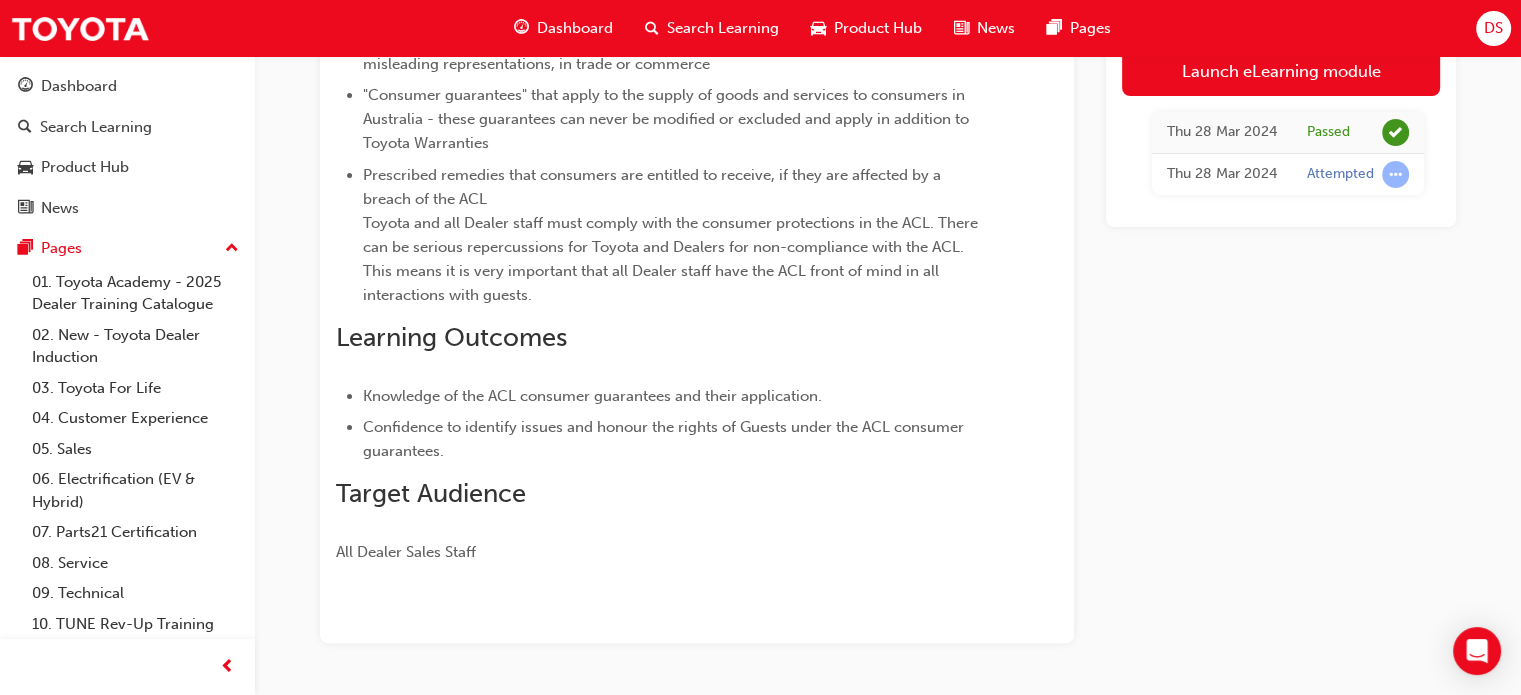 scroll, scrollTop: 410, scrollLeft: 0, axis: vertical 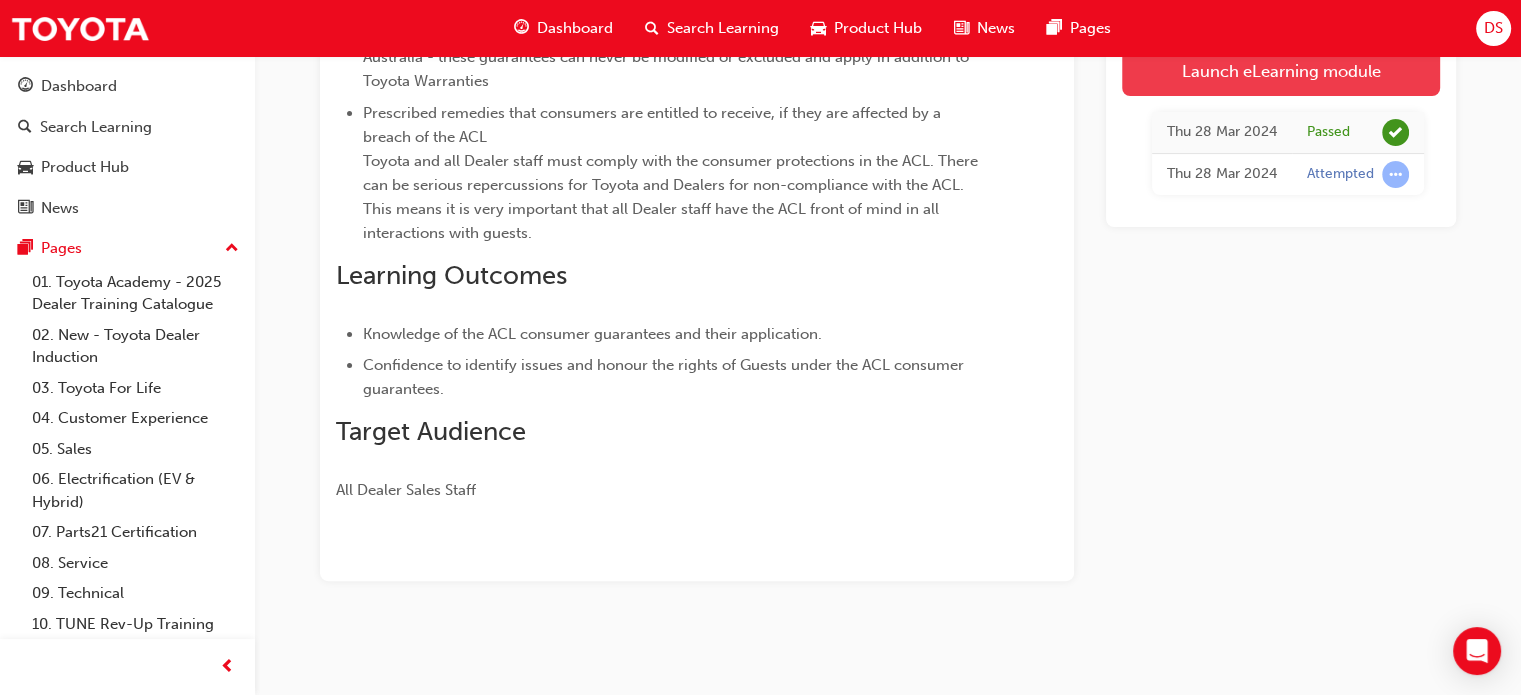 click on "Launch eLearning module" at bounding box center [1281, 71] 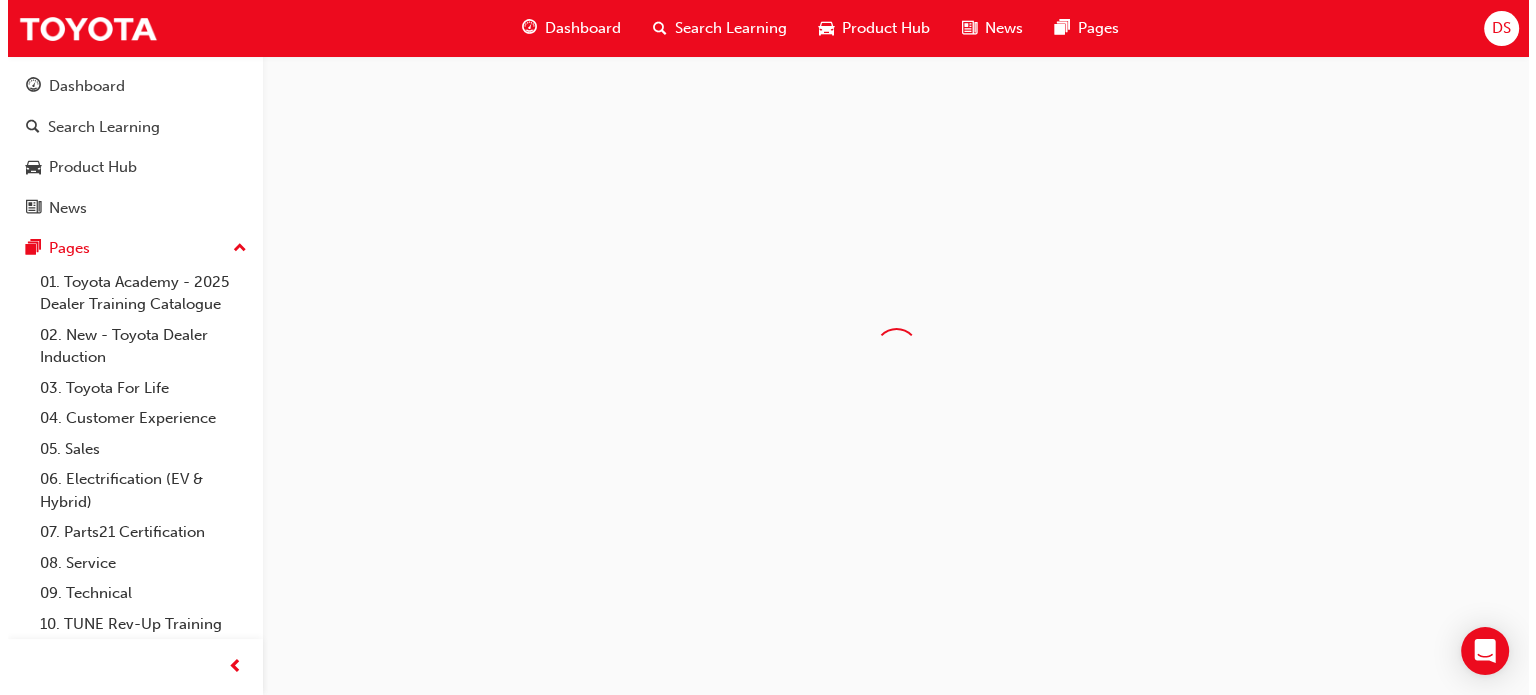 scroll, scrollTop: 0, scrollLeft: 0, axis: both 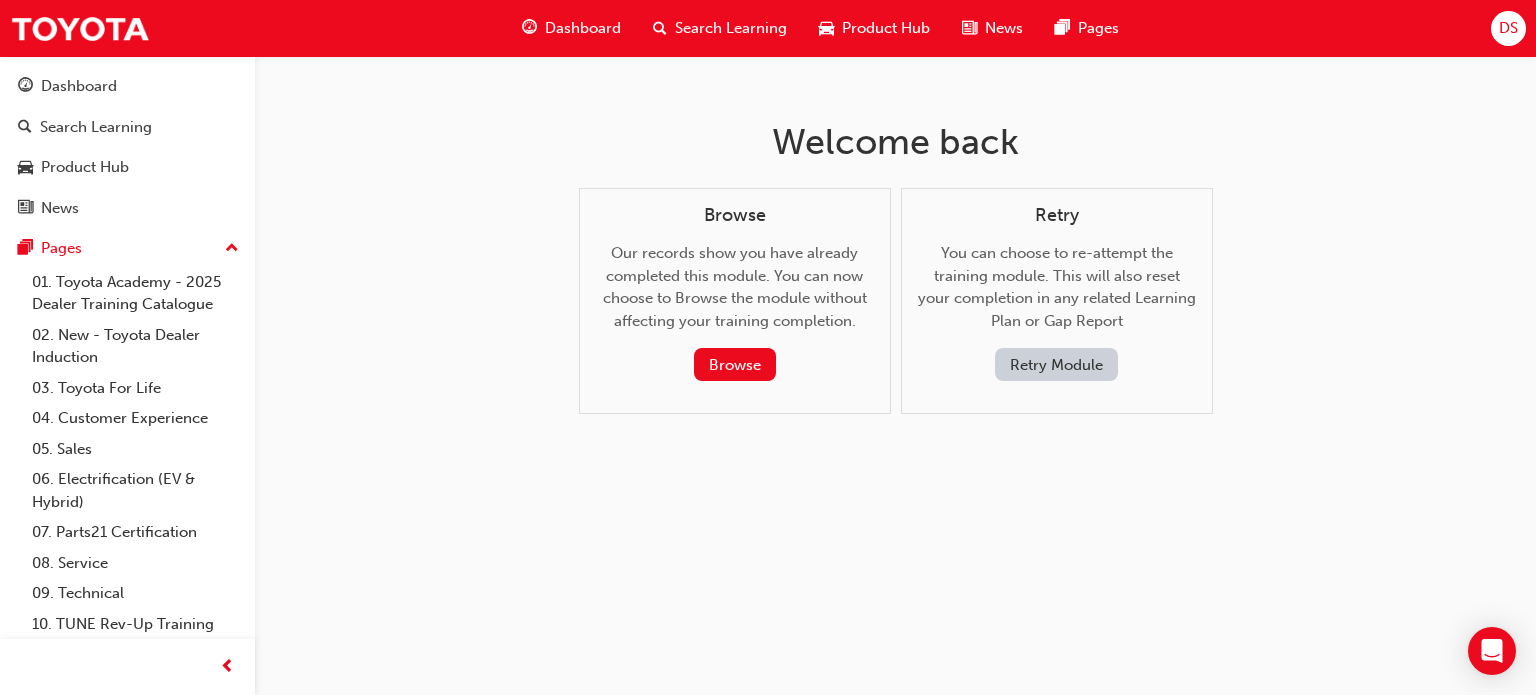 click on "Retry Module" at bounding box center (1056, 364) 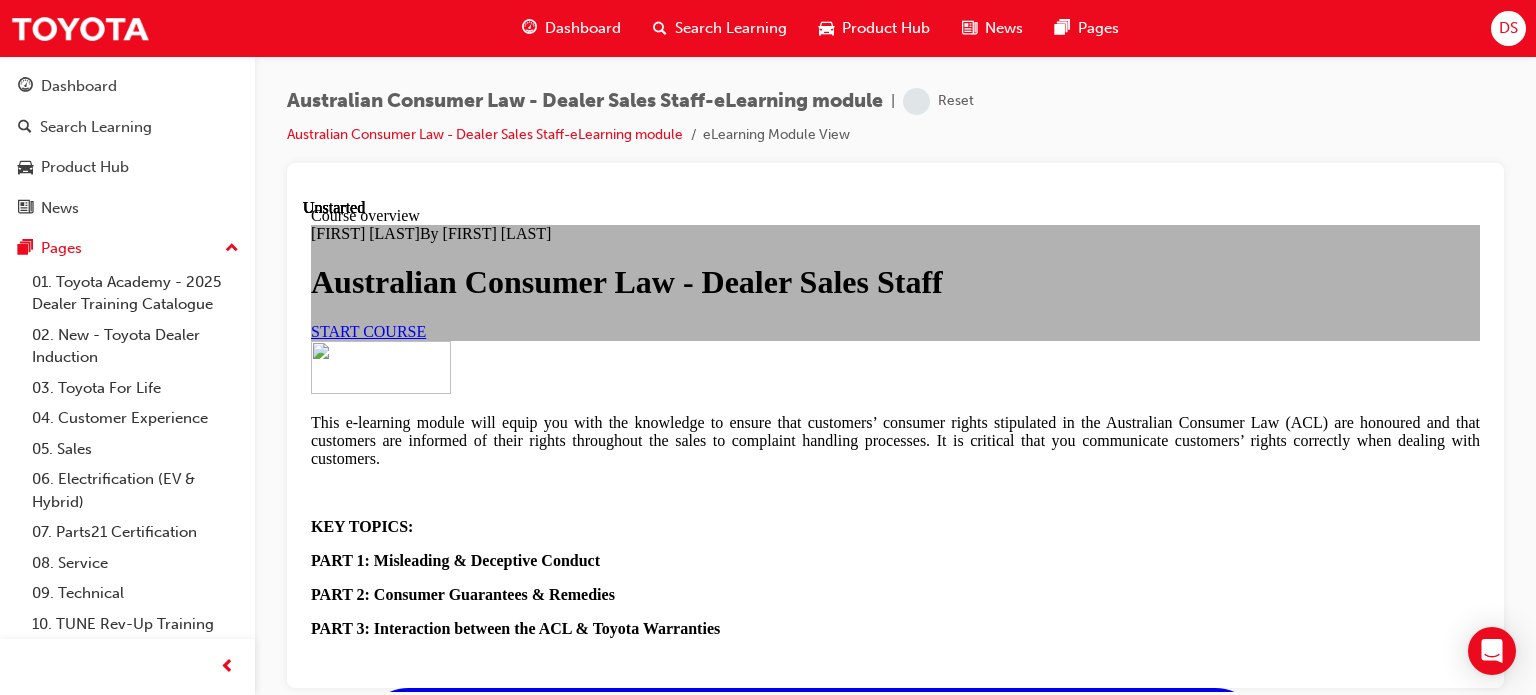 scroll, scrollTop: 0, scrollLeft: 0, axis: both 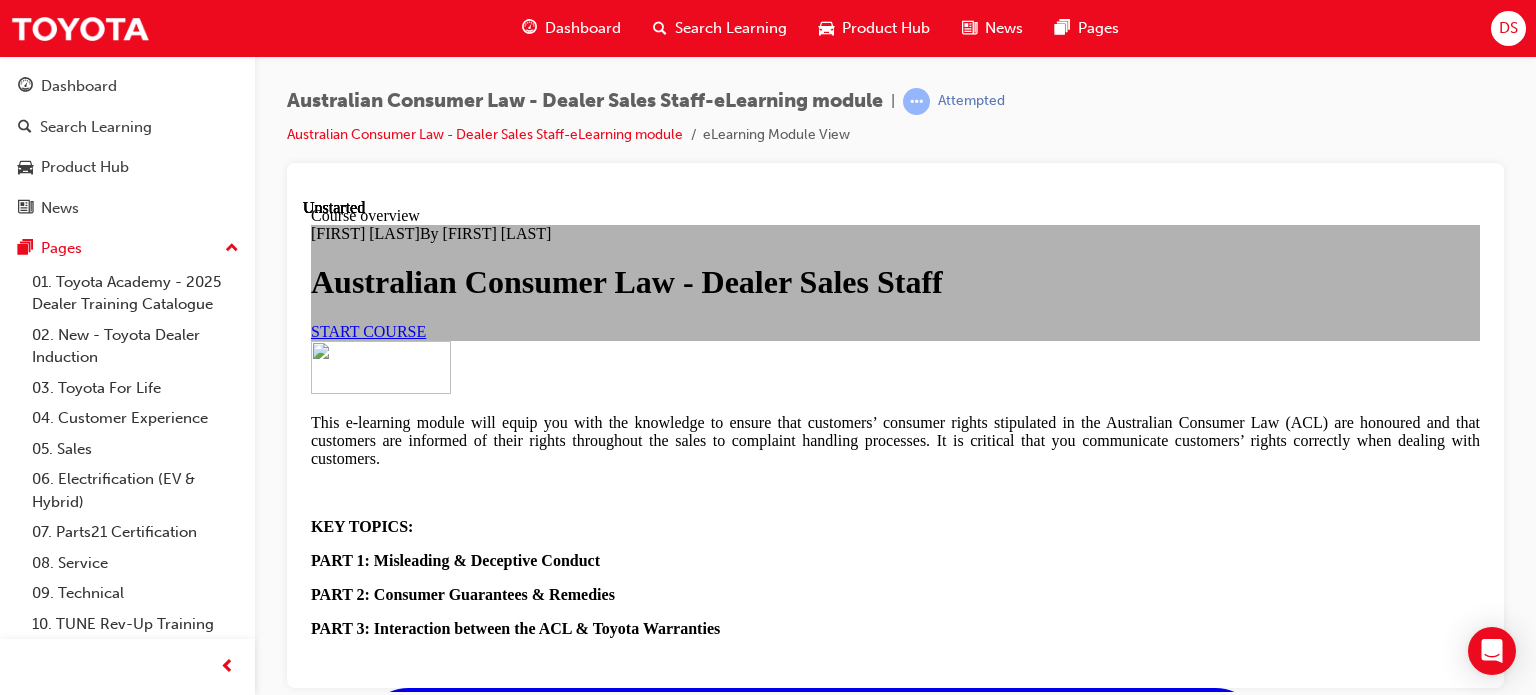 click on "START COURSE" at bounding box center [368, 330] 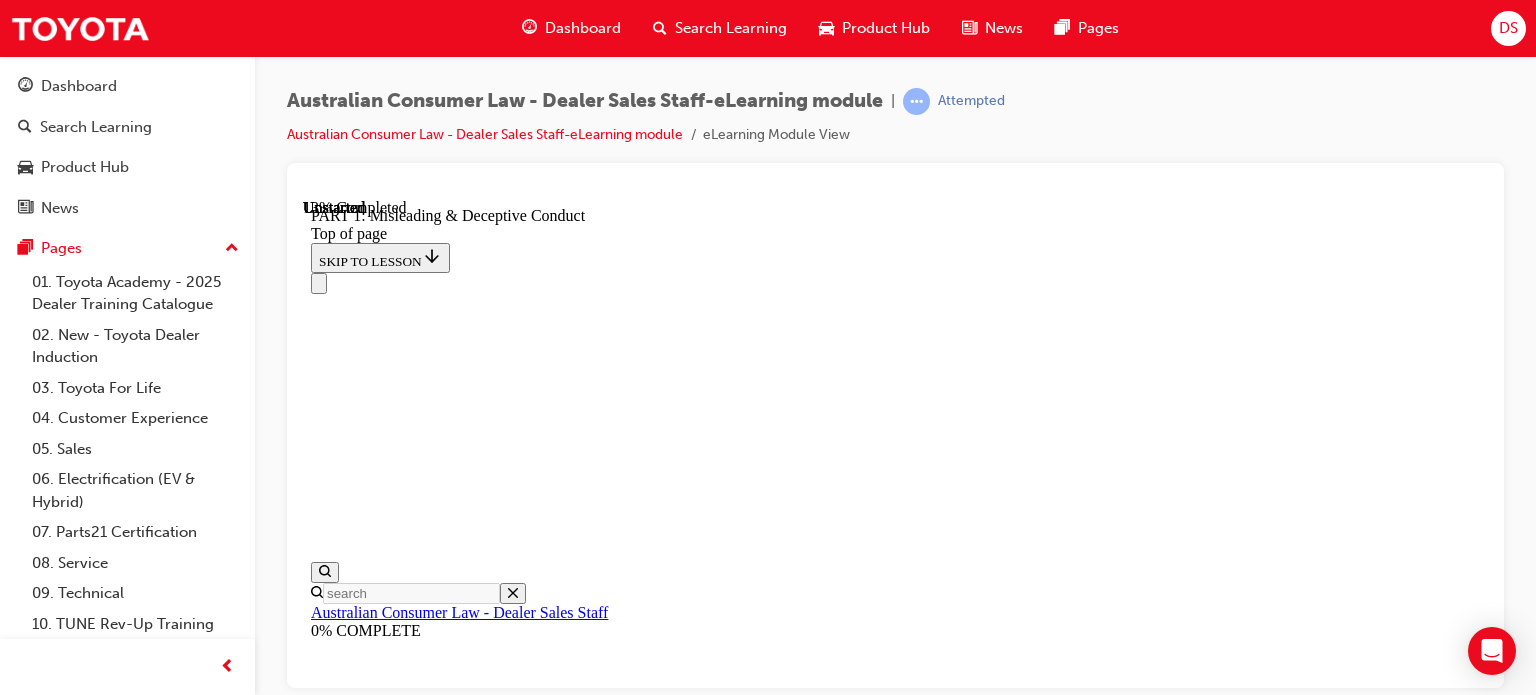 scroll, scrollTop: 1462, scrollLeft: 0, axis: vertical 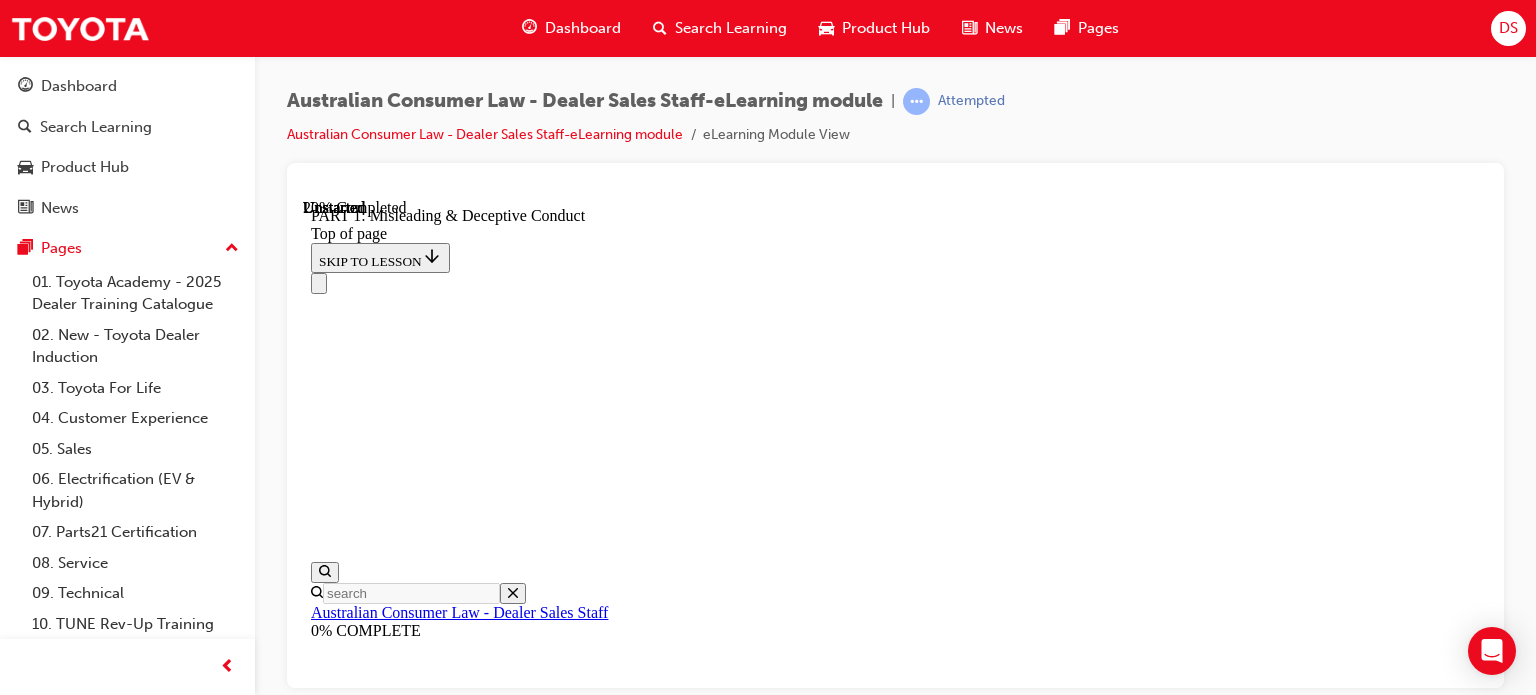 click at bounding box center (407, 8810) 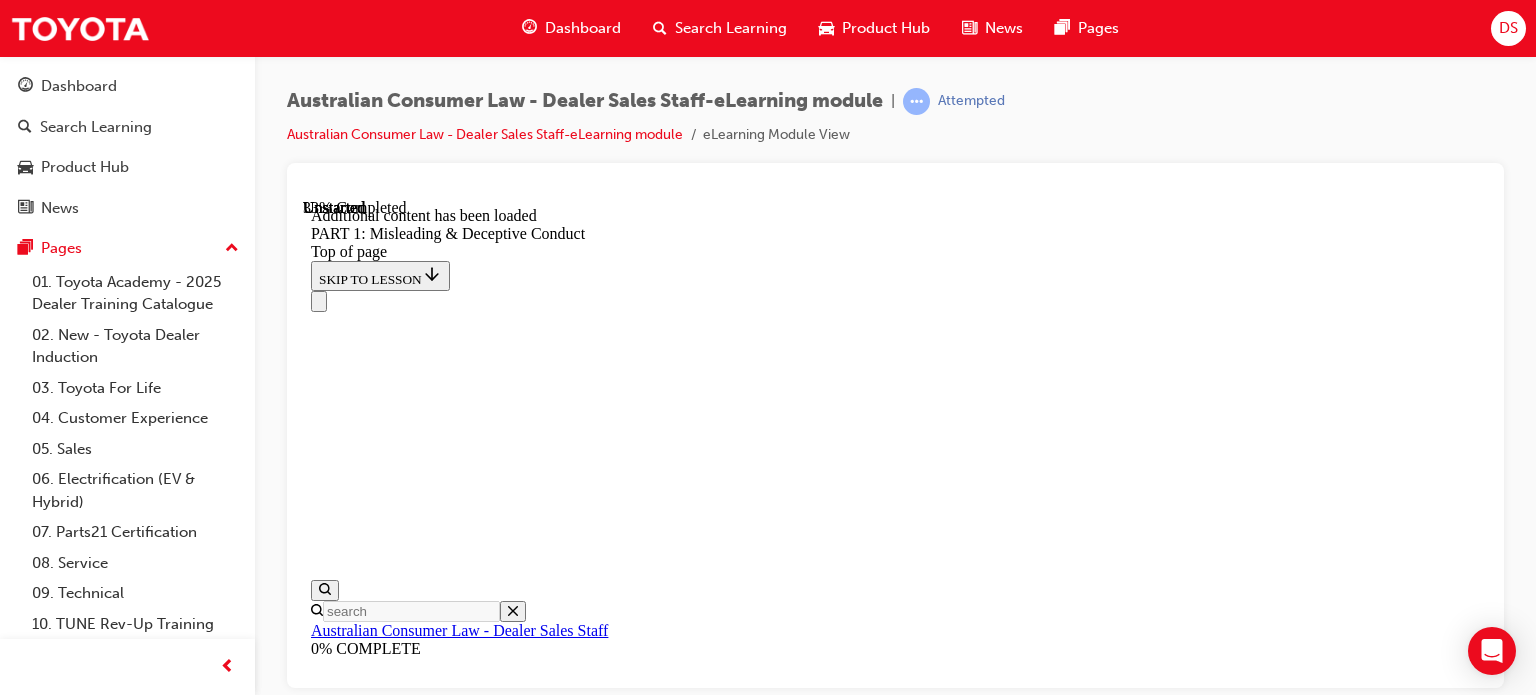 scroll, scrollTop: 2518, scrollLeft: 0, axis: vertical 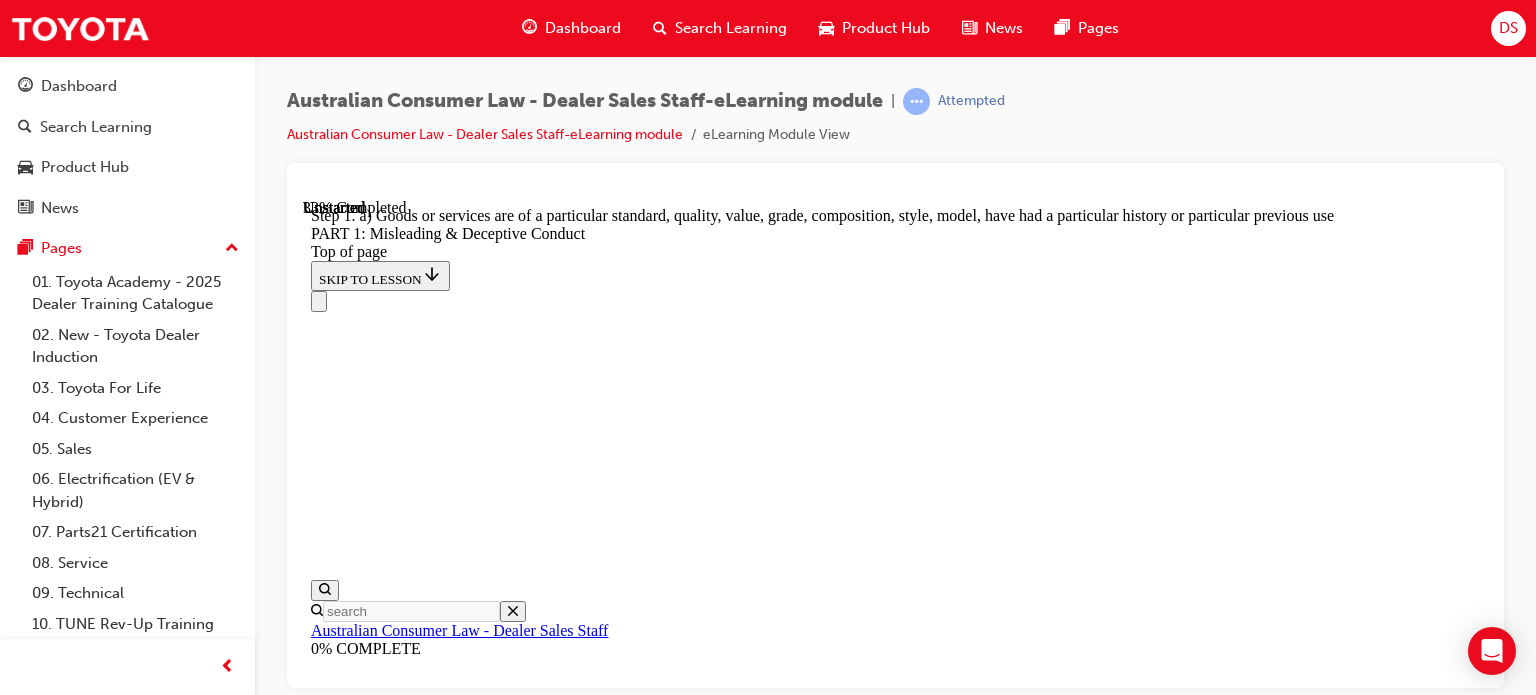 click on "2" at bounding box center (362, 9486) 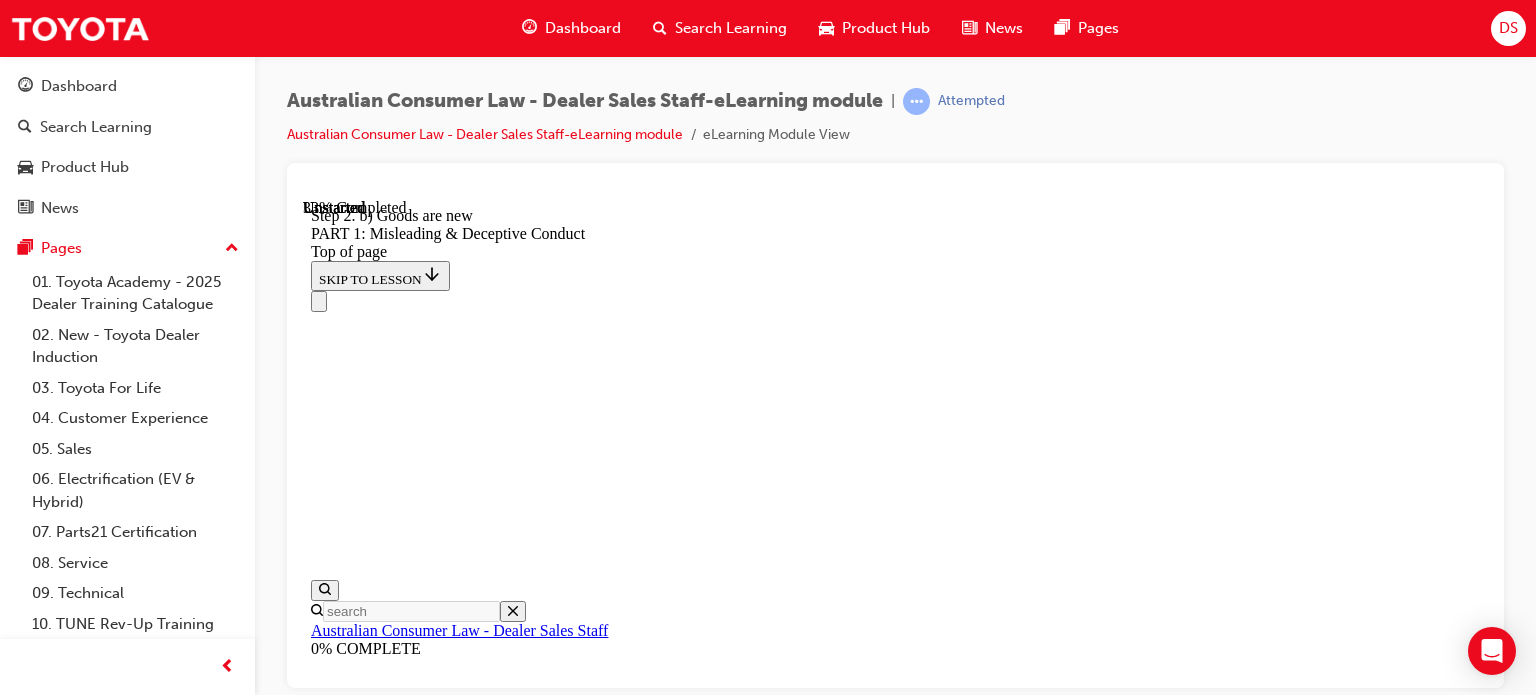 scroll, scrollTop: 2380, scrollLeft: 0, axis: vertical 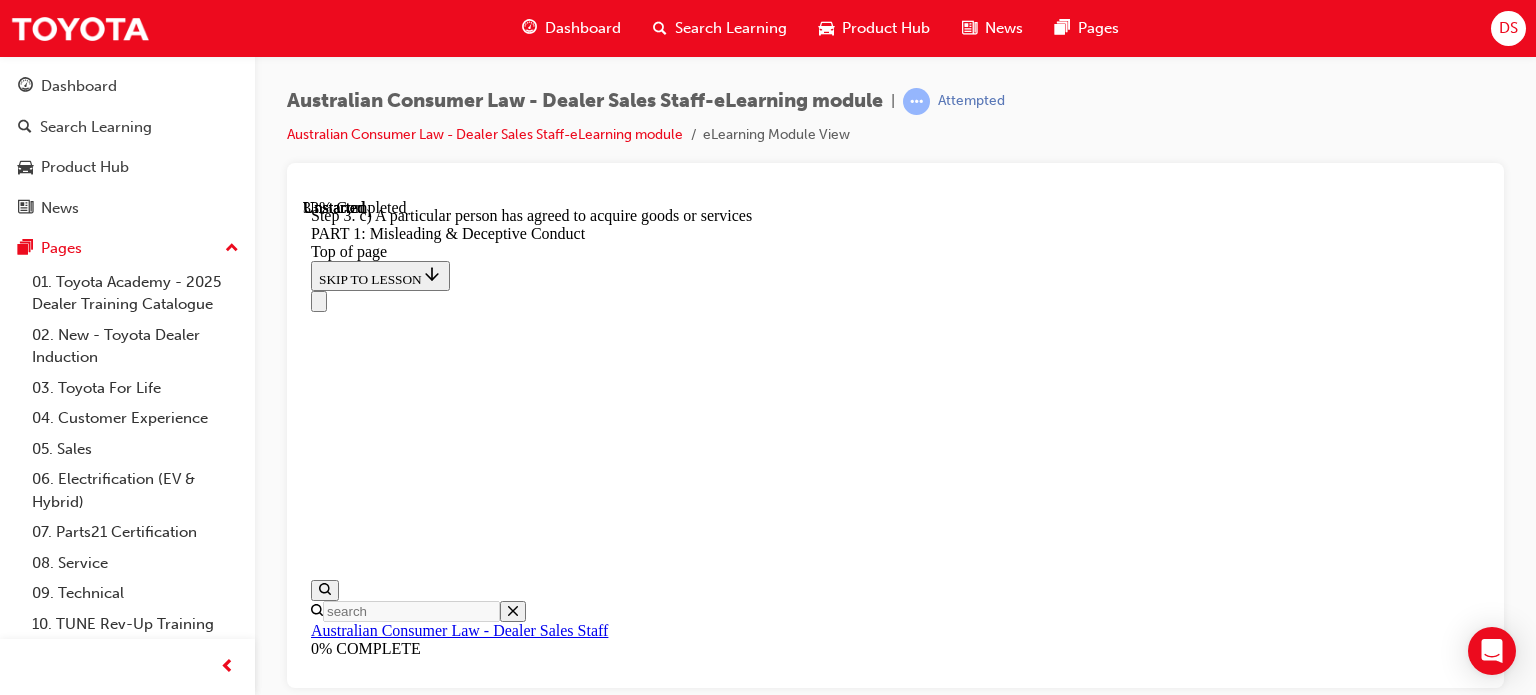 click on "3" at bounding box center (362, 10281) 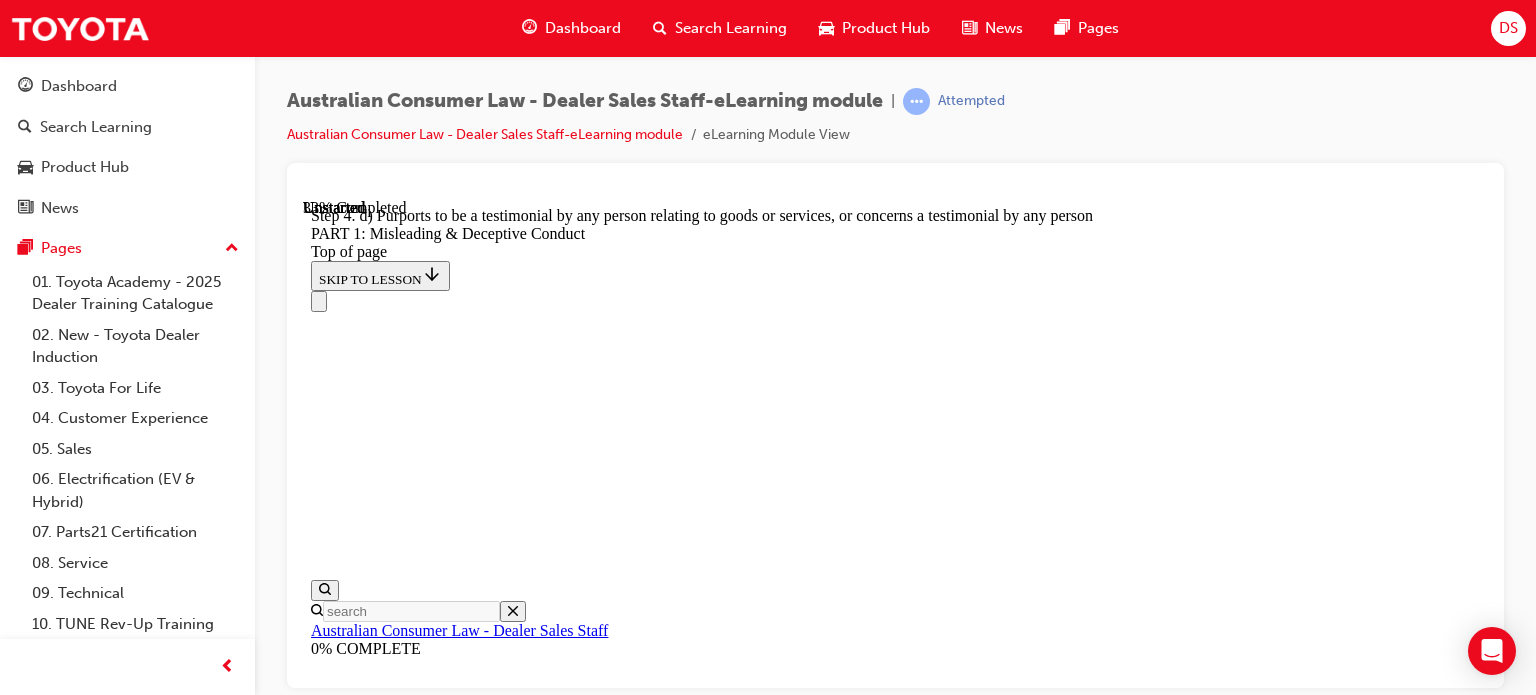 scroll, scrollTop: 2679, scrollLeft: 0, axis: vertical 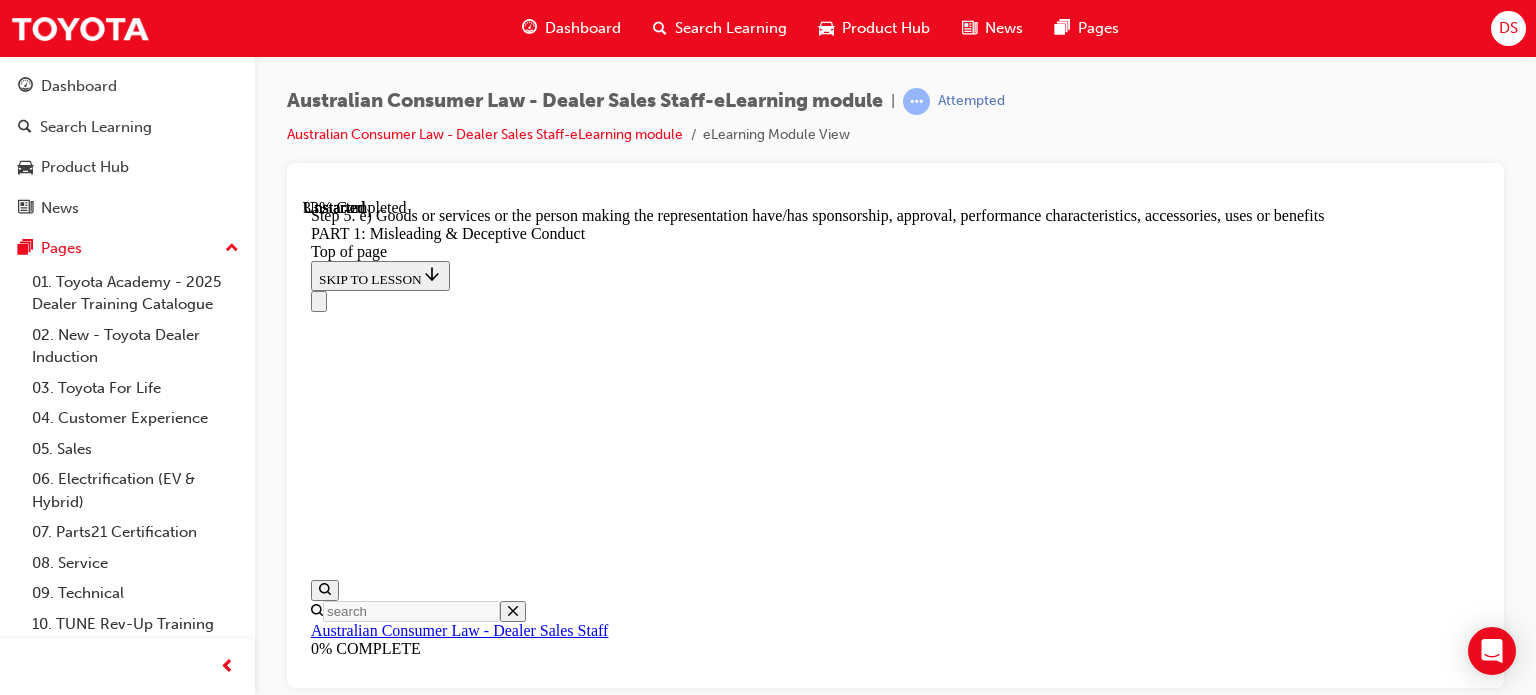 click on "6" at bounding box center (362, 11172) 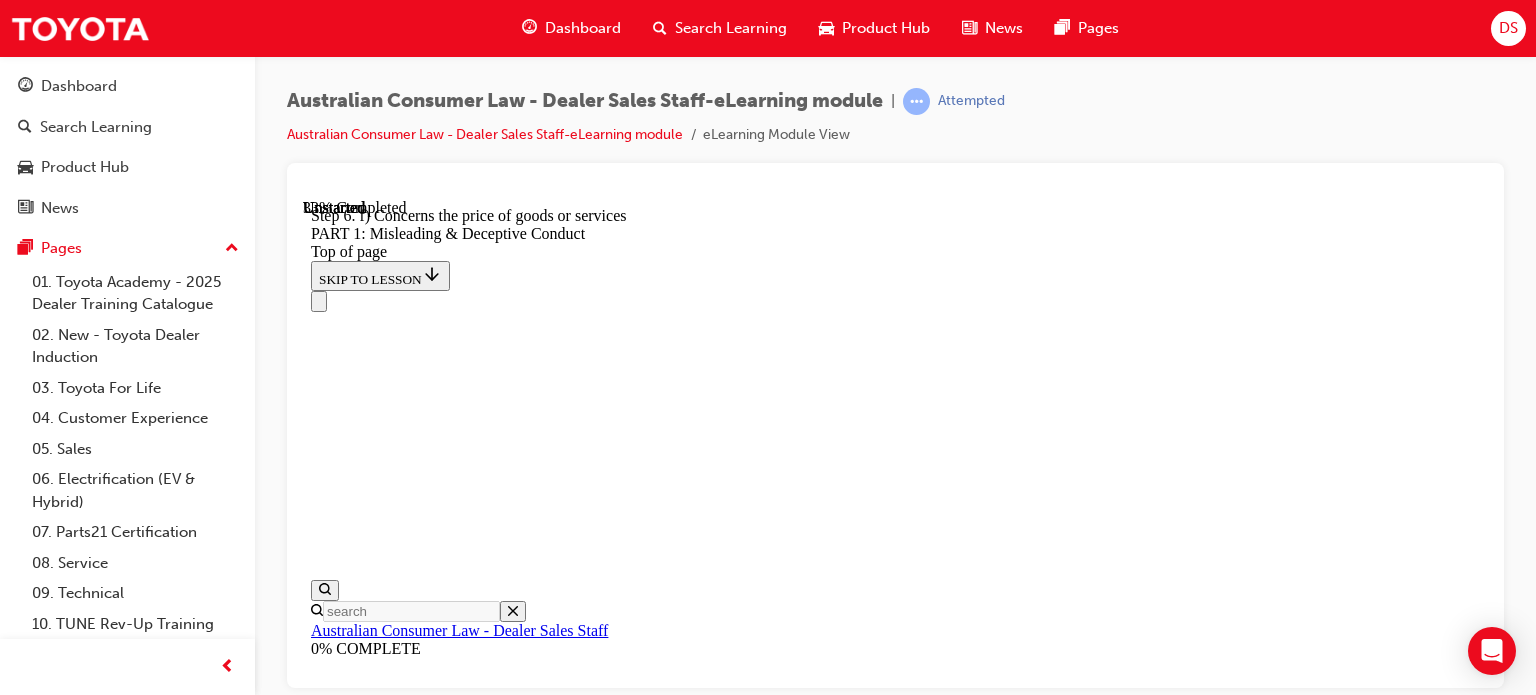 scroll, scrollTop: 2665, scrollLeft: 0, axis: vertical 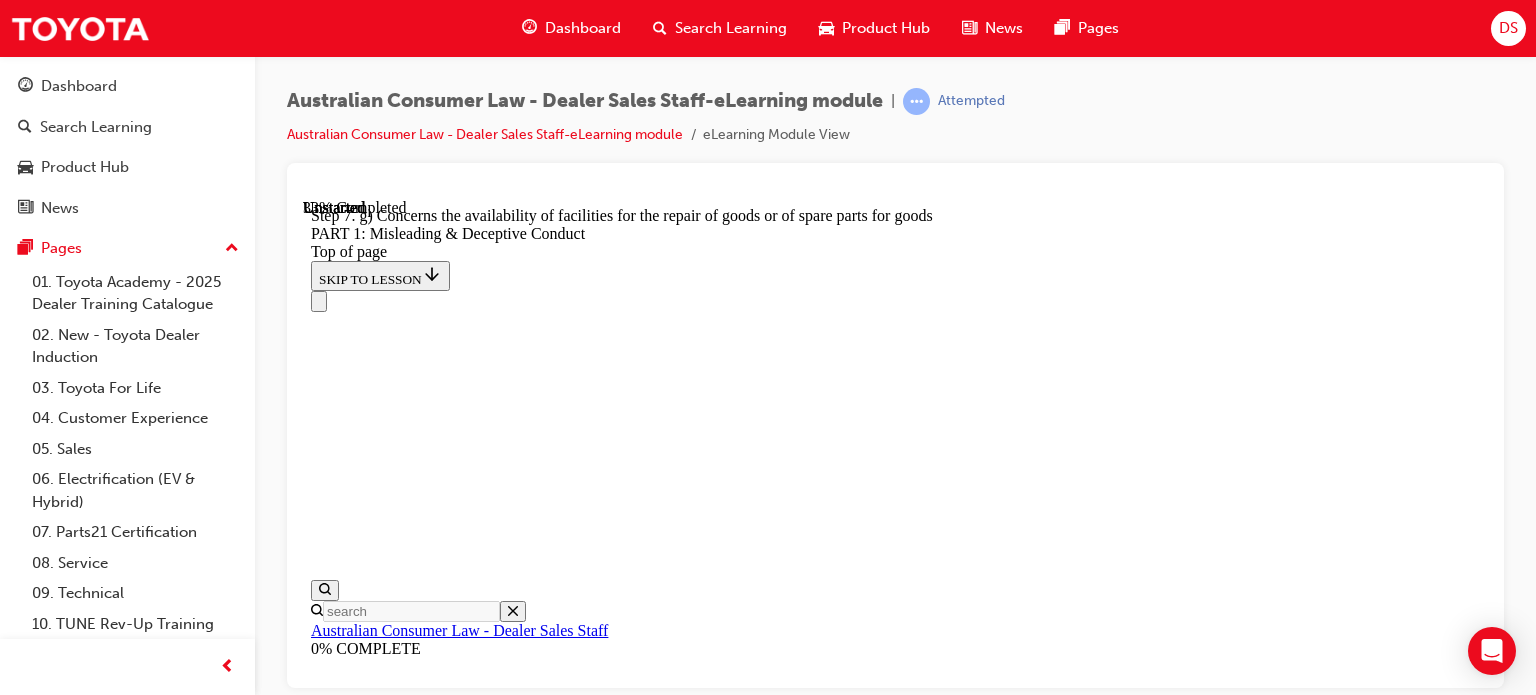 click on "8" at bounding box center [362, 12023] 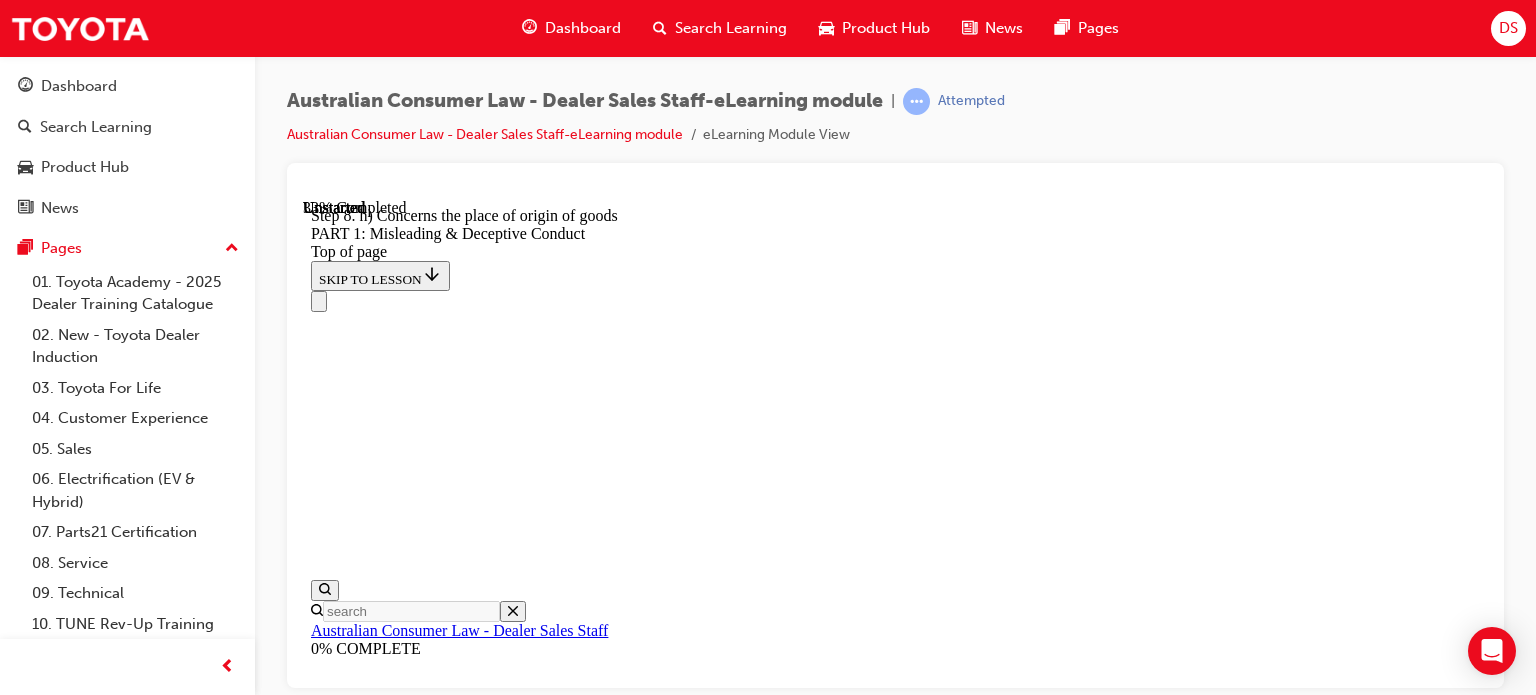 click on "9" at bounding box center (362, 12431) 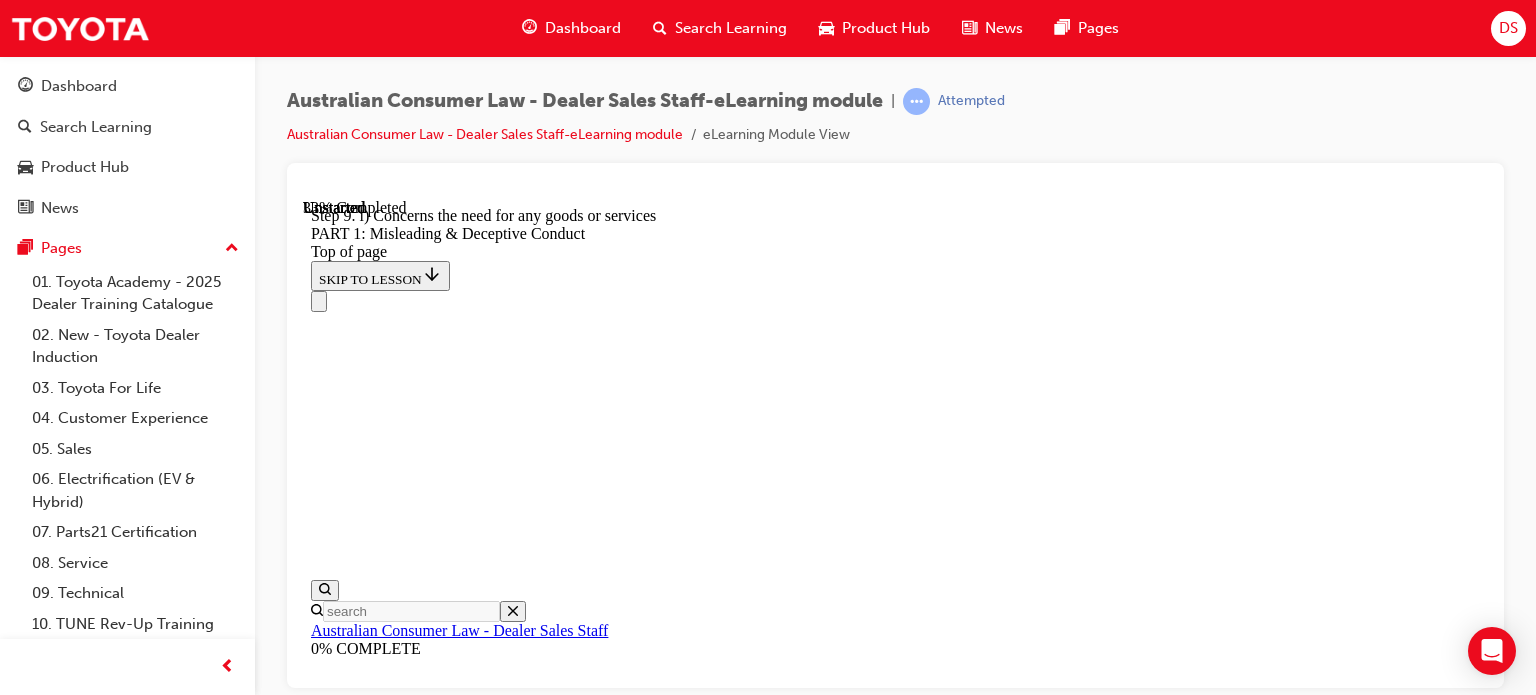 scroll, scrollTop: 2641, scrollLeft: 0, axis: vertical 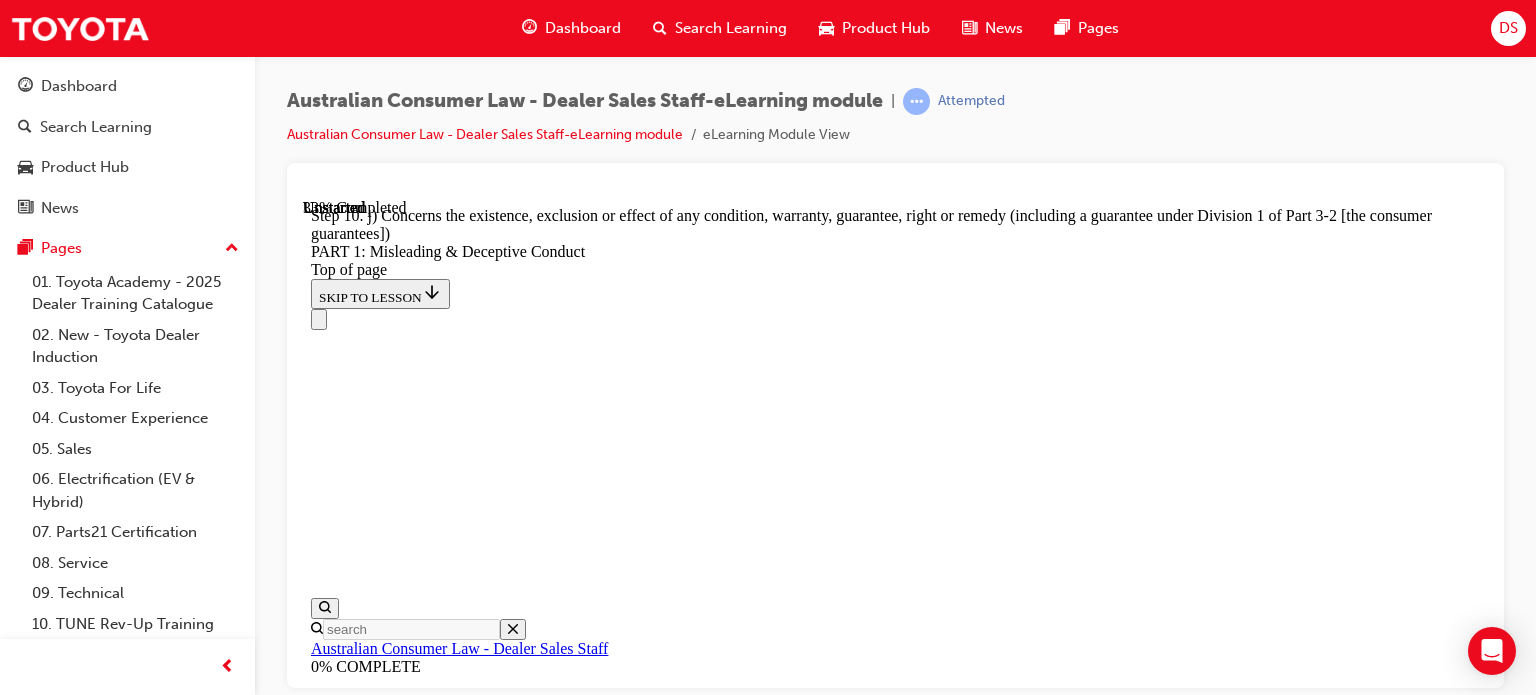 click on "11" at bounding box center [366, 13292] 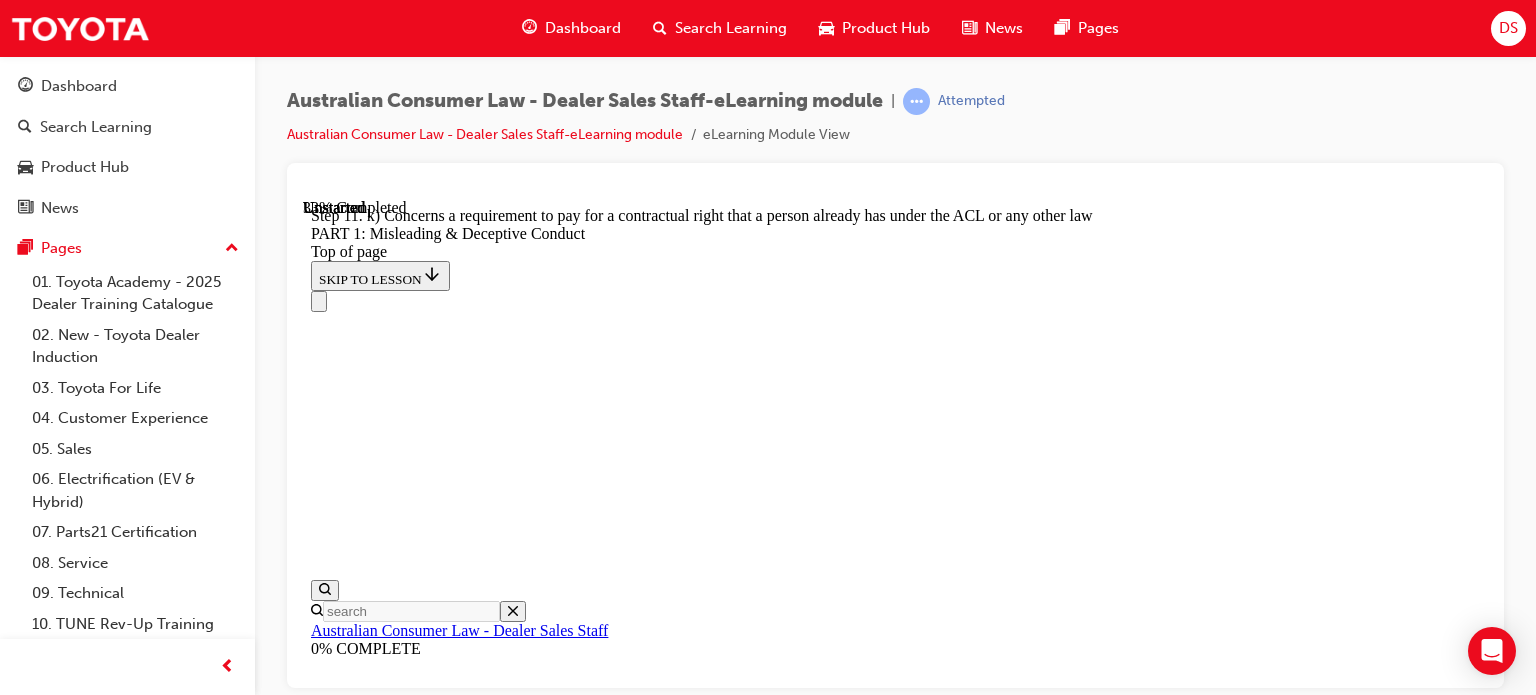 scroll, scrollTop: 2709, scrollLeft: 0, axis: vertical 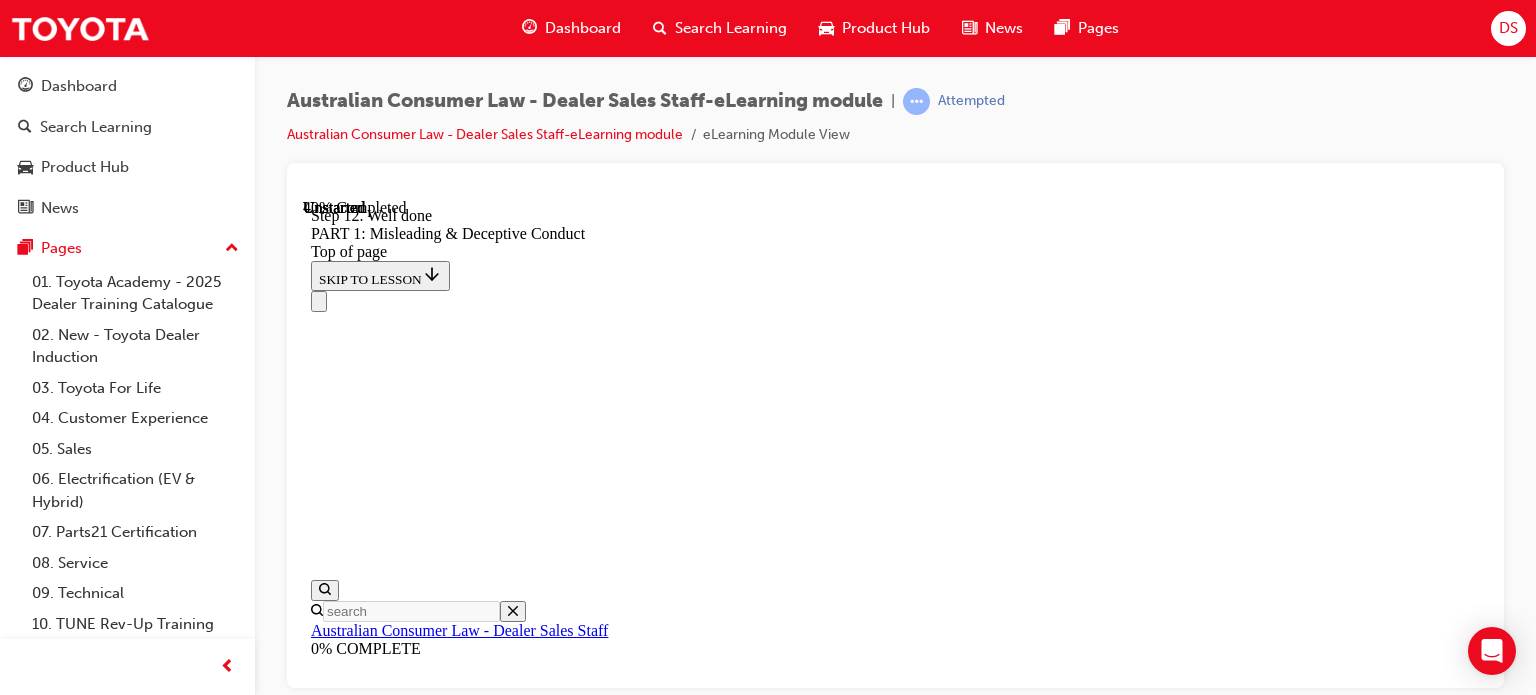 click on "CONTINUE" at bounding box center [353, 9517] 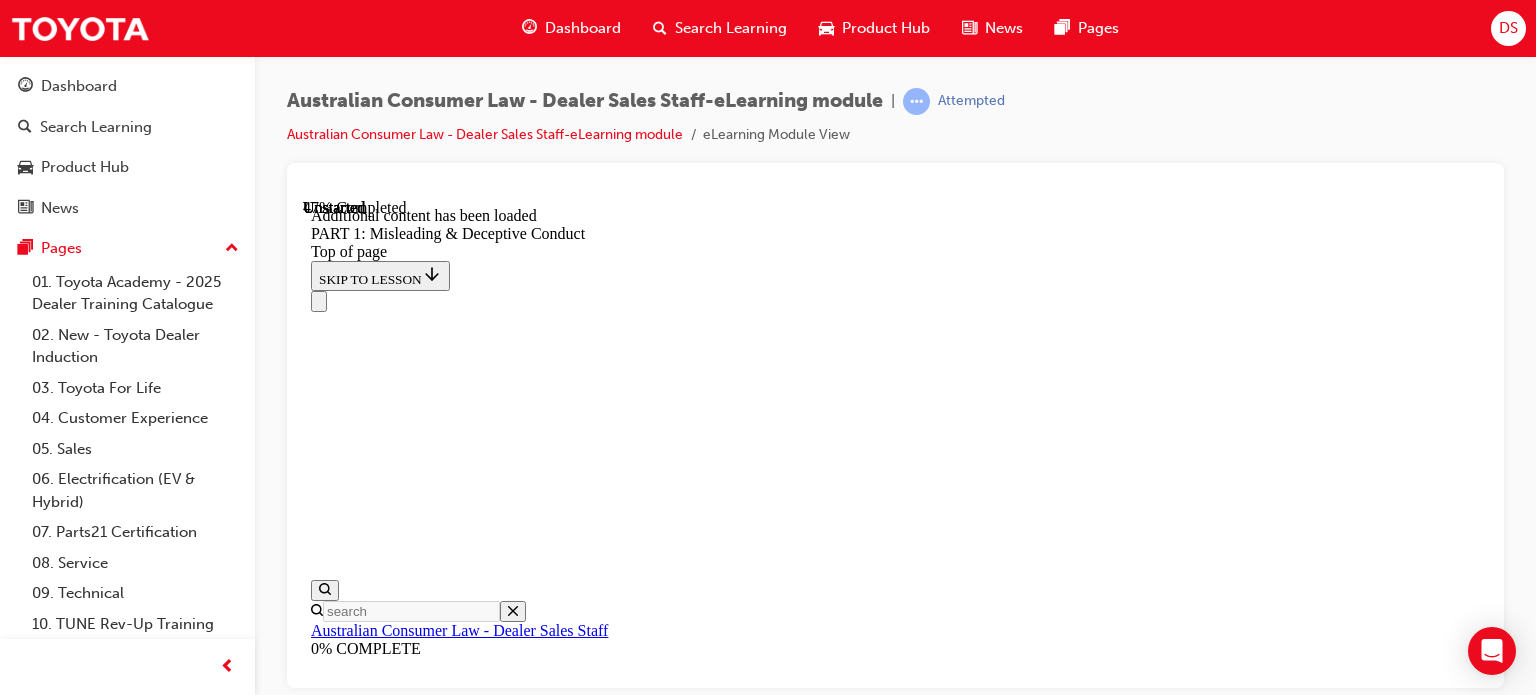 scroll, scrollTop: 3120, scrollLeft: 0, axis: vertical 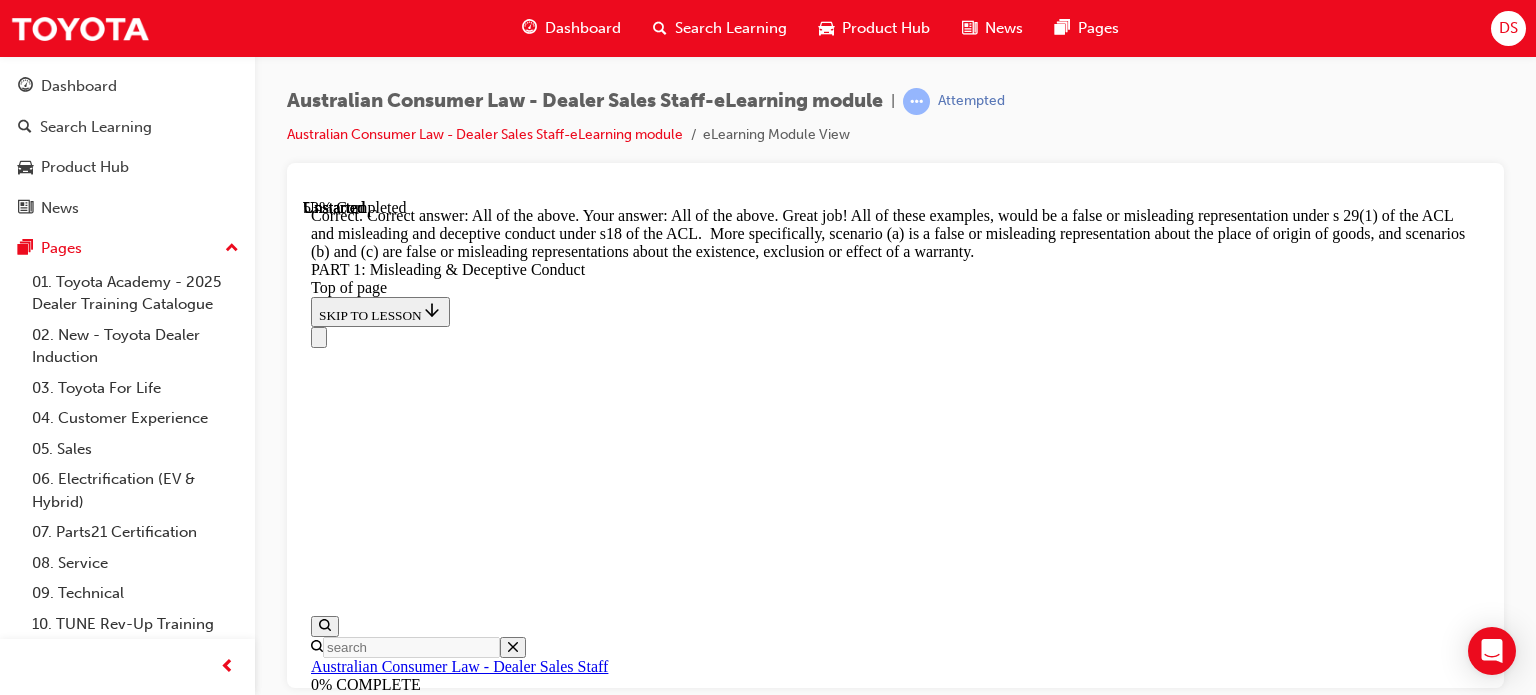 click on "CONTINUE" at bounding box center [353, 18300] 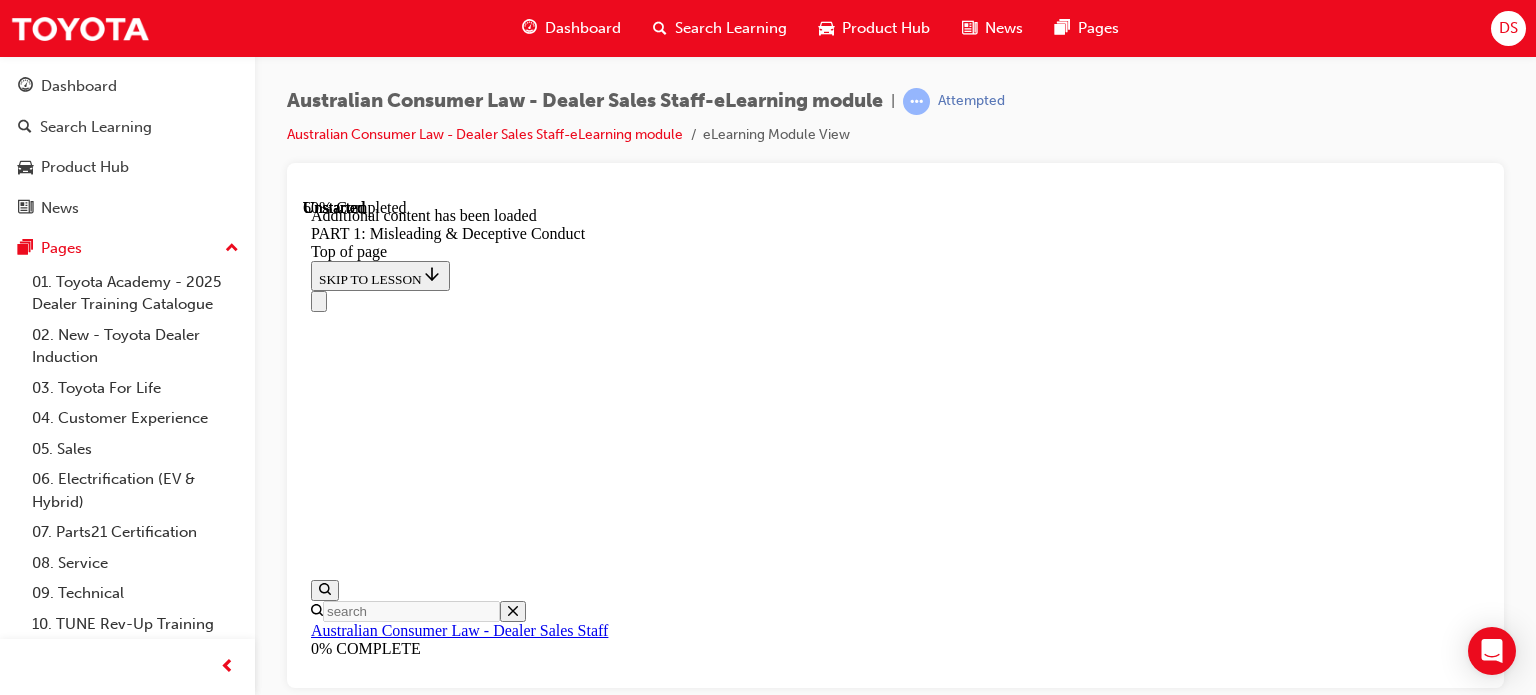 scroll, scrollTop: 4304, scrollLeft: 0, axis: vertical 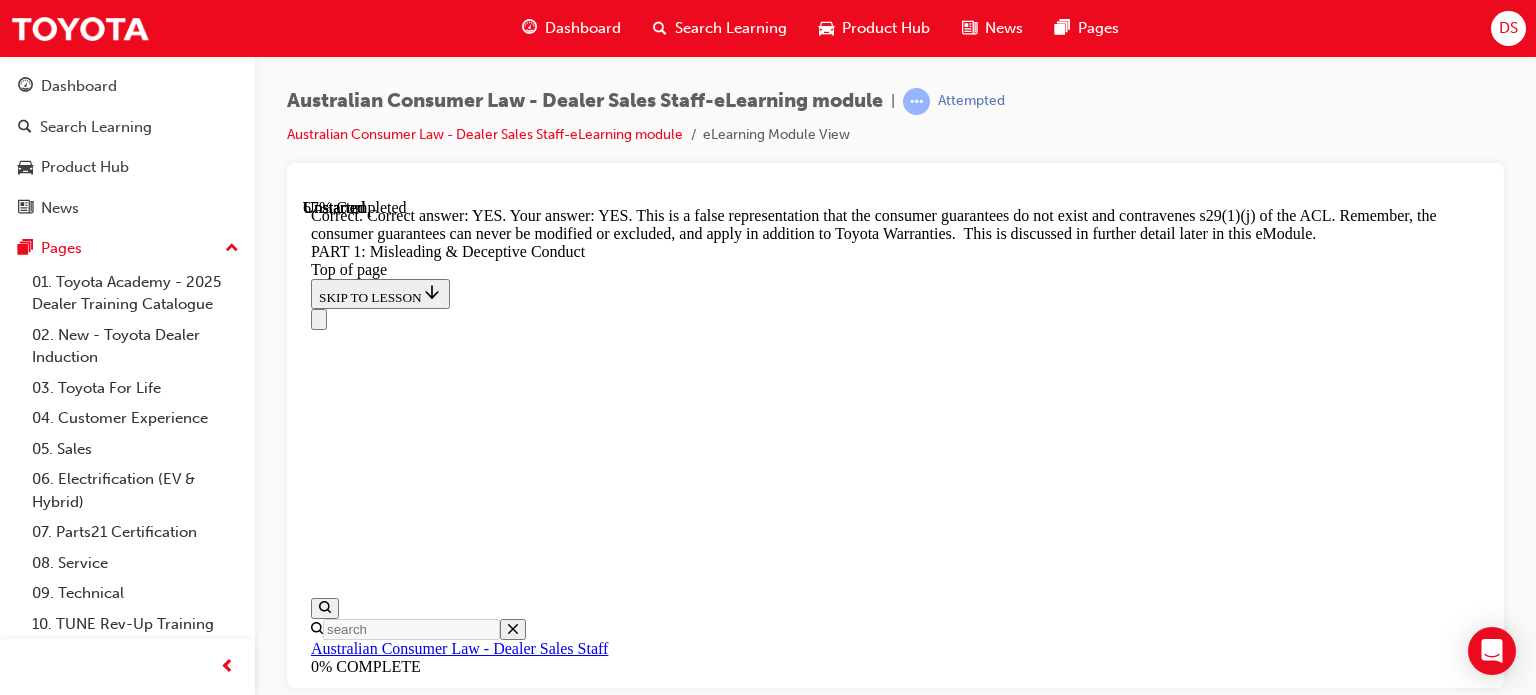 click on "CONTINUE" at bounding box center [353, 22772] 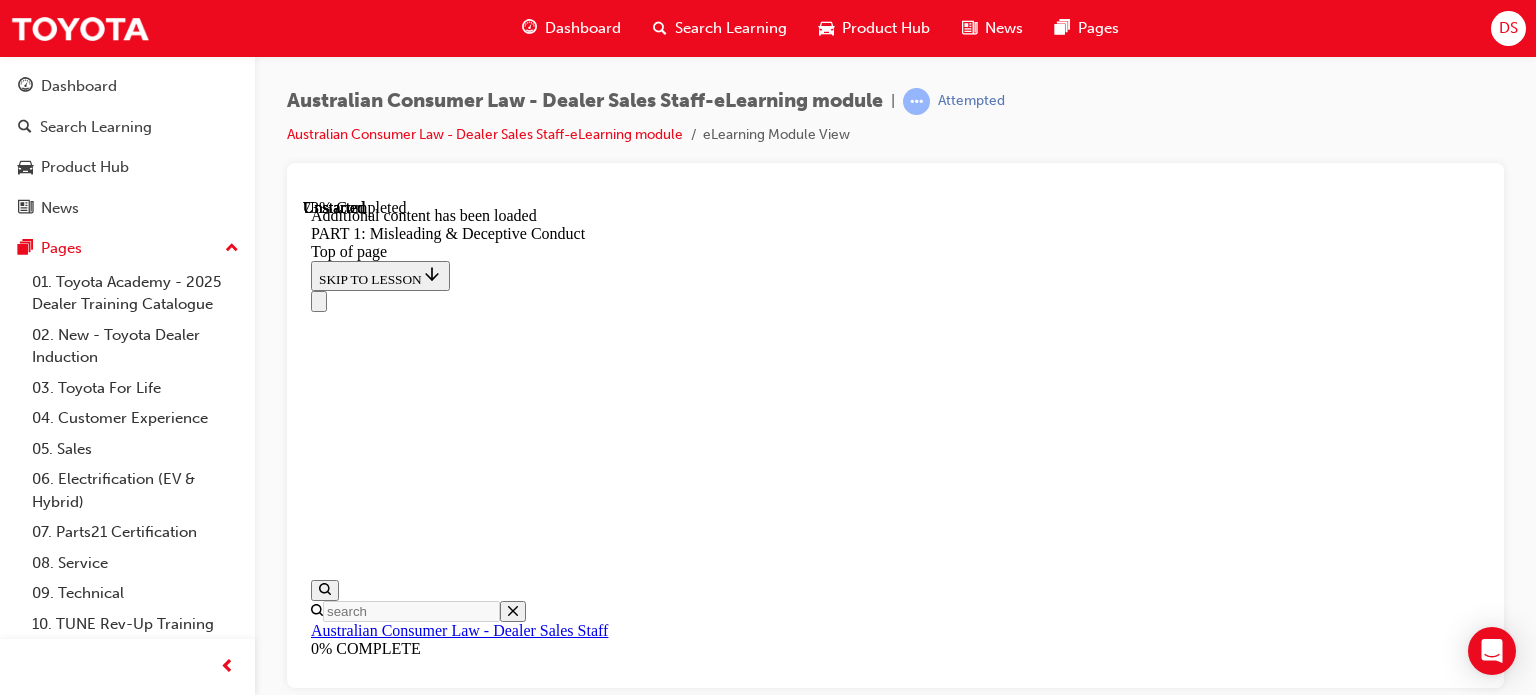 click on "What you SHOULD do in conversations with customers START" at bounding box center (895, 22852) 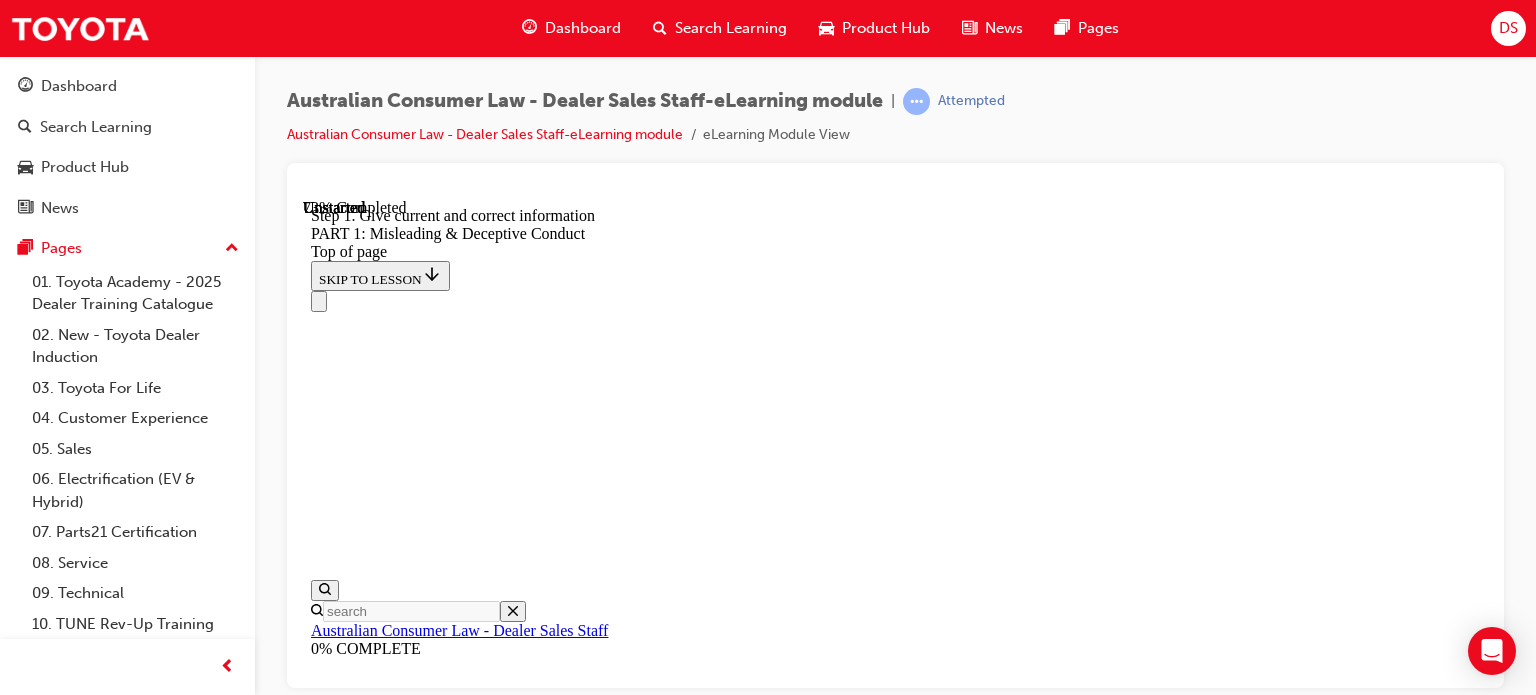 scroll, scrollTop: 5133, scrollLeft: 0, axis: vertical 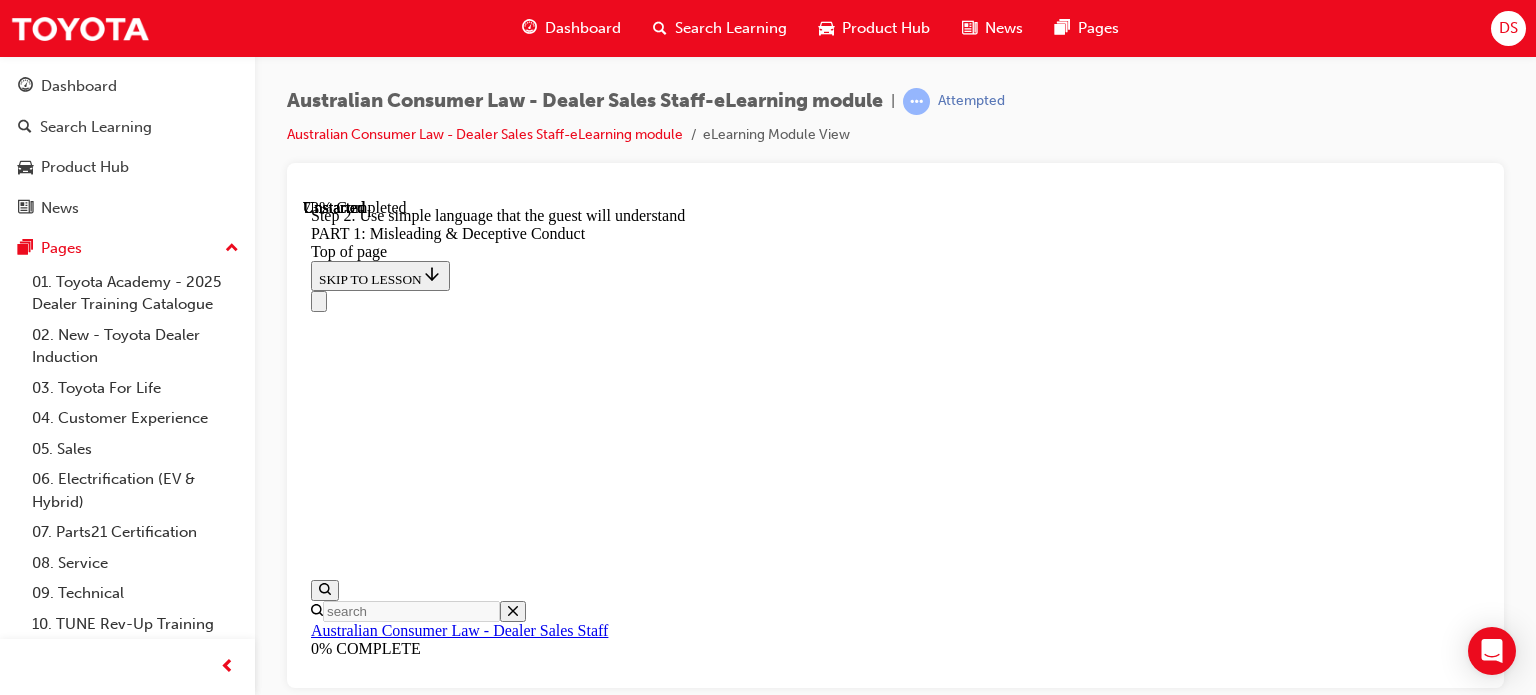 click on "What you SHOULD do in conversations with customers START    1 Give current and correct information For example: “The brochure you have appears out of date, let me get you the most recent one. You can also find current information about the vehicle on the Toyota website.”  1 2 3 4 5 6 7    2 Use simple language that the guest will understand For example: Instead of simply listing safety features in acronyms such has ABC, ACC, AEB, DSC, explain what each feature does and remember to be accurate about what each feature does and doesn’t do and which features are included in which models.  Refer to brochures and relevant webpages, particularly if you are unsure about any detail.   1 2 3 4 5 6 7    3 Check that the overall impression is accurate 1 2 3 4 5 6 7    4 Back up claims with facts and documented evidence where appropriate For example: “The vehicle’s ANCAP safety rating can be found on the ANCAP website.” 1 2 3 4 5 6 7    5 Note important limitations or exemptions 1 2 3 4 5 6 7    6 1 2 3 4 5" at bounding box center (895, 22993) 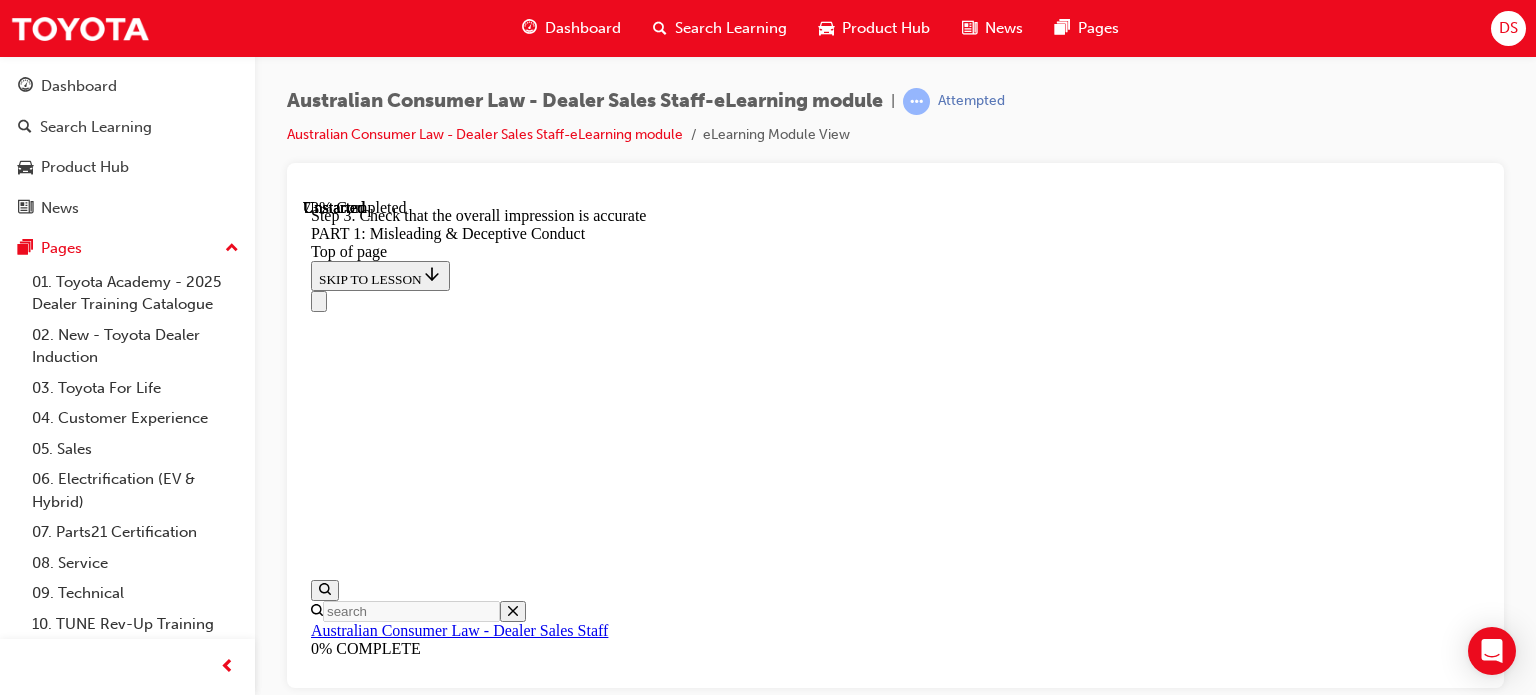 click on "What you SHOULD do in conversations with customers START    1 Give current and correct information For example: “The brochure you have appears out of date, let me get you the most recent one. You can also find current information about the vehicle on the Toyota website.”  1 2 3 4 5 6 7    2 Use simple language that the guest will understand For example: Instead of simply listing safety features in acronyms such has ABC, ACC, AEB, DSC, explain what each feature does and remember to be accurate about what each feature does and doesn’t do and which features are included in which models.  Refer to brochures and relevant webpages, particularly if you are unsure about any detail.   1 2 3 4 5 6 7    3 Check that the overall impression is accurate 1 2 3 4 5 6 7    4 Back up claims with facts and documented evidence where appropriate For example: “The vehicle’s ANCAP safety rating can be found on the ANCAP website.” 1 2 3 4 5 6 7    5 Note important limitations or exemptions 1 2 3 4 5 6 7    6 1 2 3 4 5" at bounding box center [895, 23009] 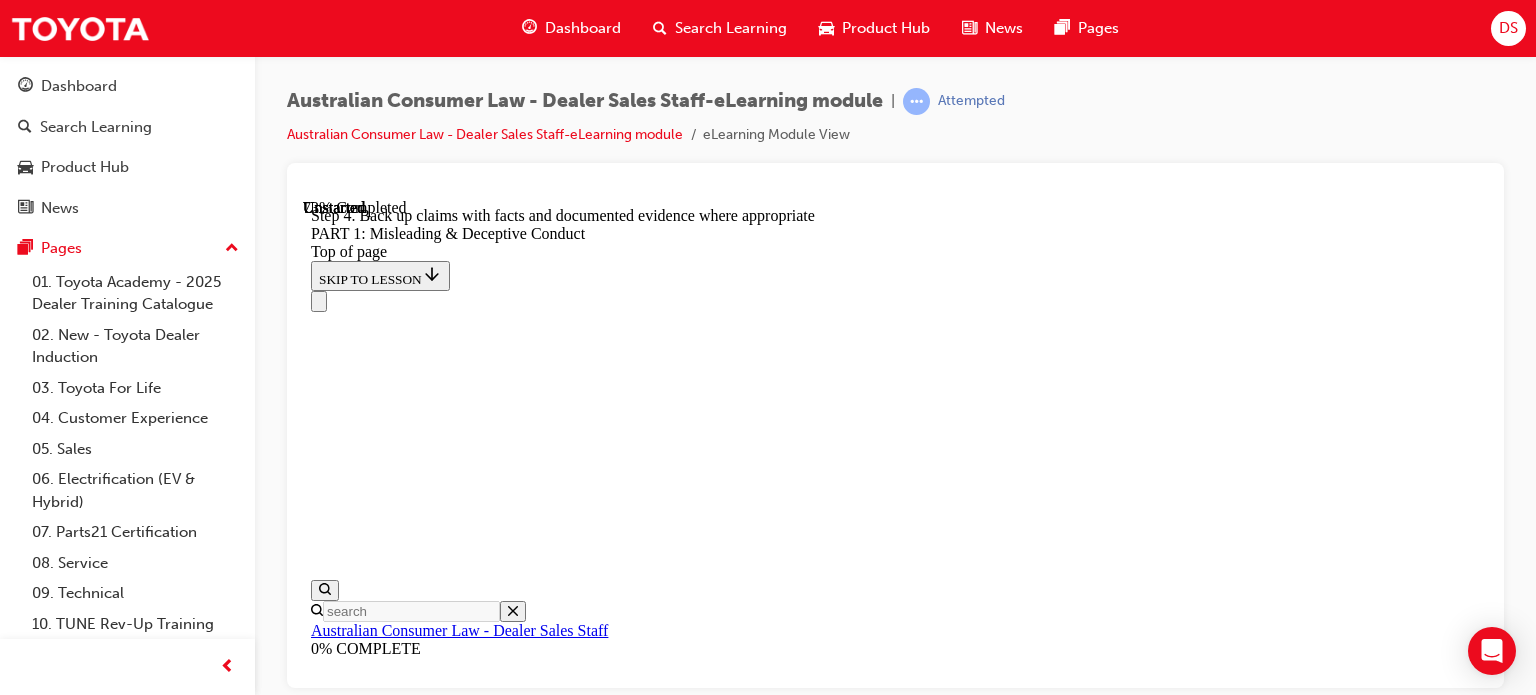 click on "What you SHOULD do in conversations with customers START    1 Give current and correct information For example: “The brochure you have appears out of date, let me get you the most recent one. You can also find current information about the vehicle on the Toyota website.”  1 2 3 4 5 6 7    2 Use simple language that the guest will understand For example: Instead of simply listing safety features in acronyms such has ABC, ACC, AEB, DSC, explain what each feature does and remember to be accurate about what each feature does and doesn’t do and which features are included in which models.  Refer to brochures and relevant webpages, particularly if you are unsure about any detail.   1 2 3 4 5 6 7    3 Check that the overall impression is accurate 1 2 3 4 5 6 7    4 Back up claims with facts and documented evidence where appropriate For example: “The vehicle’s ANCAP safety rating can be found on the ANCAP website.” 1 2 3 4 5 6 7    5 Note important limitations or exemptions 1 2 3 4 5 6 7    6 1 2 3 4 5" at bounding box center (895, 22951) 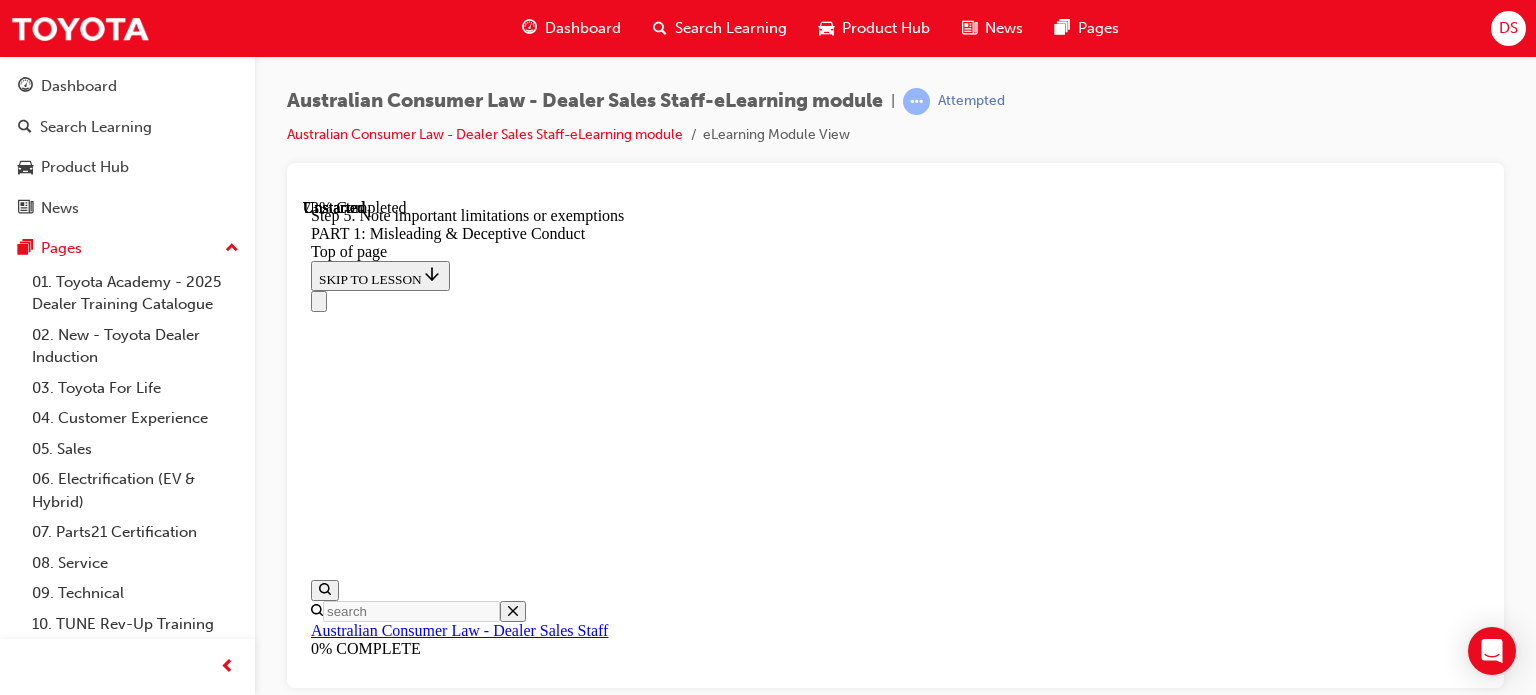 click on "What you SHOULD do in conversations with customers START    1 Give current and correct information For example: “The brochure you have appears out of date, let me get you the most recent one. You can also find current information about the vehicle on the Toyota website.”  1 2 3 4 5 6 7    2 Use simple language that the guest will understand For example: Instead of simply listing safety features in acronyms such has ABC, ACC, AEB, DSC, explain what each feature does and remember to be accurate about what each feature does and doesn’t do and which features are included in which models.  Refer to brochures and relevant webpages, particularly if you are unsure about any detail.   1 2 3 4 5 6 7    3 Check that the overall impression is accurate 1 2 3 4 5 6 7    4 Back up claims with facts and documented evidence where appropriate For example: “The vehicle’s ANCAP safety rating can be found on the ANCAP website.” 1 2 3 4 5 6 7    5 Note important limitations or exemptions 1 2 3 4 5 6 7    6 1 2 3 4 5" at bounding box center (895, 22963) 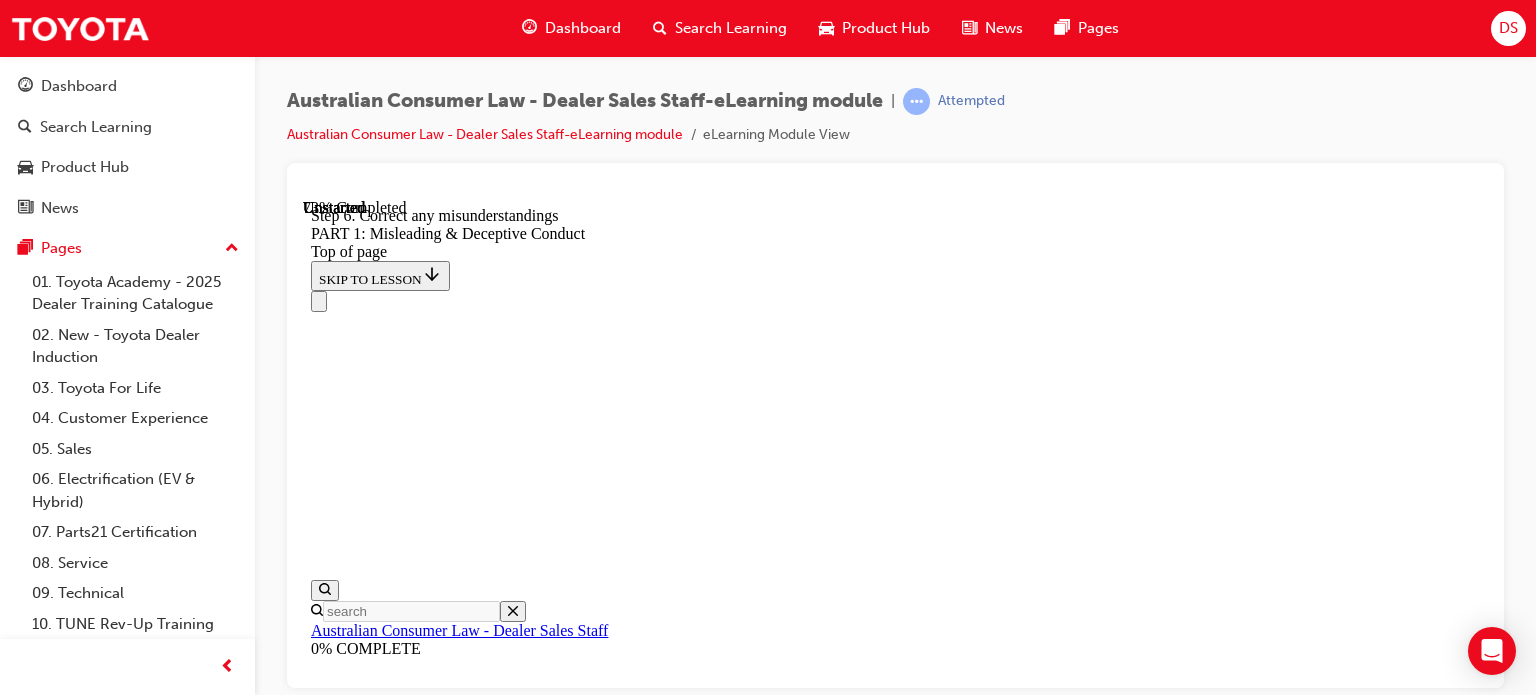 click on "What you SHOULD do in conversations with customers START    1 Give current and correct information For example: “The brochure you have appears out of date, let me get you the most recent one. You can also find current information about the vehicle on the Toyota website.”  1 2 3 4 5 6 7    2 Use simple language that the guest will understand For example: Instead of simply listing safety features in acronyms such has ABC, ACC, AEB, DSC, explain what each feature does and remember to be accurate about what each feature does and doesn’t do and which features are included in which models.  Refer to brochures and relevant webpages, particularly if you are unsure about any detail.   1 2 3 4 5 6 7    3 Check that the overall impression is accurate 1 2 3 4 5 6 7    4 Back up claims with facts and documented evidence where appropriate For example: “The vehicle’s ANCAP safety rating can be found on the ANCAP website.” 1 2 3 4 5 6 7    5 Note important limitations or exemptions 1 2 3 4 5 6 7    6 1 2 3 4 5" at bounding box center (895, 22951) 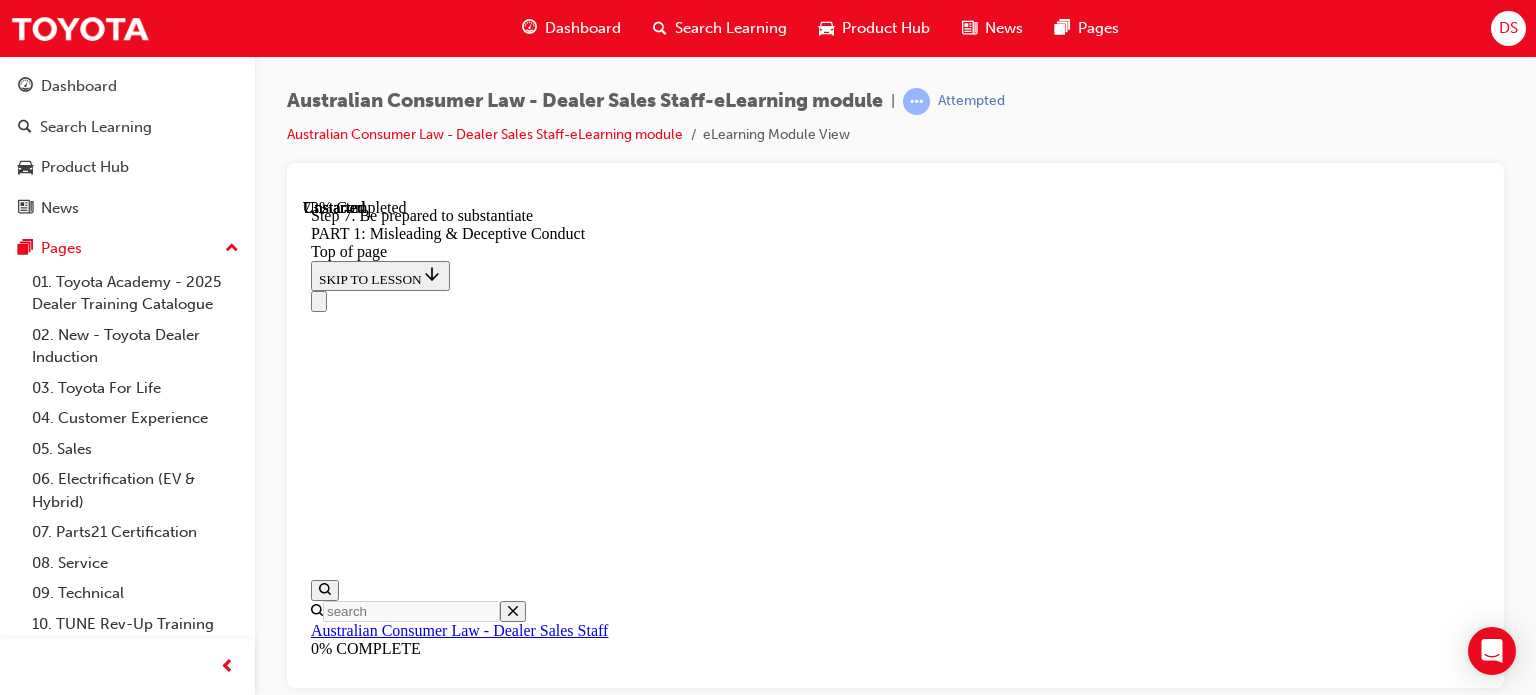 click on "What you SHOULD do in conversations with customers START    1 Give current and correct information For example: “The brochure you have appears out of date, let me get you the most recent one. You can also find current information about the vehicle on the Toyota website.”  1 2 3 4 5 6 7    2 Use simple language that the guest will understand For example: Instead of simply listing safety features in acronyms such has ABC, ACC, AEB, DSC, explain what each feature does and remember to be accurate about what each feature does and doesn’t do and which features are included in which models.  Refer to brochures and relevant webpages, particularly if you are unsure about any detail.   1 2 3 4 5 6 7    3 Check that the overall impression is accurate 1 2 3 4 5 6 7    4 Back up claims with facts and documented evidence where appropriate For example: “The vehicle’s ANCAP safety rating can be found on the ANCAP website.” 1 2 3 4 5 6 7    5 Note important limitations or exemptions 1 2 3 4 5 6 7    6 1 2 3 4 5" at bounding box center (895, 22951) 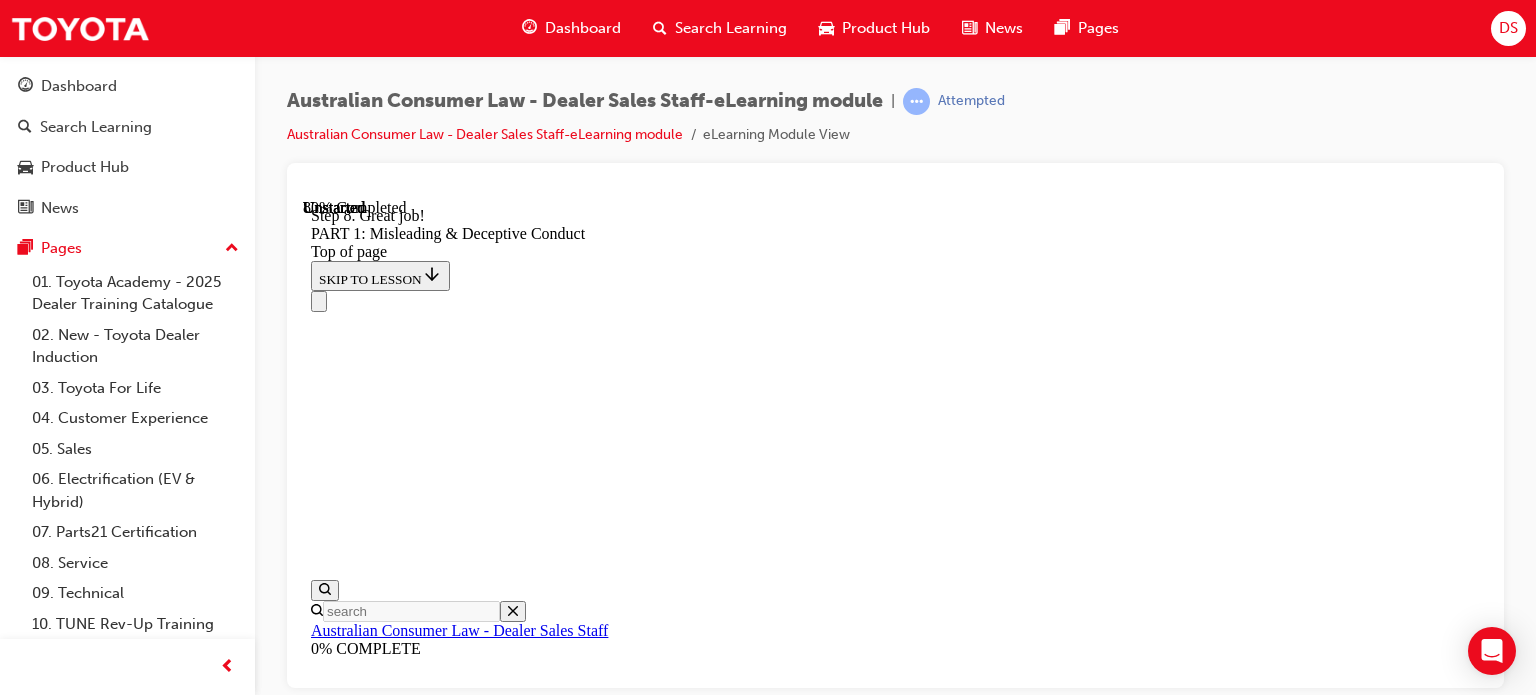 click on "What you SHOULD do in conversations with customers START    1 Give current and correct information For example: “The brochure you have appears out of date, let me get you the most recent one. You can also find current information about the vehicle on the Toyota website.”  1 2 3 4 5 6 7    2 Use simple language that the guest will understand For example: Instead of simply listing safety features in acronyms such has ABC, ACC, AEB, DSC, explain what each feature does and remember to be accurate about what each feature does and doesn’t do and which features are included in which models.  Refer to brochures and relevant webpages, particularly if you are unsure about any detail.   1 2 3 4 5 6 7    3 Check that the overall impression is accurate 1 2 3 4 5 6 7    4 Back up claims with facts and documented evidence where appropriate For example: “The vehicle’s ANCAP safety rating can be found on the ANCAP website.” 1 2 3 4 5 6 7    5 Note important limitations or exemptions 1 2 3 4 5 6 7    6 1 2 3 4 5" at bounding box center [895, 22951] 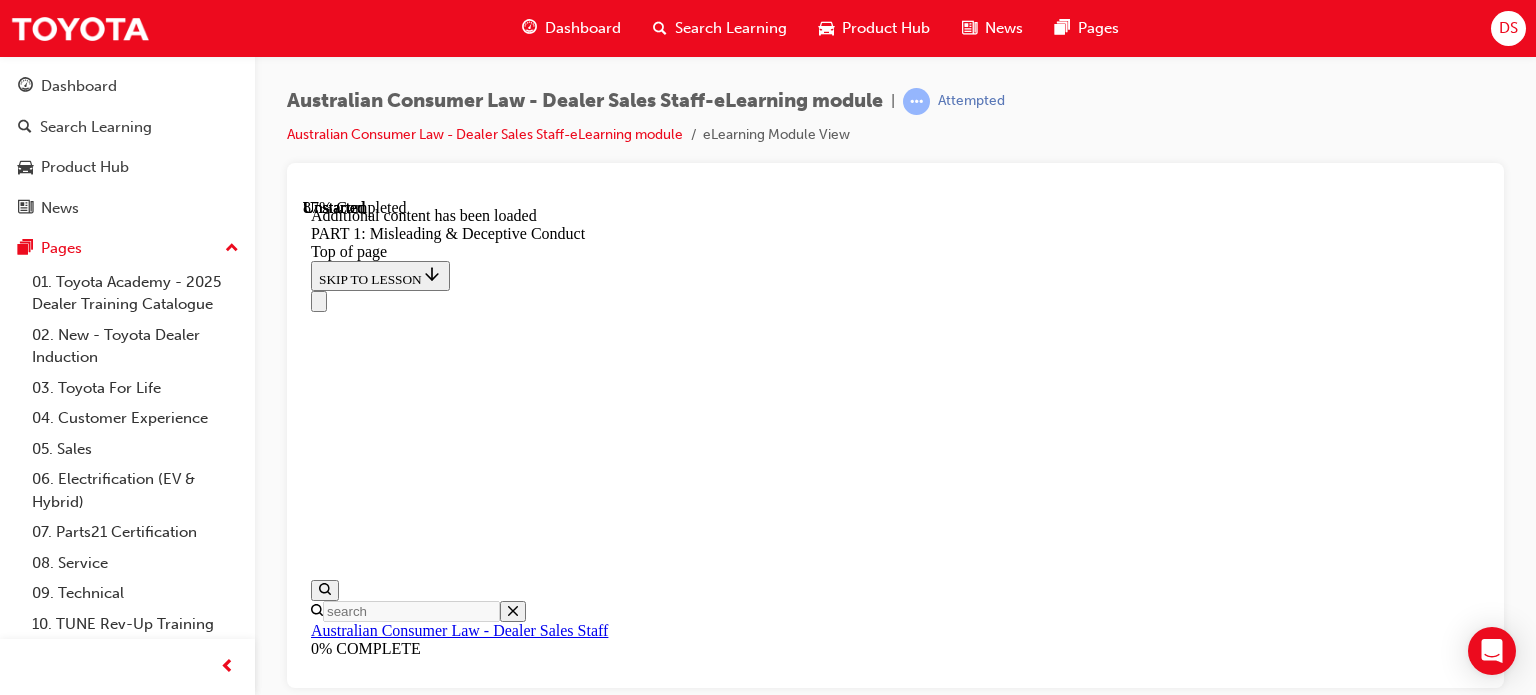 scroll, scrollTop: 5935, scrollLeft: 0, axis: vertical 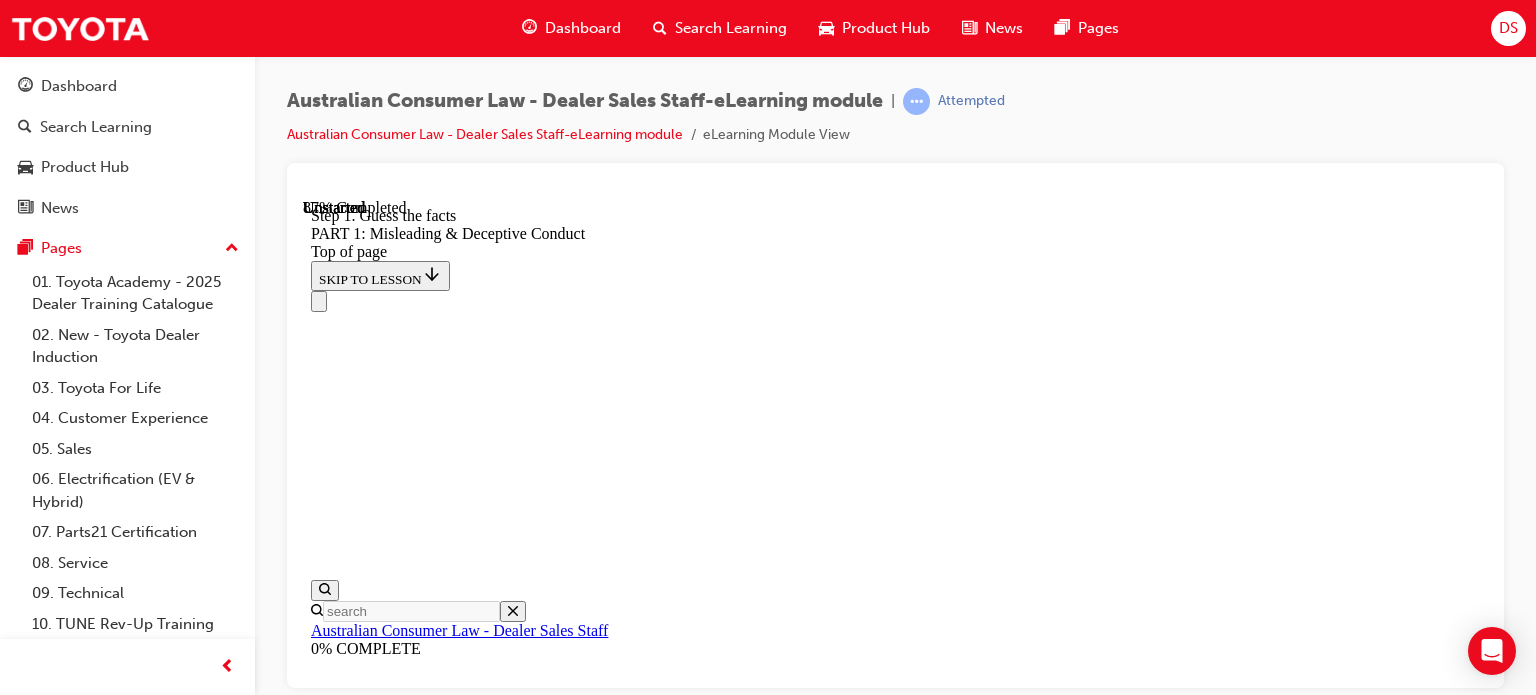 click on "What you SHOULD NOT do in conversations with customers START Step 1 Guess the facts For example: Making statements like: “From my experience, any issues with the car can be fixed within 3 days or so.”  1 2 3 4 5 Step 2 Omit relevant information For example: Forgetting to point out that the ‘Bird’s eye view camera’ only comes with a higher grade model, when the customer has stated they are interested in advanced parking features.  1 2 3 4 5 Step 3 Make ambiguous or contradictory statements or use unnecessary jargon For example: Making statements like: “The boot space of this car is quite big but may not feel big enough for holiday activities.”   1 2 3 4 5 Step 4 Make promises you cannot keep, or make predictions without reasonable basis For example: Telling a customer that the upcoming release of the next grade of vehicle is likely to come in a new range of colours, when you have no information to support that promise / prediction. 1 2 3 4 5 Step 5 1 2 3 4 5 Well done! START AGAIN 1 2 3 4 5" at bounding box center [895, 23409] 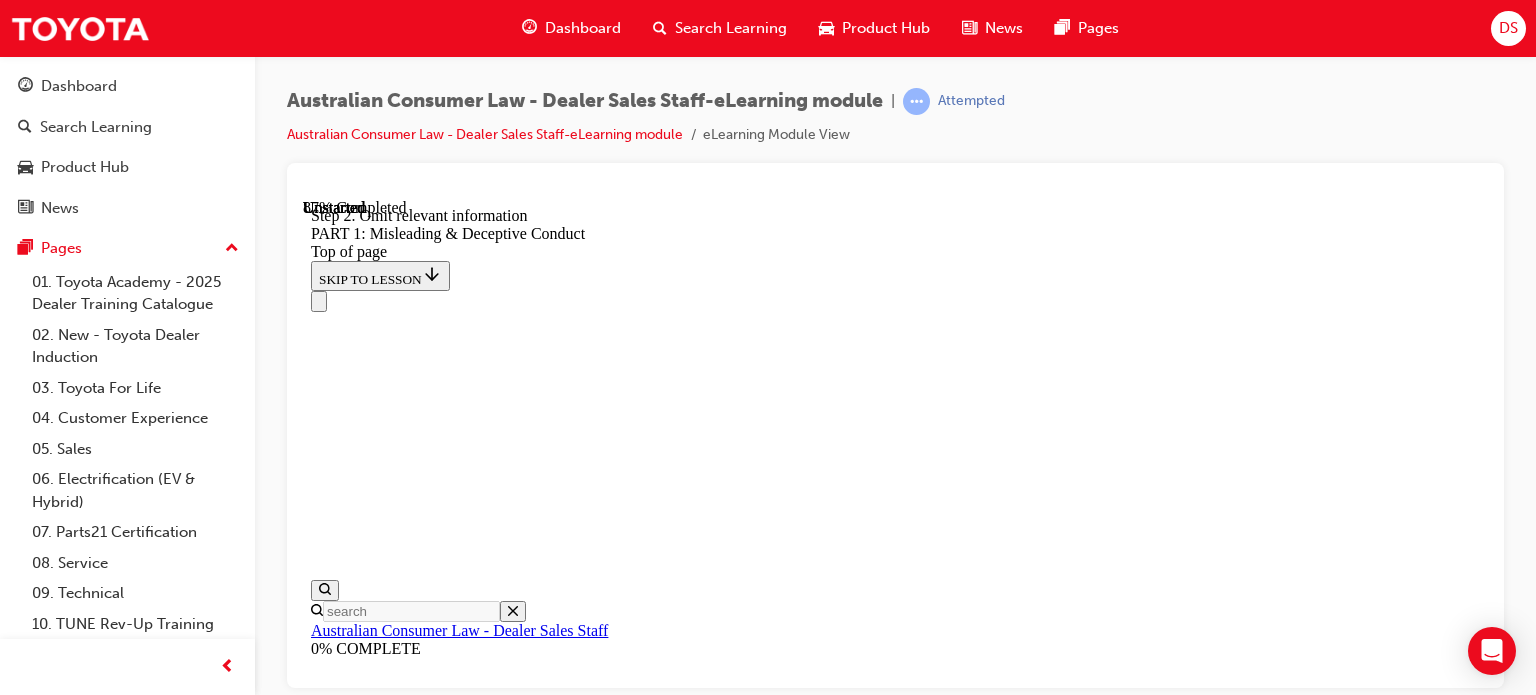 click on "What you SHOULD NOT do in conversations with customers START Step 1 Guess the facts For example: Making statements like: “From my experience, any issues with the car can be fixed within 3 days or so.”  1 2 3 4 5 Step 2 Omit relevant information For example: Forgetting to point out that the ‘Bird’s eye view camera’ only comes with a higher grade model, when the customer has stated they are interested in advanced parking features.  1 2 3 4 5 Step 3 Make ambiguous or contradictory statements or use unnecessary jargon For example: Making statements like: “The boot space of this car is quite big but may not feel big enough for holiday activities.”   1 2 3 4 5 Step 4 Make promises you cannot keep, or make predictions without reasonable basis For example: Telling a customer that the upcoming release of the next grade of vehicle is likely to come in a new range of colours, when you have no information to support that promise / prediction. 1 2 3 4 5 Step 5 1 2 3 4 5 Well done! START AGAIN 1 2 3 4 5" at bounding box center [895, 23409] 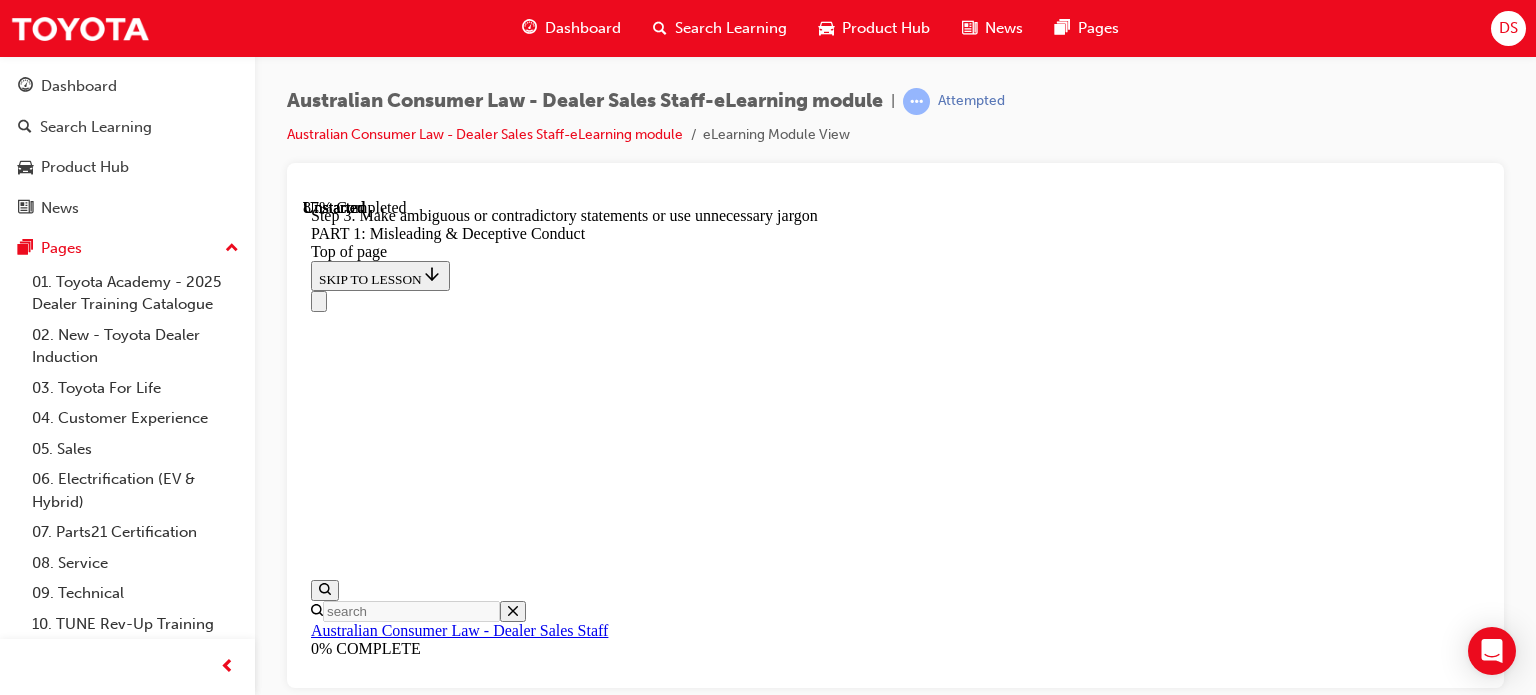 click on "What you SHOULD NOT do in conversations with customers START Step 1 Guess the facts For example: Making statements like: “From my experience, any issues with the car can be fixed within 3 days or so.”  1 2 3 4 5 Step 2 Omit relevant information For example: Forgetting to point out that the ‘Bird’s eye view camera’ only comes with a higher grade model, when the customer has stated they are interested in advanced parking features.  1 2 3 4 5 Step 3 Make ambiguous or contradictory statements or use unnecessary jargon For example: Making statements like: “The boot space of this car is quite big but may not feel big enough for holiday activities.”   1 2 3 4 5 Step 4 Make promises you cannot keep, or make predictions without reasonable basis For example: Telling a customer that the upcoming release of the next grade of vehicle is likely to come in a new range of colours, when you have no information to support that promise / prediction. 1 2 3 4 5 Step 5 1 2 3 4 5 Well done! START AGAIN 1 2 3 4 5" at bounding box center (895, 23424) 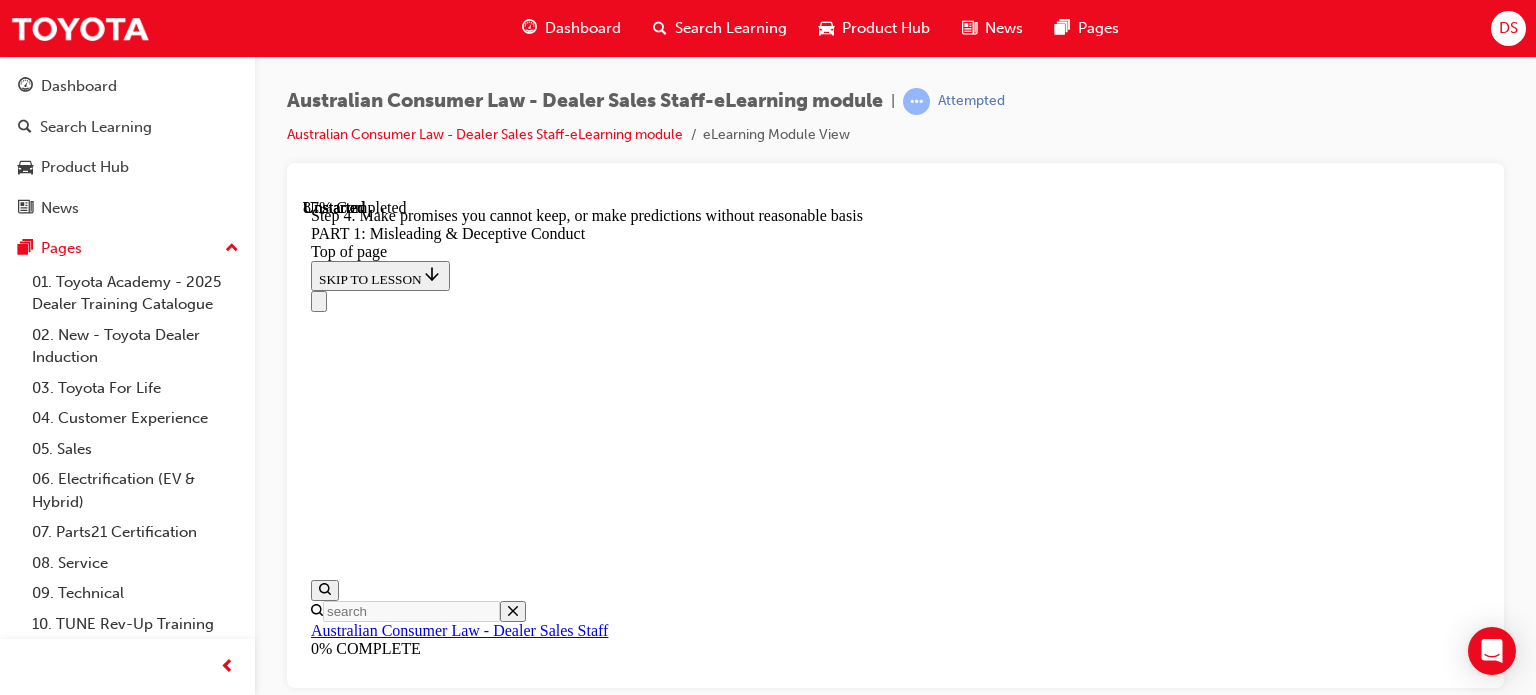 click on "What you SHOULD NOT do in conversations with customers START Step 1 Guess the facts For example: Making statements like: “From my experience, any issues with the car can be fixed within 3 days or so.”  1 2 3 4 5 Step 2 Omit relevant information For example: Forgetting to point out that the ‘Bird’s eye view camera’ only comes with a higher grade model, when the customer has stated they are interested in advanced parking features.  1 2 3 4 5 Step 3 Make ambiguous or contradictory statements or use unnecessary jargon For example: Making statements like: “The boot space of this car is quite big but may not feel big enough for holiday activities.”   1 2 3 4 5 Step 4 Make promises you cannot keep, or make predictions without reasonable basis For example: Telling a customer that the upcoming release of the next grade of vehicle is likely to come in a new range of colours, when you have no information to support that promise / prediction. 1 2 3 4 5 Step 5 1 2 3 4 5 Well done! START AGAIN 1 2 3 4 5" at bounding box center [895, 23440] 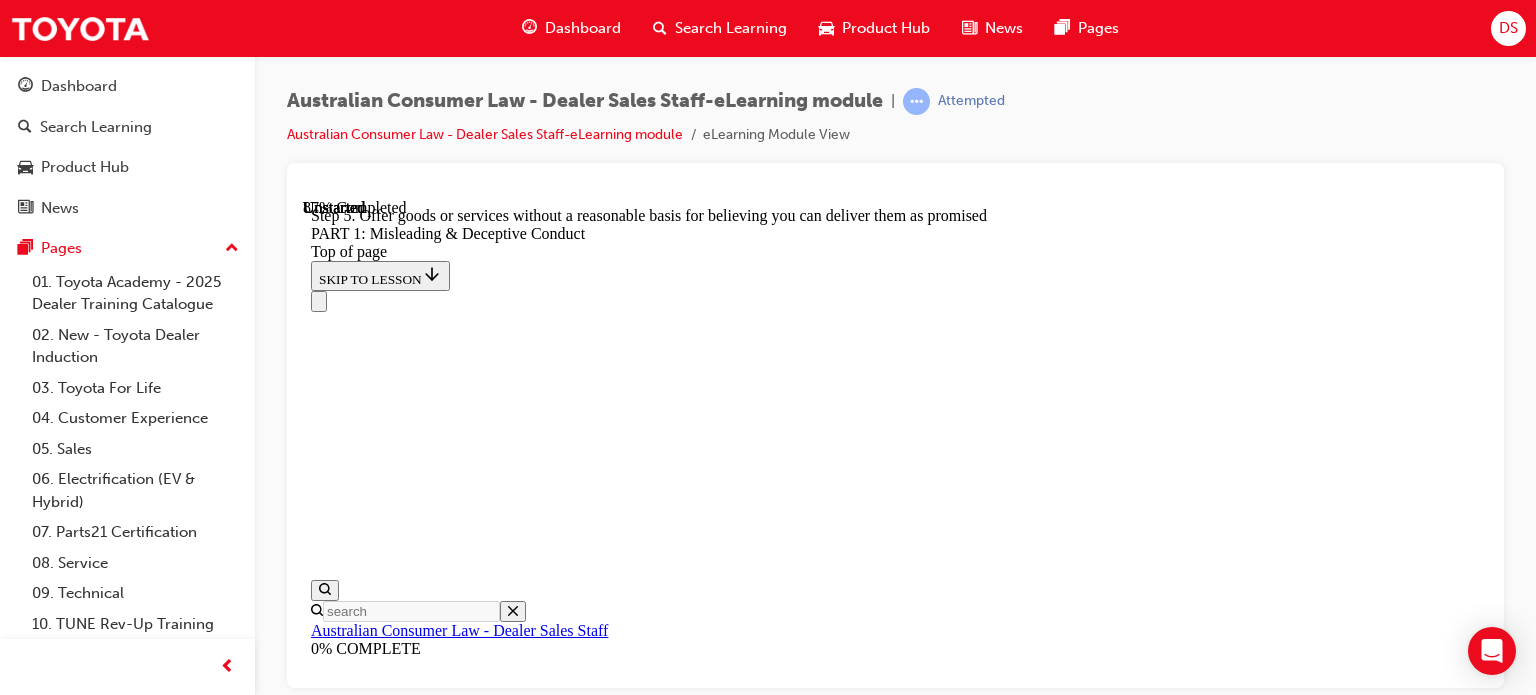 click on "What you SHOULD NOT do in conversations with customers START Step 1 Guess the facts For example: Making statements like: “From my experience, any issues with the car can be fixed within 3 days or so.”  1 2 3 4 5 Step 2 Omit relevant information For example: Forgetting to point out that the ‘Bird’s eye view camera’ only comes with a higher grade model, when the customer has stated they are interested in advanced parking features.  1 2 3 4 5 Step 3 Make ambiguous or contradictory statements or use unnecessary jargon For example: Making statements like: “The boot space of this car is quite big but may not feel big enough for holiday activities.”   1 2 3 4 5 Step 4 Make promises you cannot keep, or make predictions without reasonable basis For example: Telling a customer that the upcoming release of the next grade of vehicle is likely to come in a new range of colours, when you have no information to support that promise / prediction. 1 2 3 4 5 Step 5 1 2 3 4 5 Well done! START AGAIN 1 2 3 4 5" at bounding box center [895, 23440] 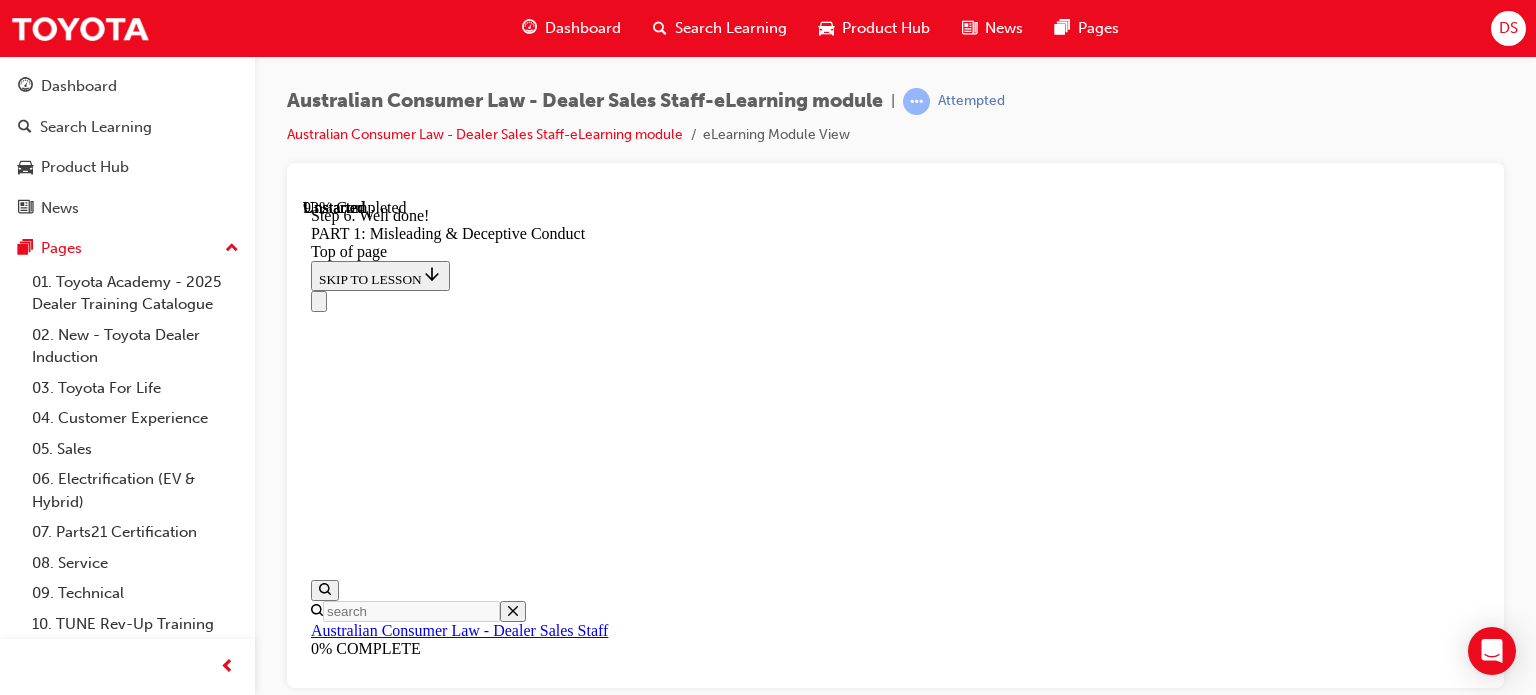 click on "What you SHOULD NOT do in conversations with customers START Step 1 Guess the facts For example: Making statements like: “From my experience, any issues with the car can be fixed within 3 days or so.”  1 2 3 4 5 Step 2 Omit relevant information For example: Forgetting to point out that the ‘Bird’s eye view camera’ only comes with a higher grade model, when the customer has stated they are interested in advanced parking features.  1 2 3 4 5 Step 3 Make ambiguous or contradictory statements or use unnecessary jargon For example: Making statements like: “The boot space of this car is quite big but may not feel big enough for holiday activities.”   1 2 3 4 5 Step 4 Make promises you cannot keep, or make predictions without reasonable basis For example: Telling a customer that the upcoming release of the next grade of vehicle is likely to come in a new range of colours, when you have no information to support that promise / prediction. 1 2 3 4 5 Step 5 1 2 3 4 5 Well done! START AGAIN 1 2 3 4 5" at bounding box center (895, 23409) 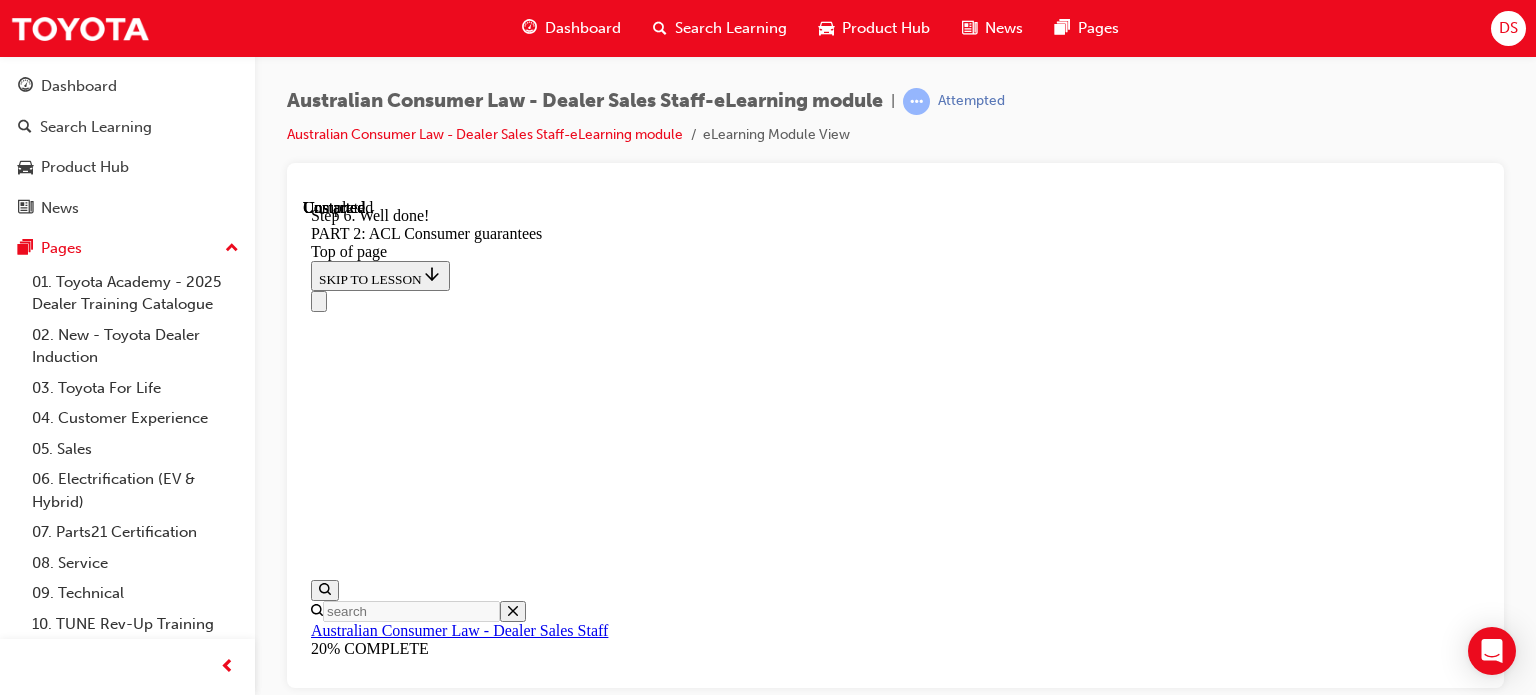 scroll, scrollTop: 0, scrollLeft: 0, axis: both 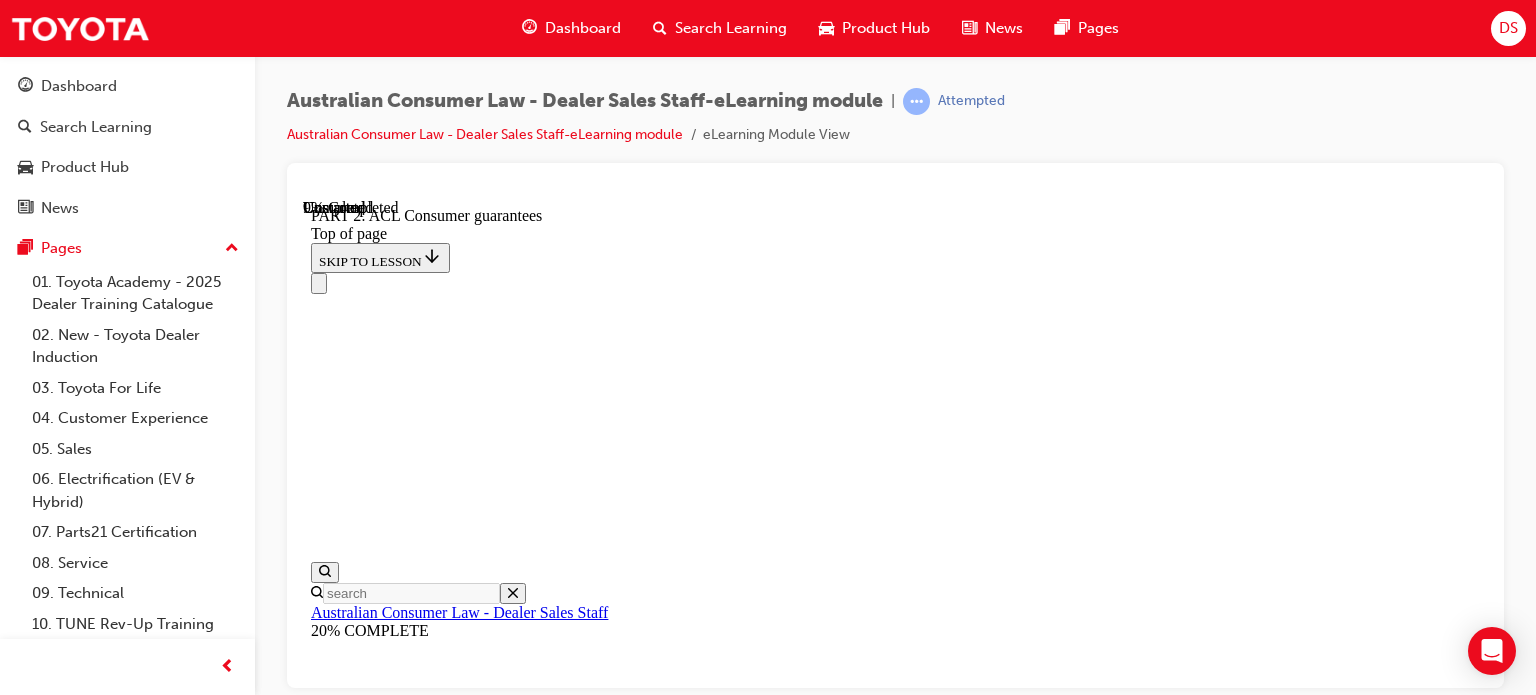 click on "START" at bounding box center [339, 9477] 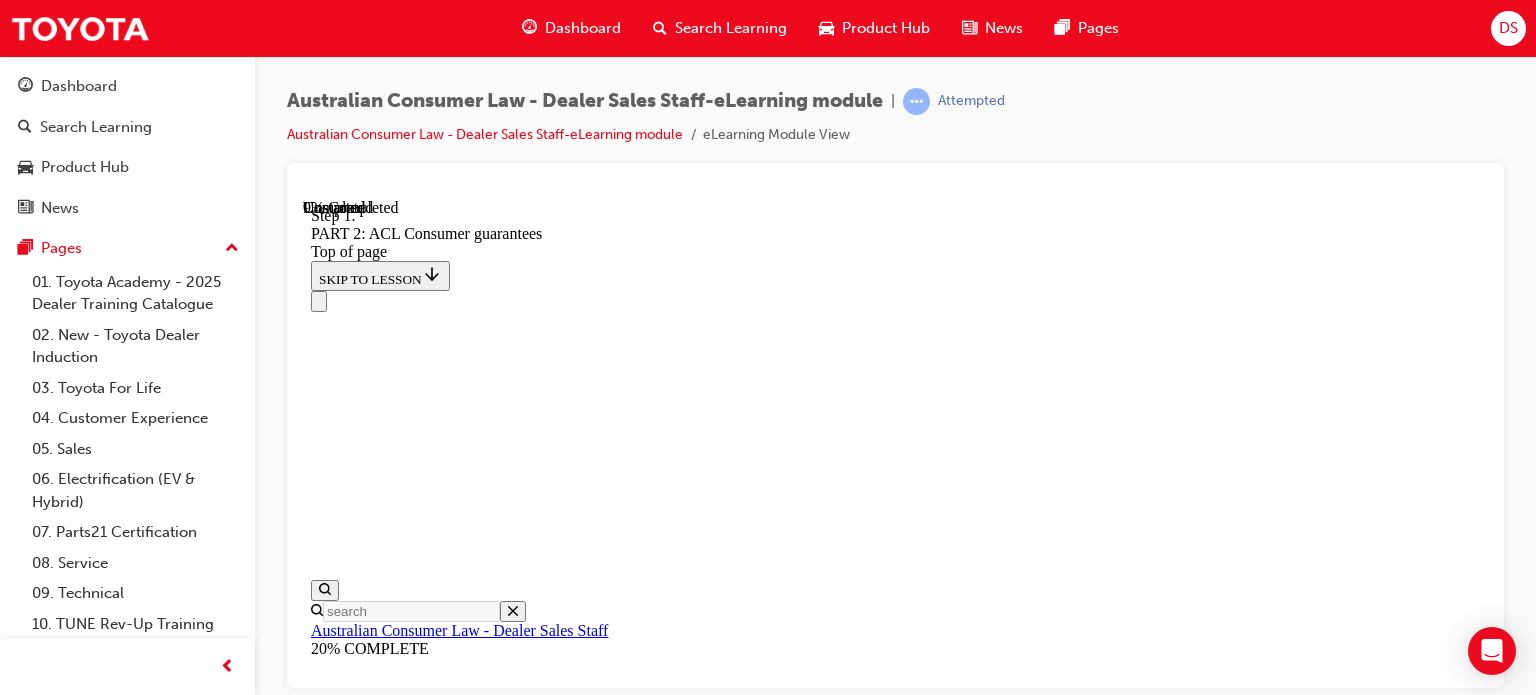 click at bounding box center [335, 9338] 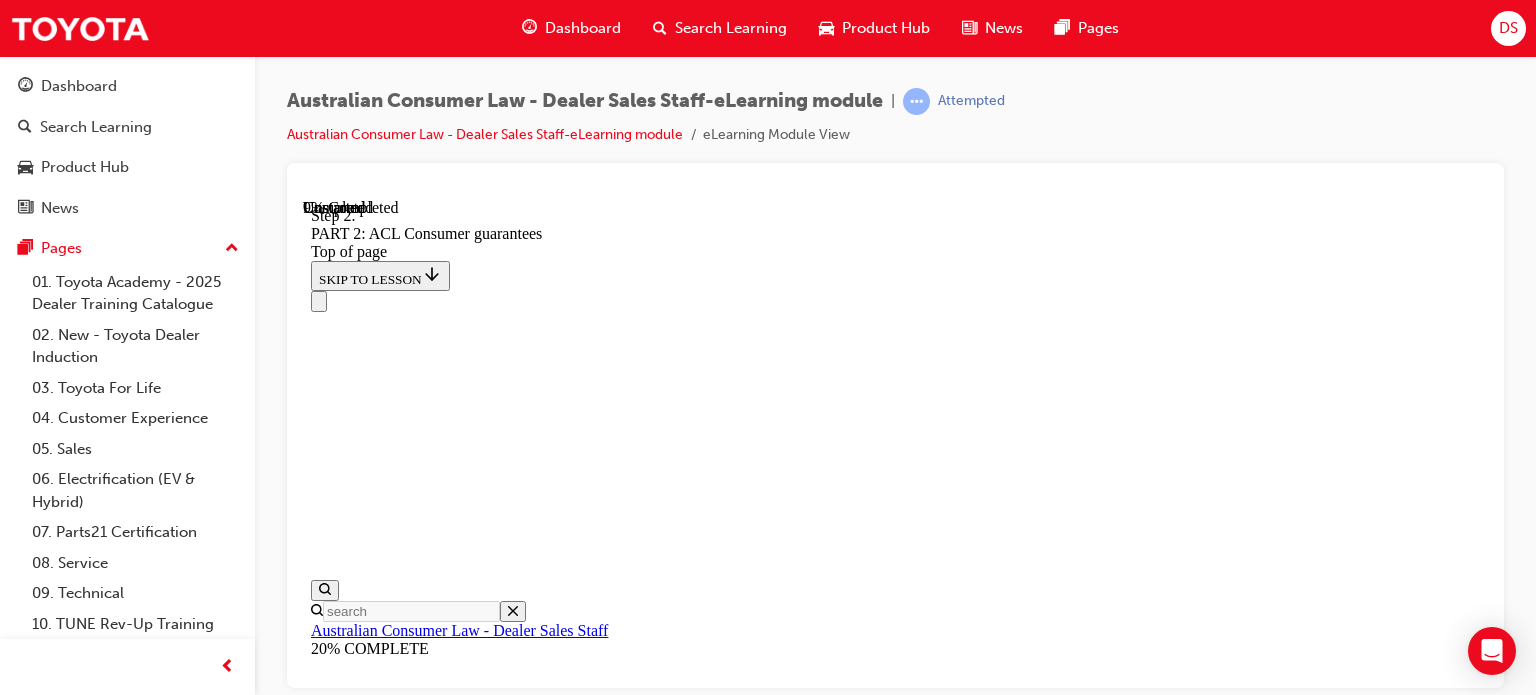 click on "Example 1 Vehicle is marketed as a "family sedan" with only seatbelts for two passengers in the back row of seats. Generally, the customer would have a reasonable expectation that a family sedan would safely transport at least 5 passengers. However, this vehicle would not be fit for all purposes that are commonly expected of a family sedan.   START     1   The vehicle has not met the guarantee of acceptable quality as it is not fit for all purposes which goods are usually supplied.   1 2 3     2   The failure to comply with the consumer guarantee (acceptable quality) can be remedied by installing a centre seatbelt at no cost to the customer. 1 2 3     3   The failure would not occur if the customer had been informed of the lack of a middle seat belt prior to the purchase of the vehicle.   1 2 3 START AGAIN 1 2 3" at bounding box center (895, 9518) 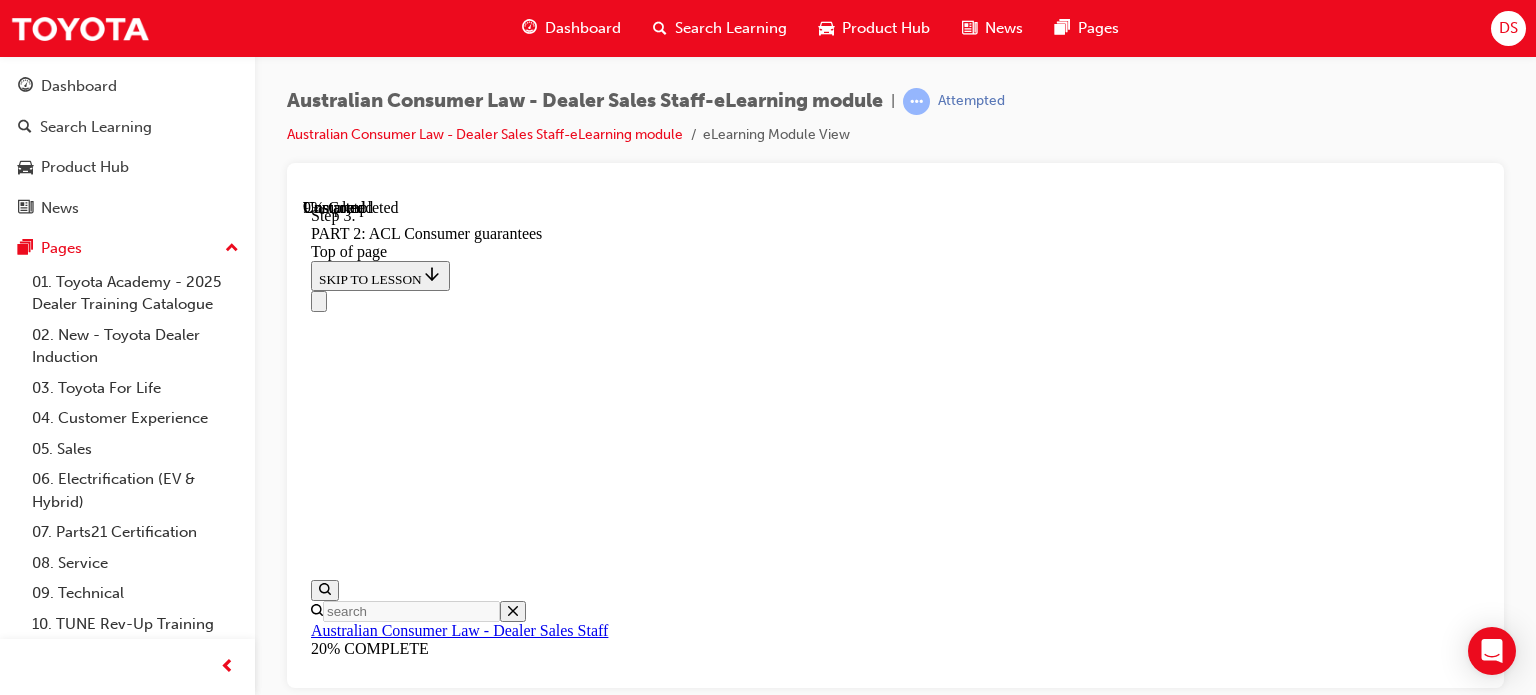 click on "Example 1 Vehicle is marketed as a "family sedan" with only seatbelts for two passengers in the back row of seats. Generally, the customer would have a reasonable expectation that a family sedan would safely transport at least 5 passengers. However, this vehicle would not be fit for all purposes that are commonly expected of a family sedan.   START     1   The vehicle has not met the guarantee of acceptable quality as it is not fit for all purposes which goods are usually supplied.   1 2 3     2   The failure to comply with the consumer guarantee (acceptable quality) can be remedied by installing a centre seatbelt at no cost to the customer. 1 2 3     3   The failure would not occur if the customer had been informed of the lack of a middle seat belt prior to the purchase of the vehicle.   1 2 3 START AGAIN 1 2 3" at bounding box center [895, 9518] 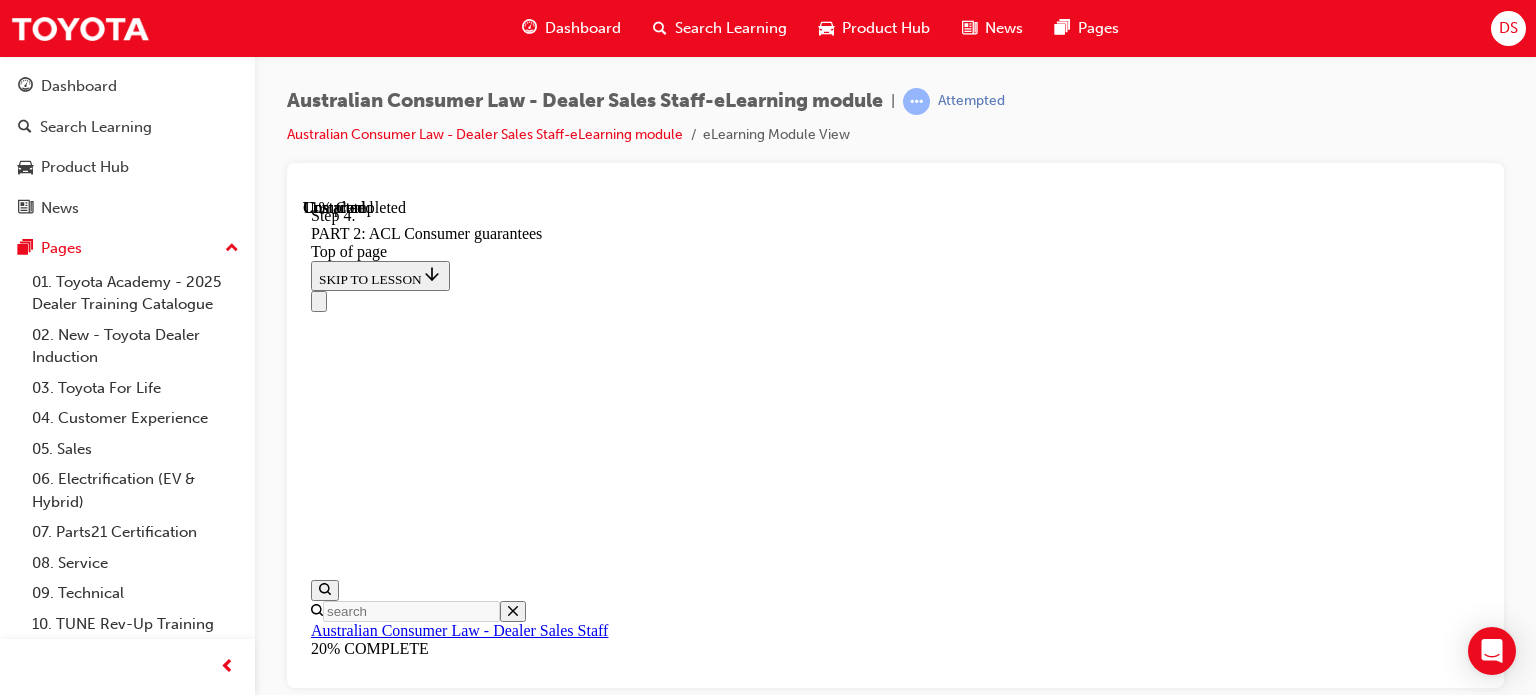 click on "Example 1 Vehicle is marketed as a "family sedan" with only seatbelts for two passengers in the back row of seats. Generally, the customer would have a reasonable expectation that a family sedan would safely transport at least 5 passengers. However, this vehicle would not be fit for all purposes that are commonly expected of a family sedan.   START     1   The vehicle has not met the guarantee of acceptable quality as it is not fit for all purposes which goods are usually supplied.   1 2 3     2   The failure to comply with the consumer guarantee (acceptable quality) can be remedied by installing a centre seatbelt at no cost to the customer. 1 2 3     3   The failure would not occur if the customer had been informed of the lack of a middle seat belt prior to the purchase of the vehicle.   1 2 3 START AGAIN 1 2 3" at bounding box center (895, 9518) 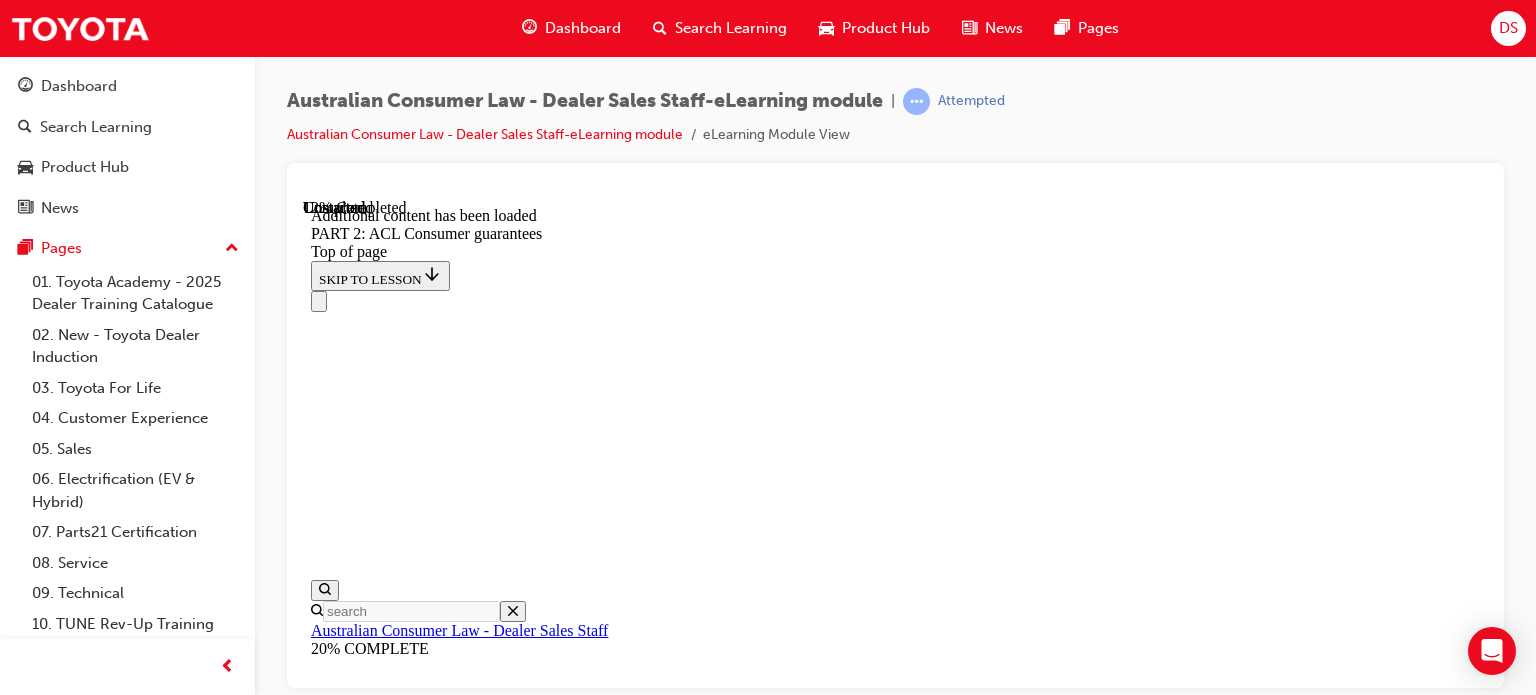 scroll, scrollTop: 4136, scrollLeft: 0, axis: vertical 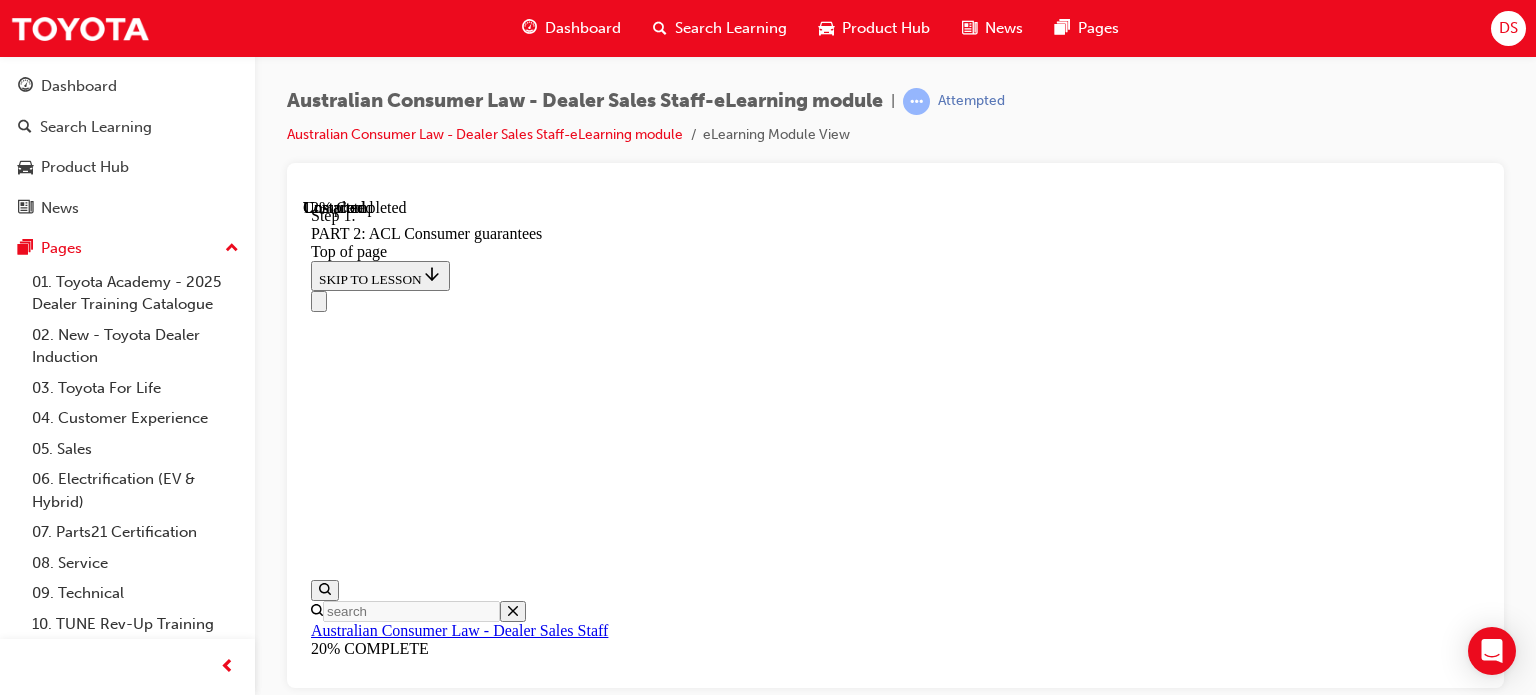click at bounding box center (335, 9796) 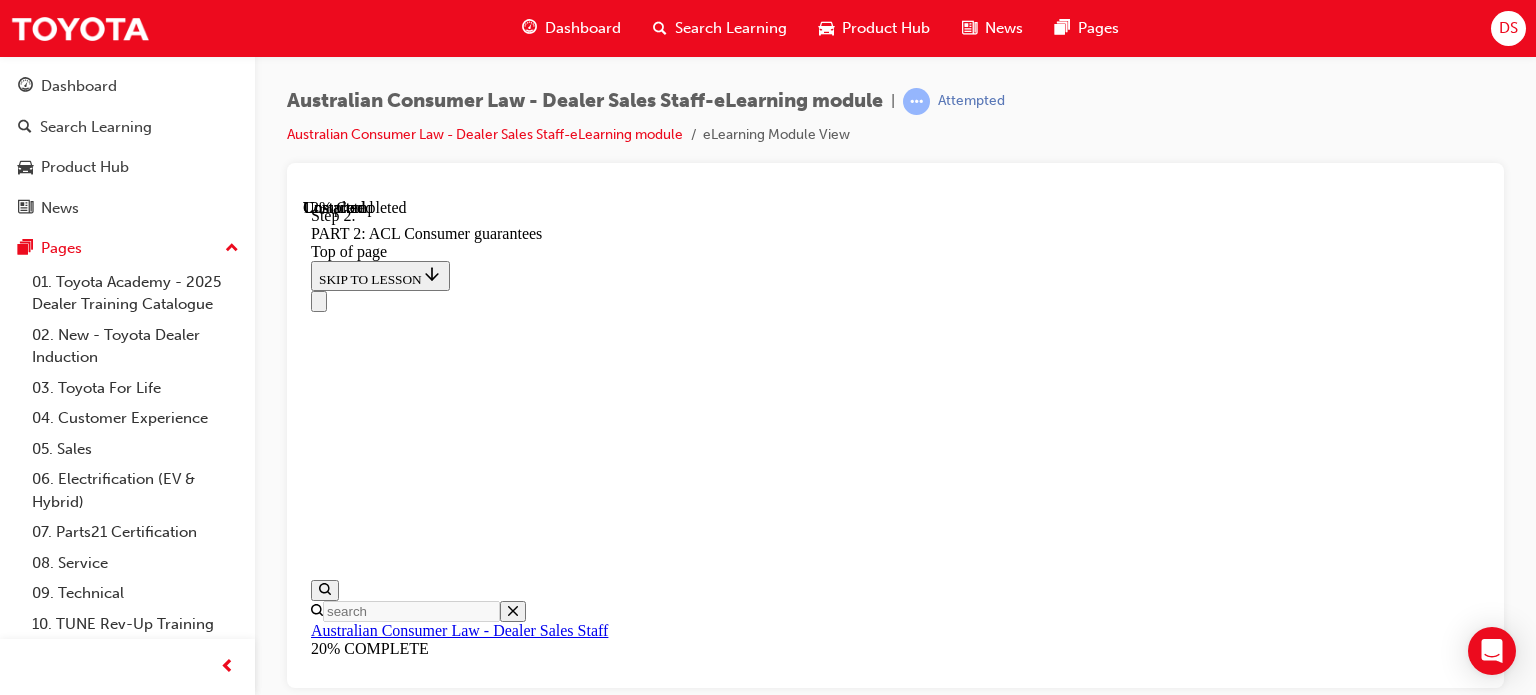 click on "Example 2 A customer decides to purchase a three year old second-hand vehicle. After the customer has owned the vehicle for a short time, the vehicle's engine light turns on and the engine fails. The Dealership diagnoses that an oil leak has occurred due to a manufacturing fault. START    1   The vehicle has not met the guarantee of acceptable quality as it was not sold free from defects.   1 2    2   The outcome would be different if the engine failure had been caused by a car accident or customer’s misuse rather than a defect.   1 2 START AGAIN 1 2" at bounding box center [895, 9976] 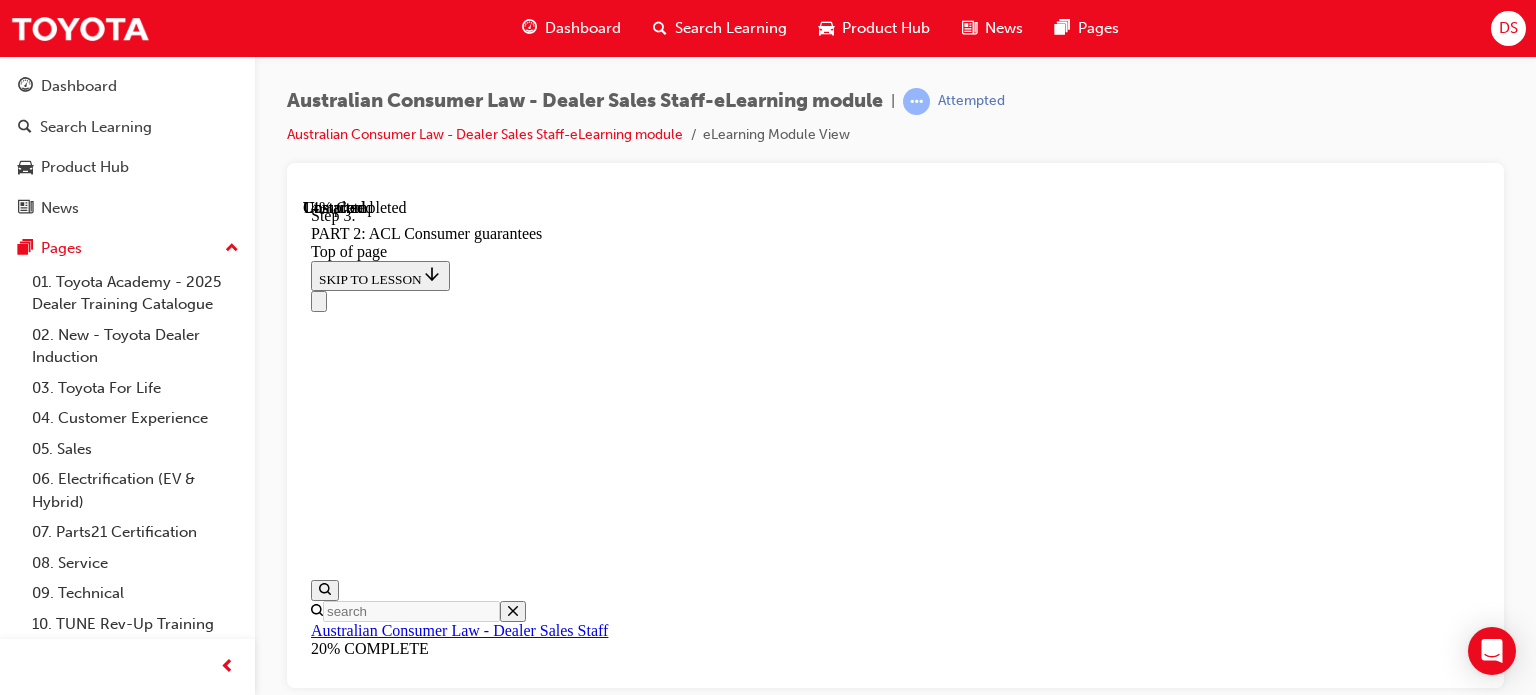 click on "CONTINUE" at bounding box center (353, 10237) 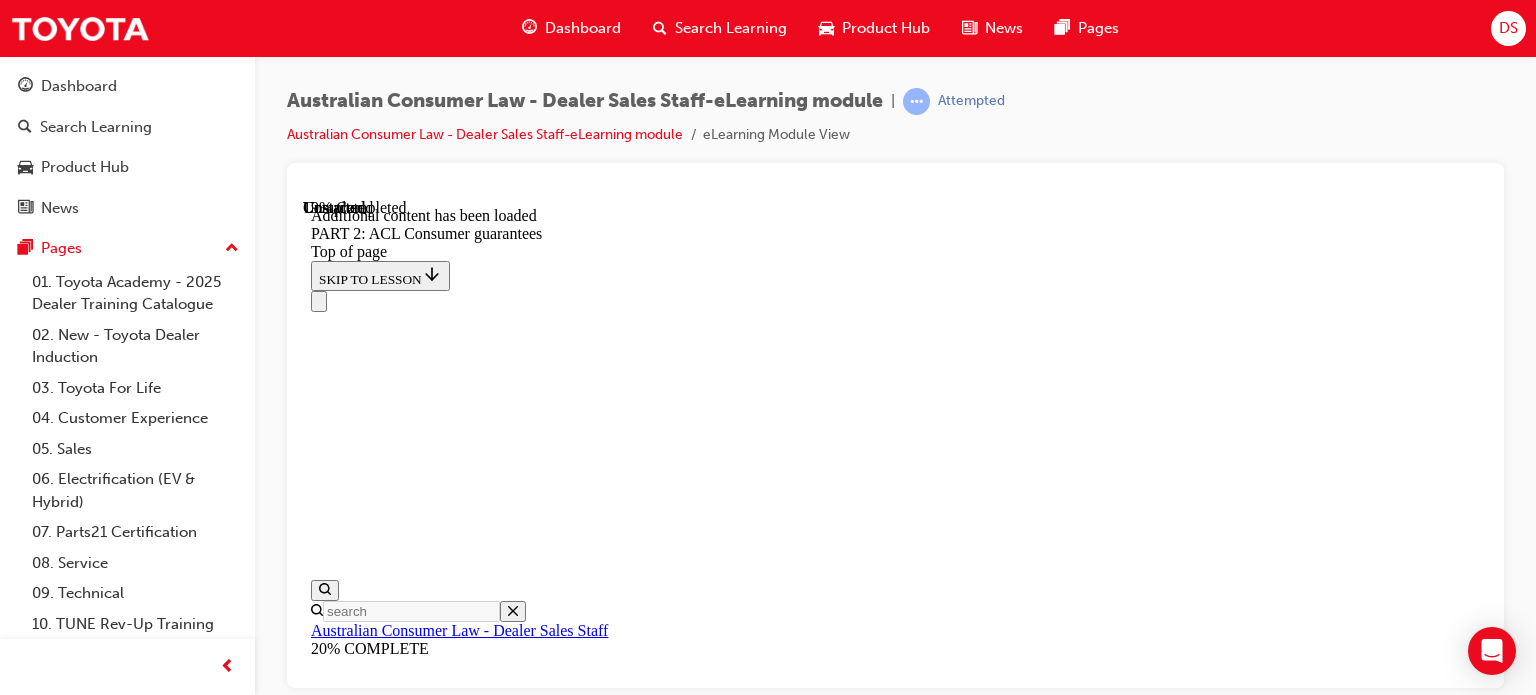 scroll, scrollTop: 5185, scrollLeft: 0, axis: vertical 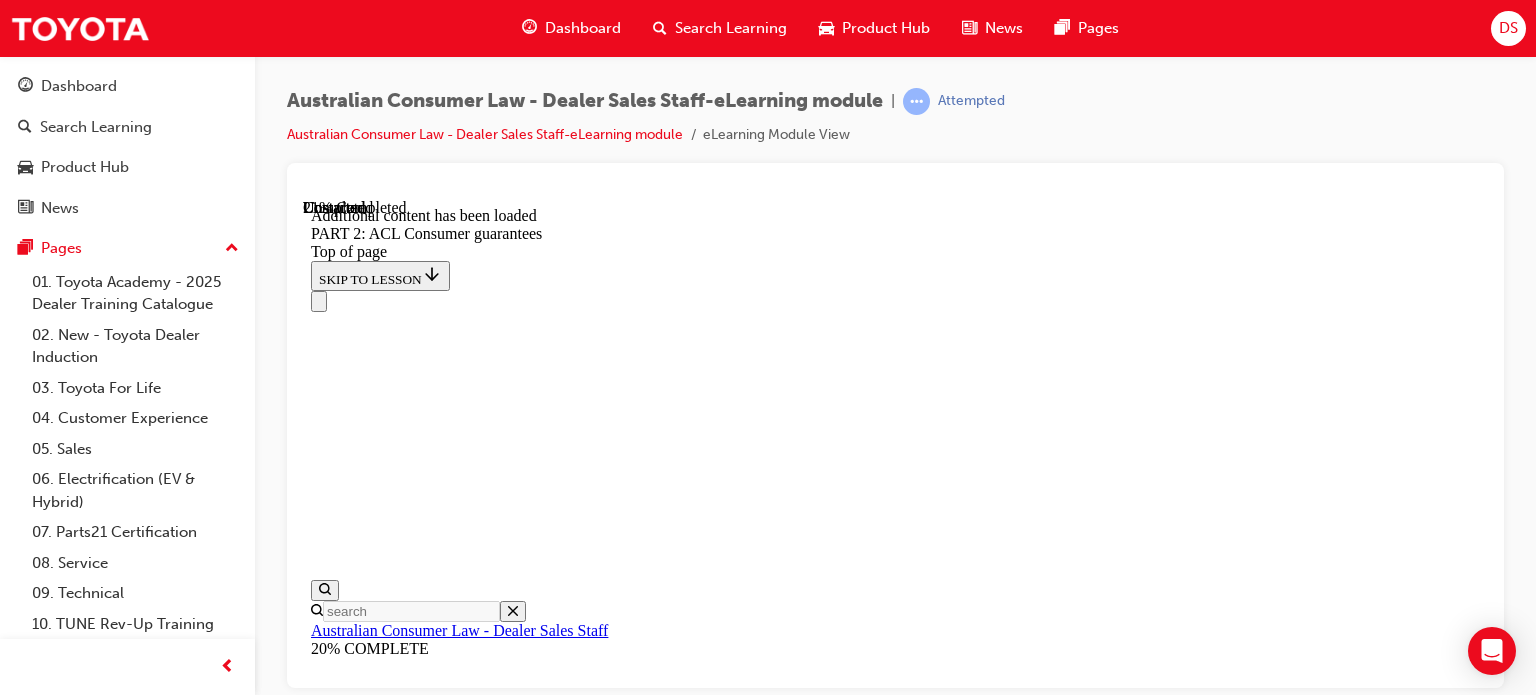 click on "CONTINUE" at bounding box center (353, 11106) 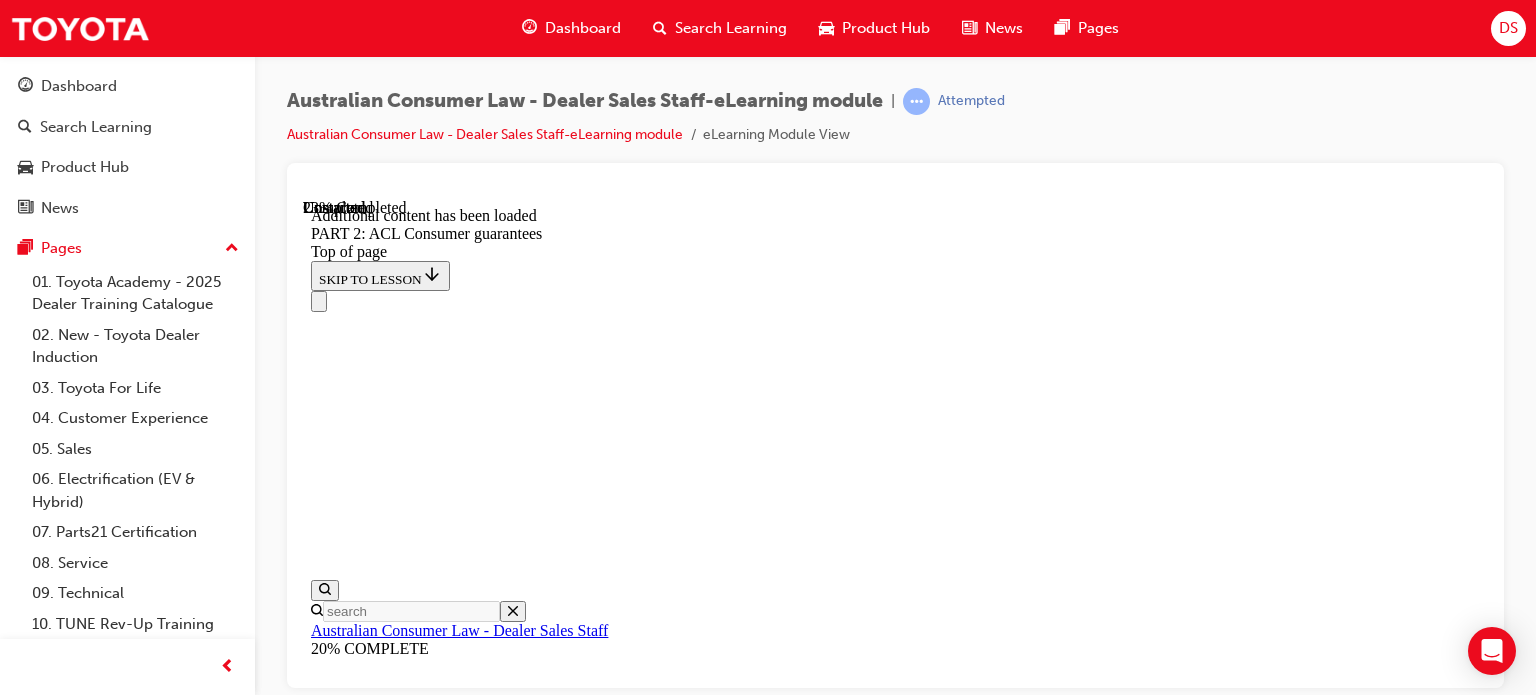 click on "The customer disclosed the purpose for which they require the vehicle and so you need to make sure that the vehicle sold to them fits that purpose, or make it clear to the customer if it does not.  As the vehicle in this scenario is not capable of towing the caravan trailer the customer has told you about, it is not fit for purpose." at bounding box center [895, 11008] 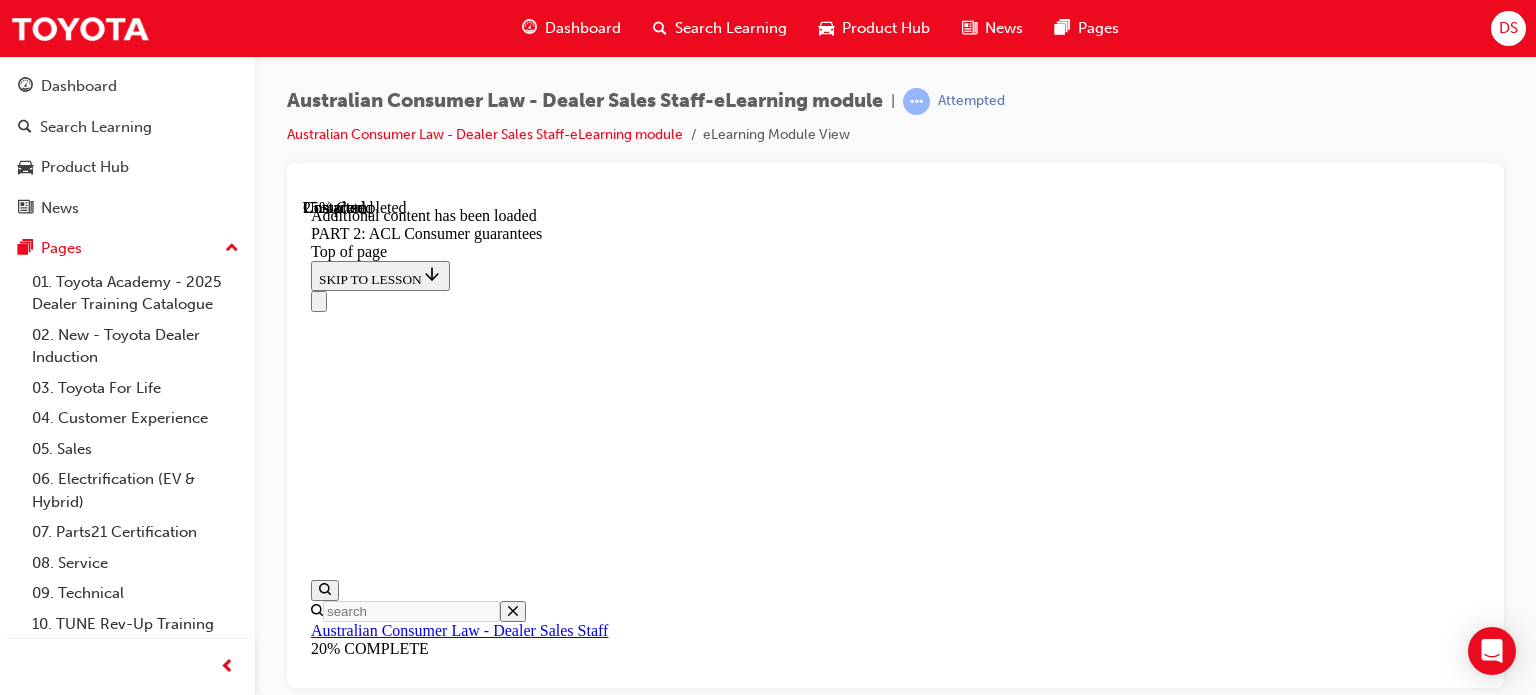click on "CONTINUE" at bounding box center [354, 11516] 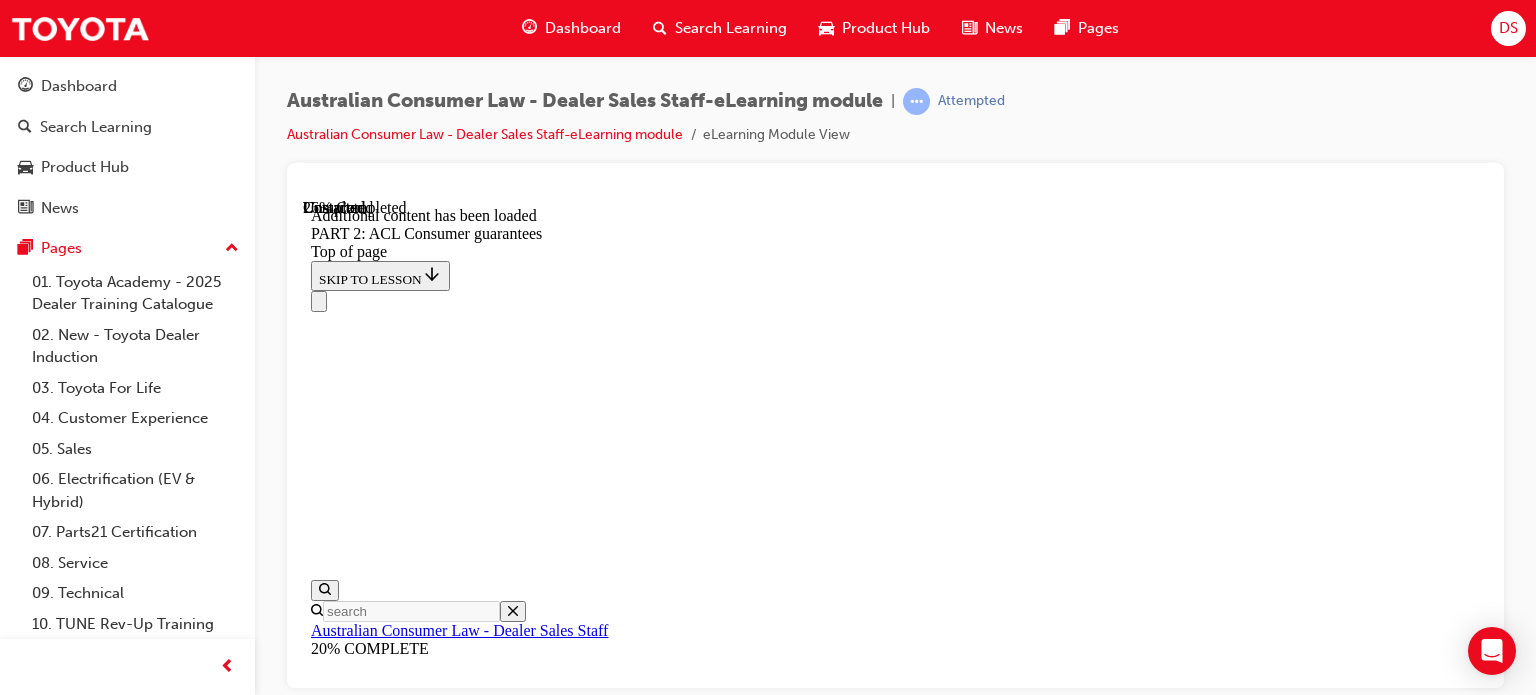 click on "CONTINUE" at bounding box center (353, 11561) 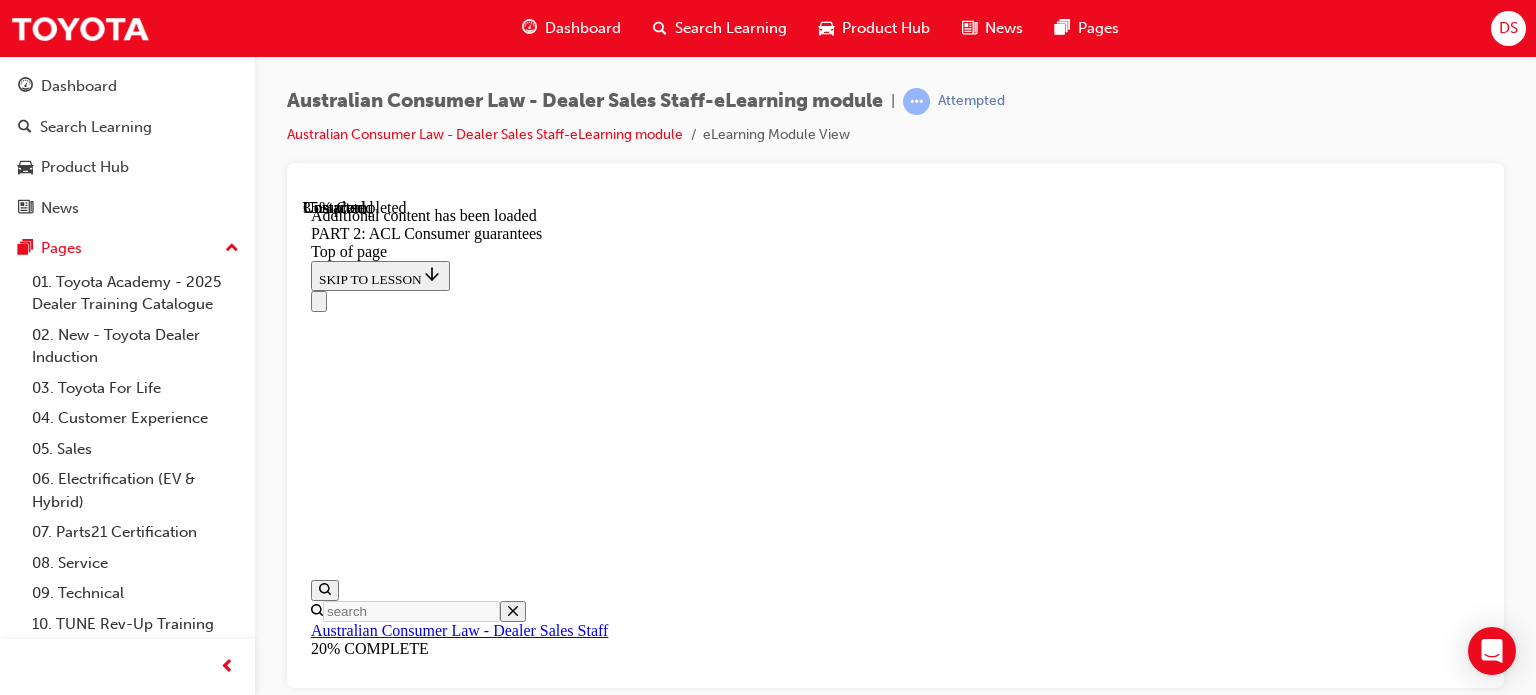 scroll, scrollTop: 9268, scrollLeft: 0, axis: vertical 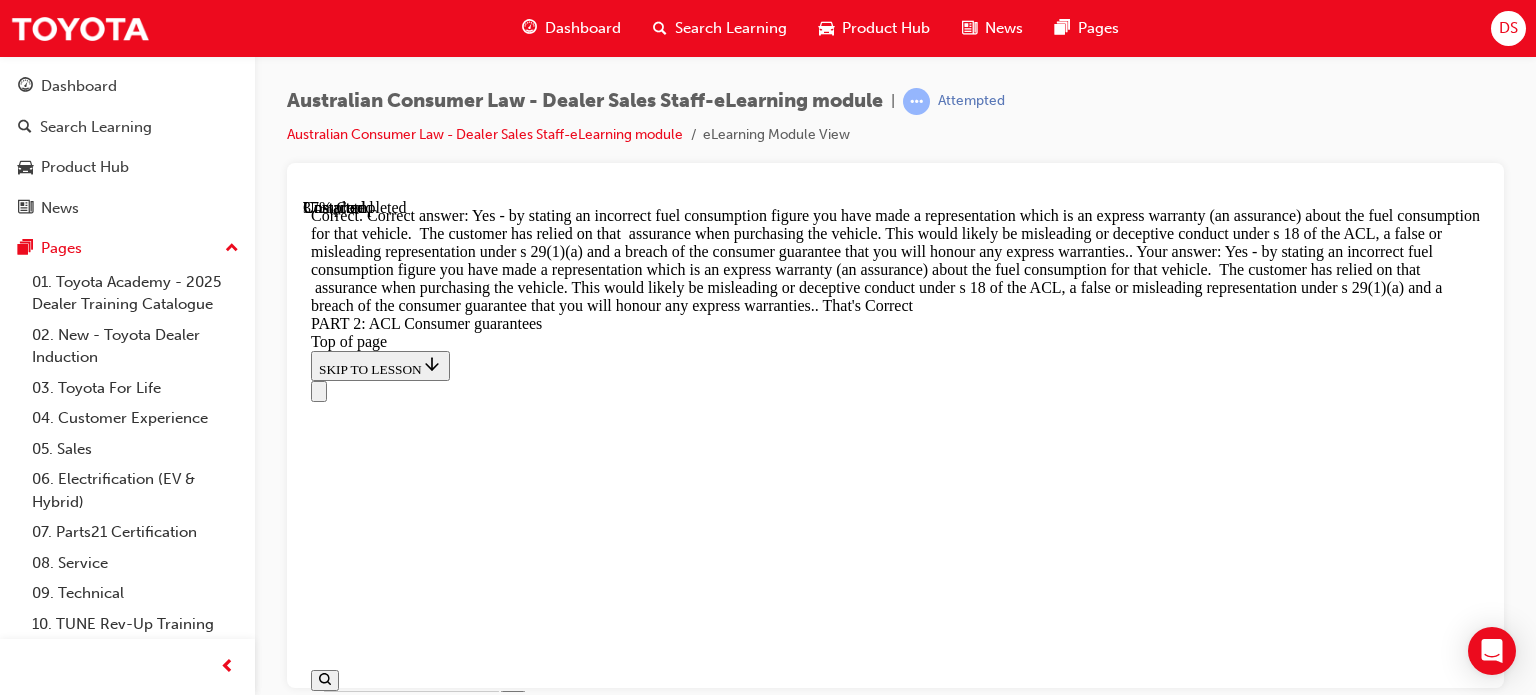 click on "CONTINUE" at bounding box center (895, 17303) 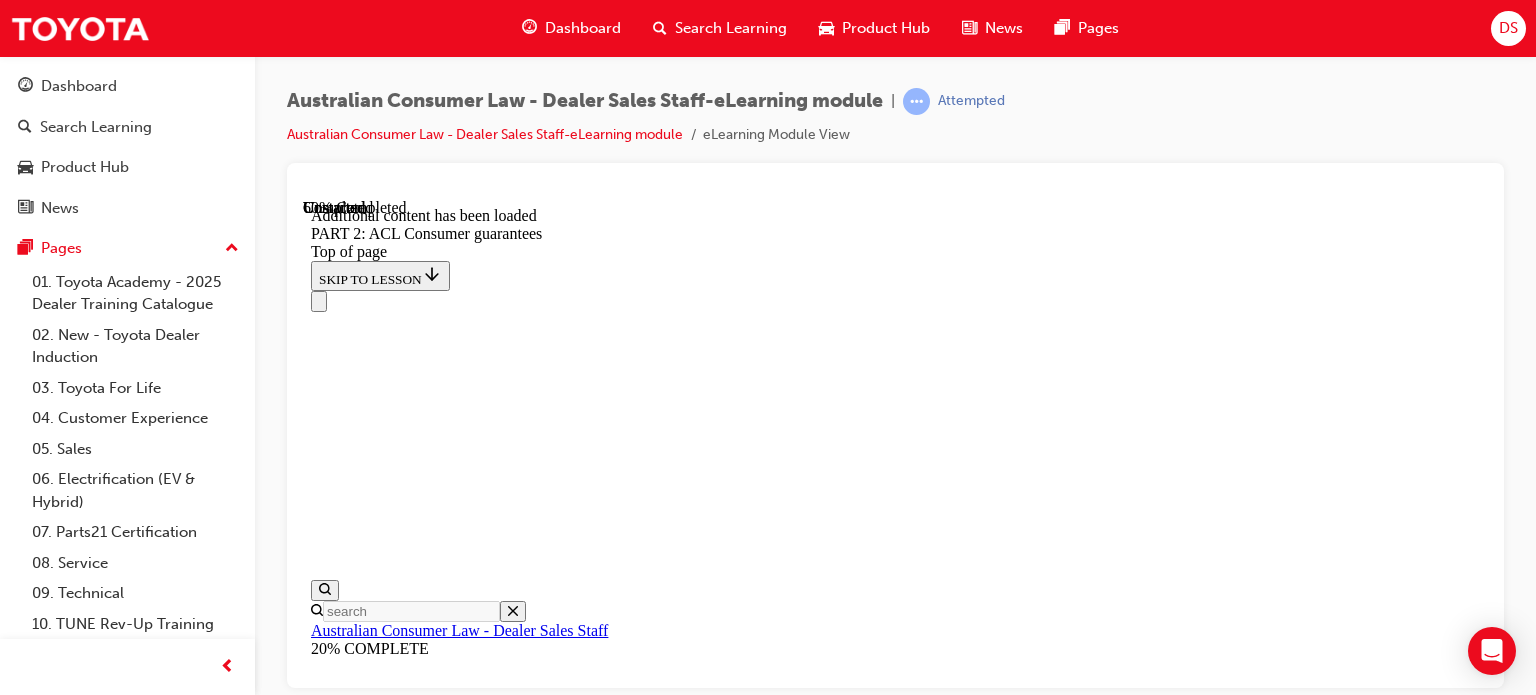 scroll, scrollTop: 13190, scrollLeft: 0, axis: vertical 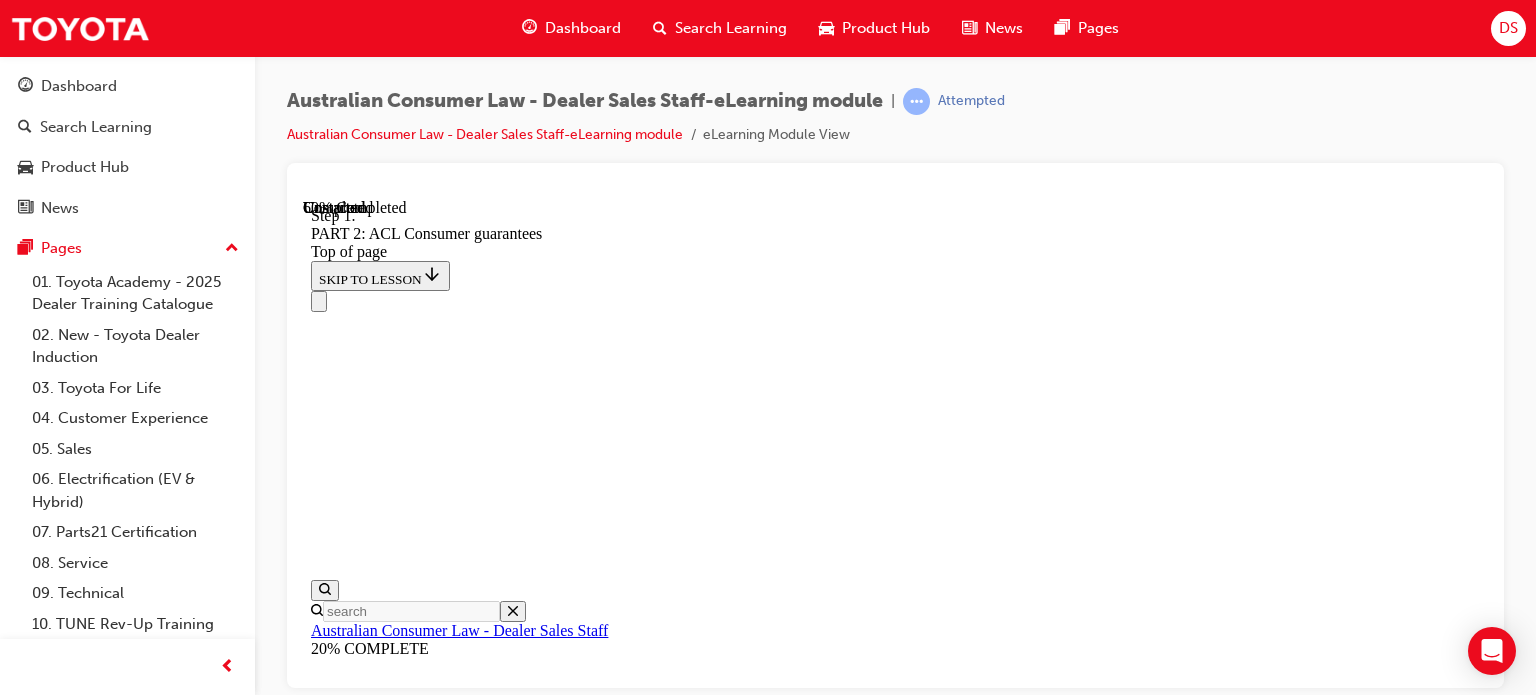 click on "Long repair time Shortly after purchase, a manufacturing defect caused a vehicle to develop excessive noisiness START Step 1 During each attempted repair, the vehicle was not able to be used by the consumer for extended periods (in Dealer’s possession) – a combined period of 5 weeks 1 Result The vehicle is unlikely to meet the consumer guarantee of acceptable quality.In addition, the consumer is unlikely to have bought the vehicle had he/she known the full extent of the vehicle’s problems à therefore, this is likely to be considered a major failure to comply with the consumer guarantee of acceptable quality. START AGAIN 1" at bounding box center [895, 20582] 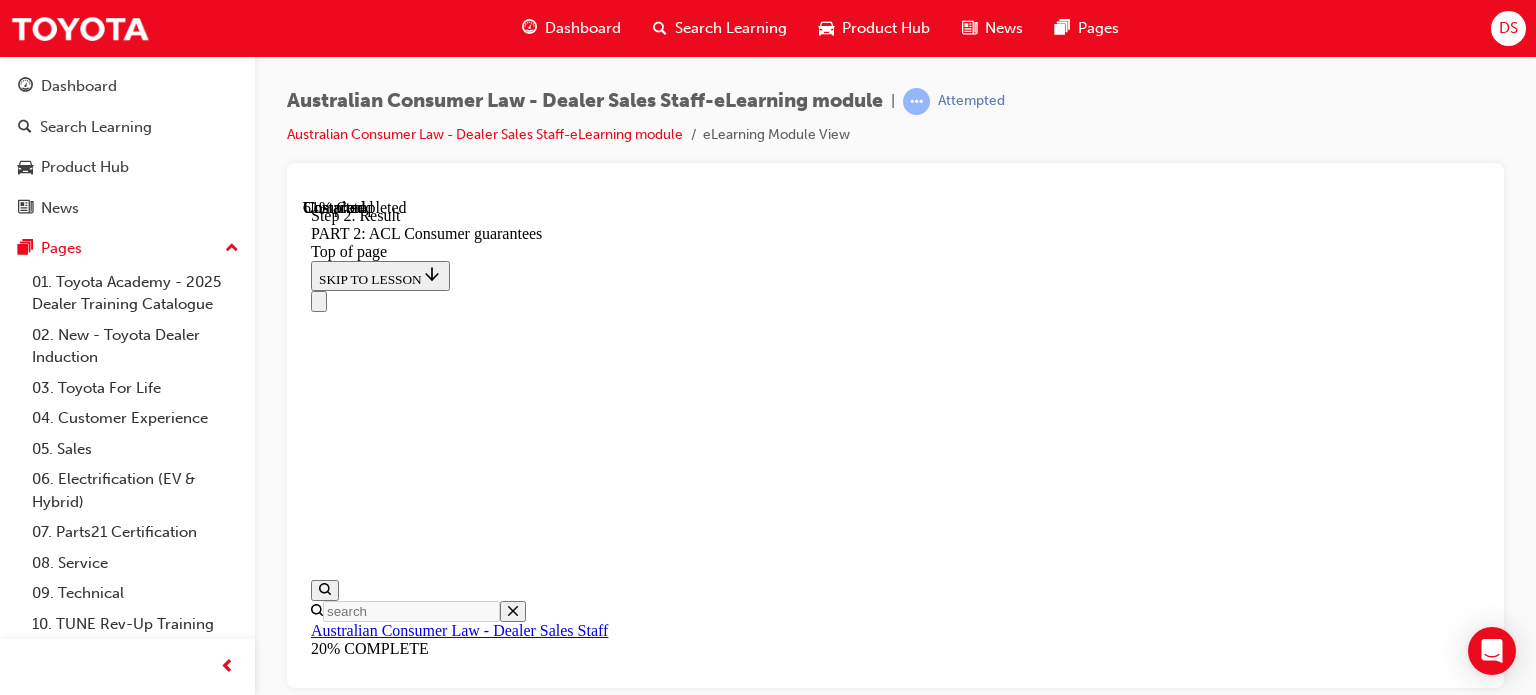 click on "Long repair time Shortly after purchase, a manufacturing defect caused a vehicle to develop excessive noisiness START Step 1 During each attempted repair, the vehicle was not able to be used by the consumer for extended periods (in Dealer’s possession) – a combined period of 5 weeks 1 Result The vehicle is unlikely to meet the consumer guarantee of acceptable quality.In addition, the consumer is unlikely to have bought the vehicle had he/she known the full extent of the vehicle’s problems à therefore, this is likely to be considered a major failure to comply with the consumer guarantee of acceptable quality. START AGAIN 1" at bounding box center (895, 20642) 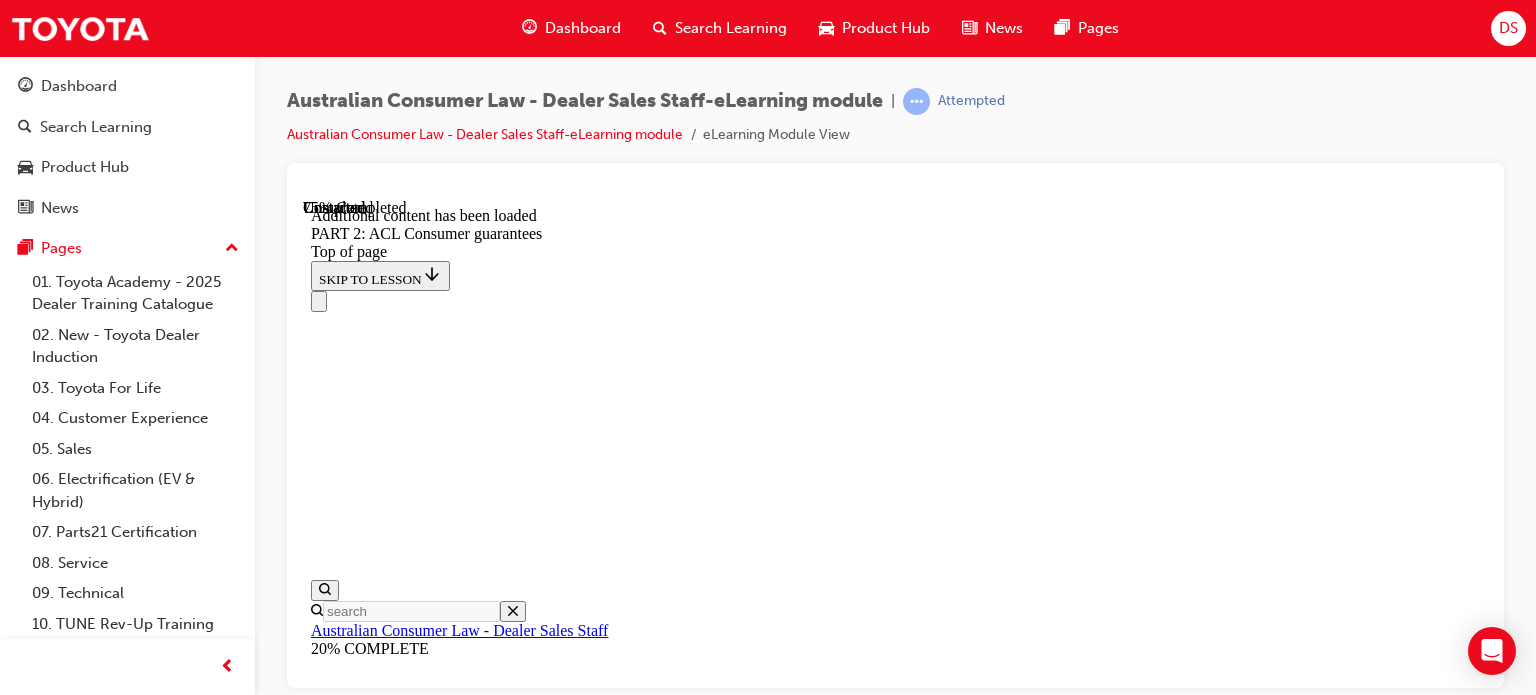 scroll, scrollTop: 18001, scrollLeft: 0, axis: vertical 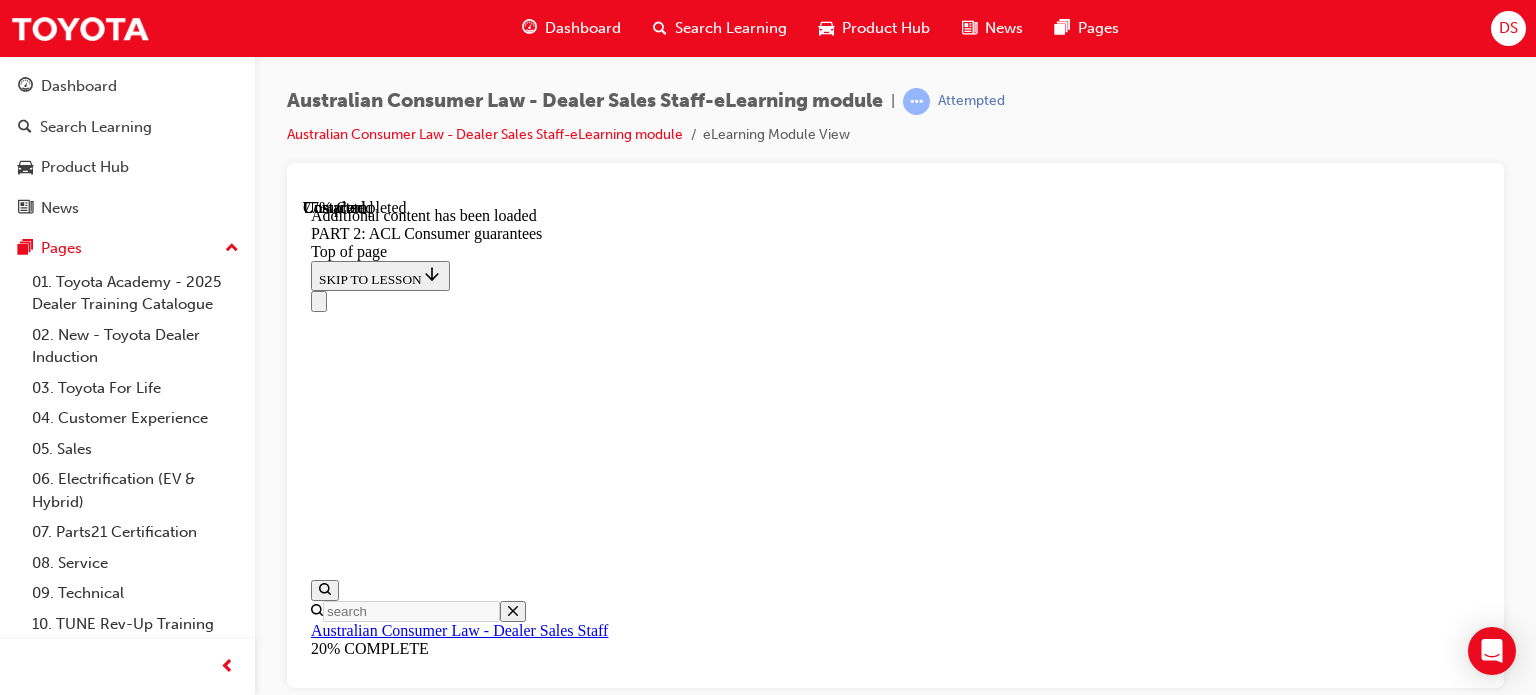 drag, startPoint x: 1092, startPoint y: 504, endPoint x: 1095, endPoint y: 526, distance: 22.203604 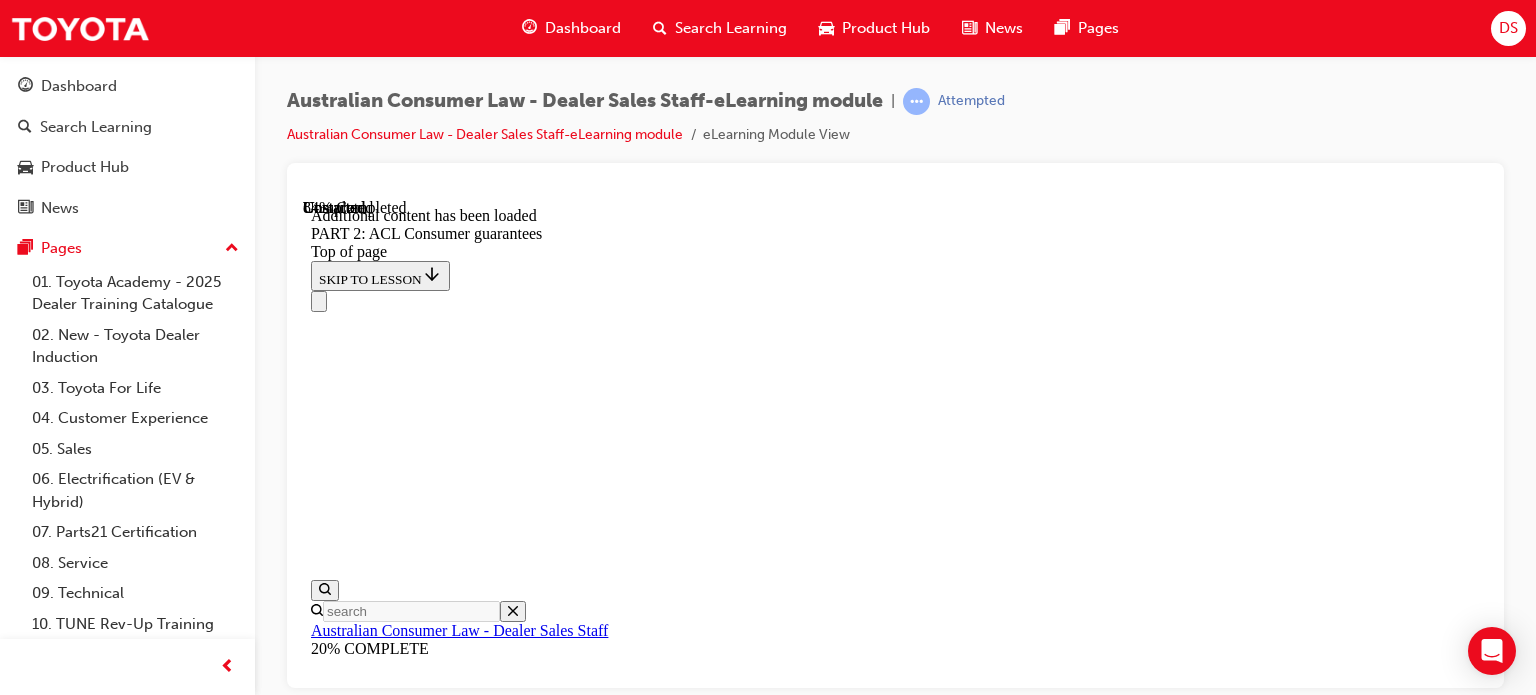 scroll, scrollTop: 21161, scrollLeft: 0, axis: vertical 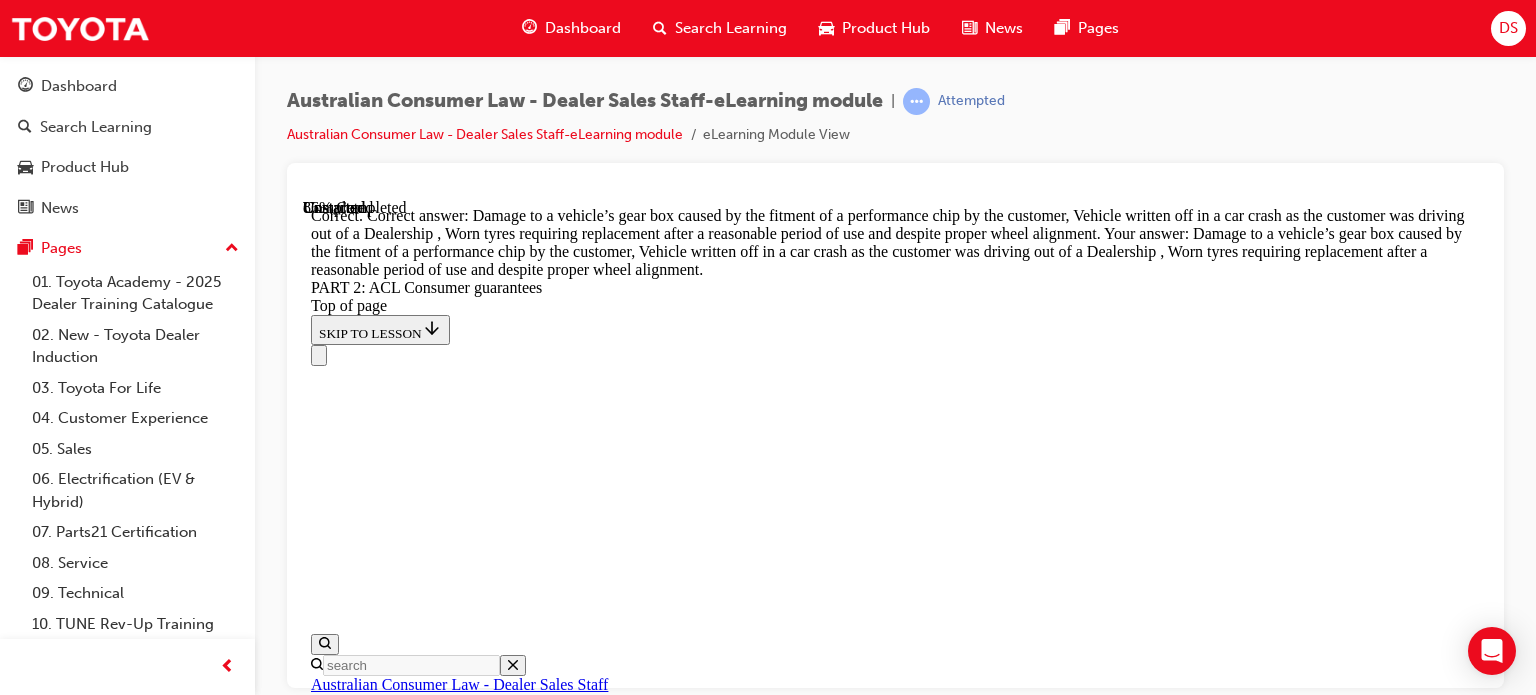 click on "Which of the following would the consumer guarantees  NOT  apply to? Damage to a vehicle’s gear box caused by the fitment of a performance chip by the customer Correctly checked Vehicle written off in a car crash as the customer was driving out of a Dealership  Correctly checked Worn tyres requiring replacement after a reasonable period of use and despite proper wheel alignment Correctly checked Ongoing issues with the vehicle exhaust which cannot be diagnosed by the Dealership Correctly unchecked SUBMIT Correct TAKE AGAIN" at bounding box center [895, 27900] 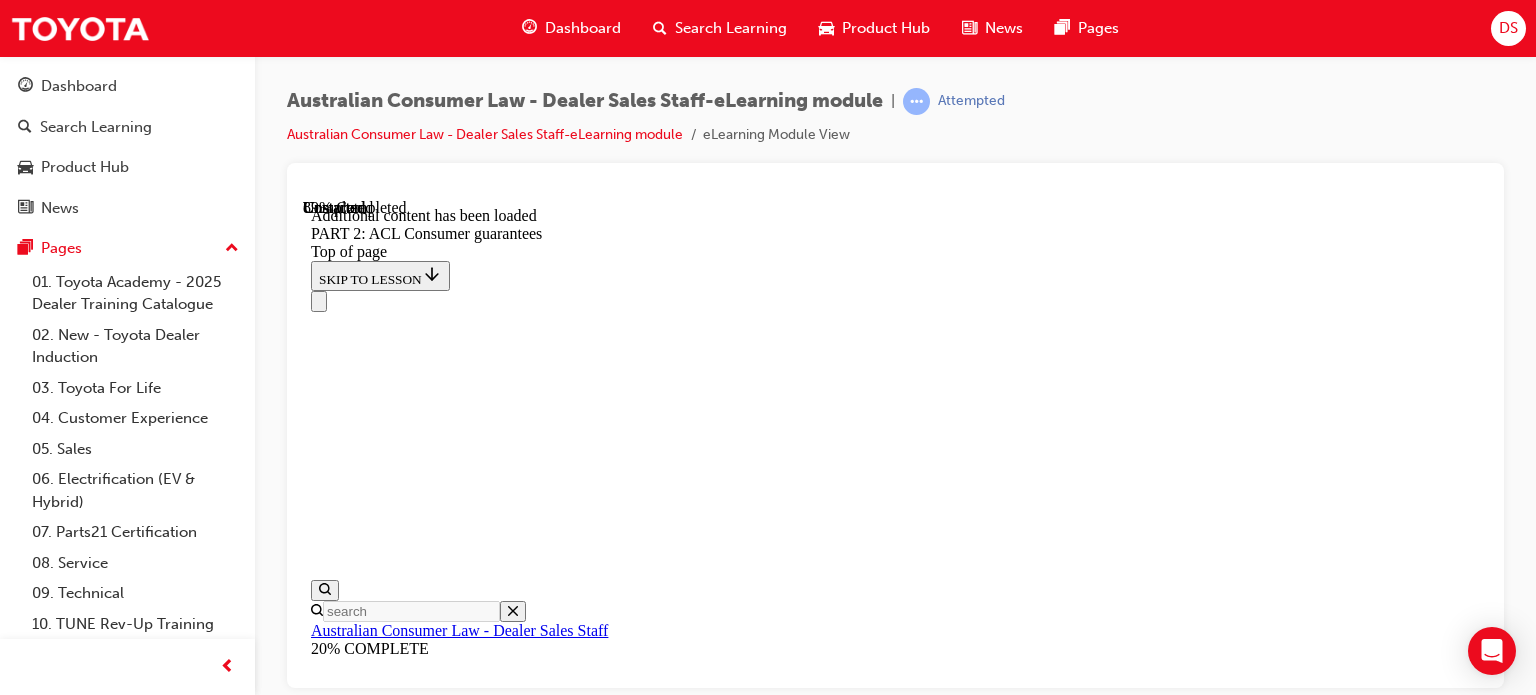 click on "Investigate further and escalate within the Dealership" at bounding box center (895, 36749) 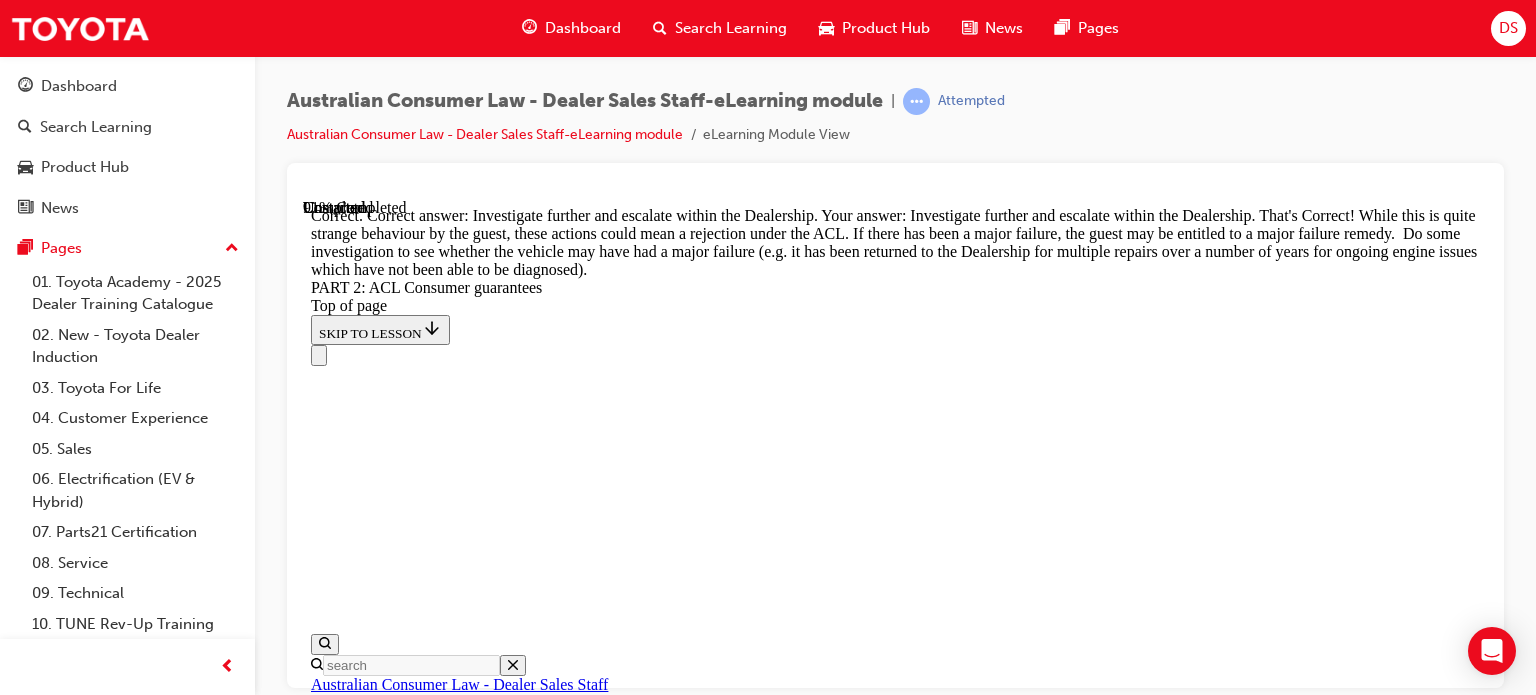 click on "CONTINUE" at bounding box center [353, 37119] 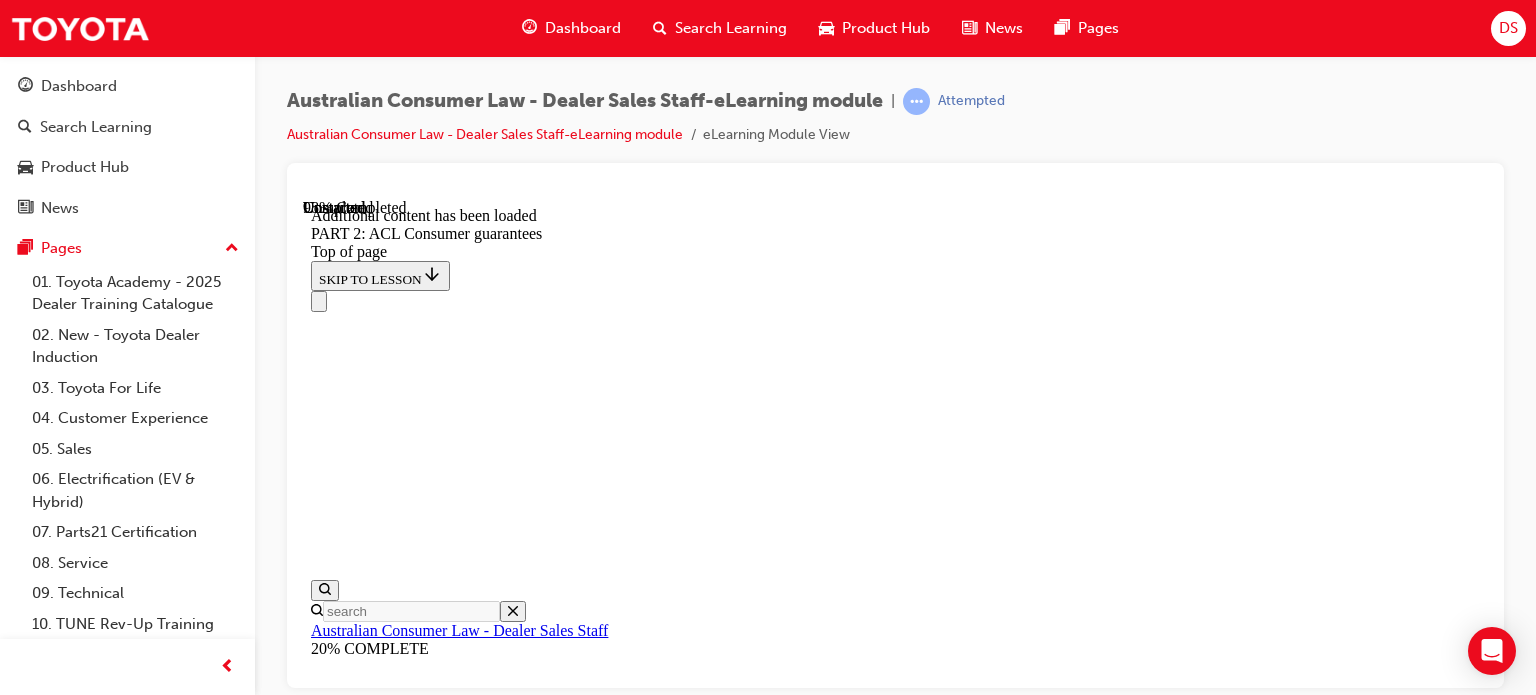 scroll, scrollTop: 25774, scrollLeft: 0, axis: vertical 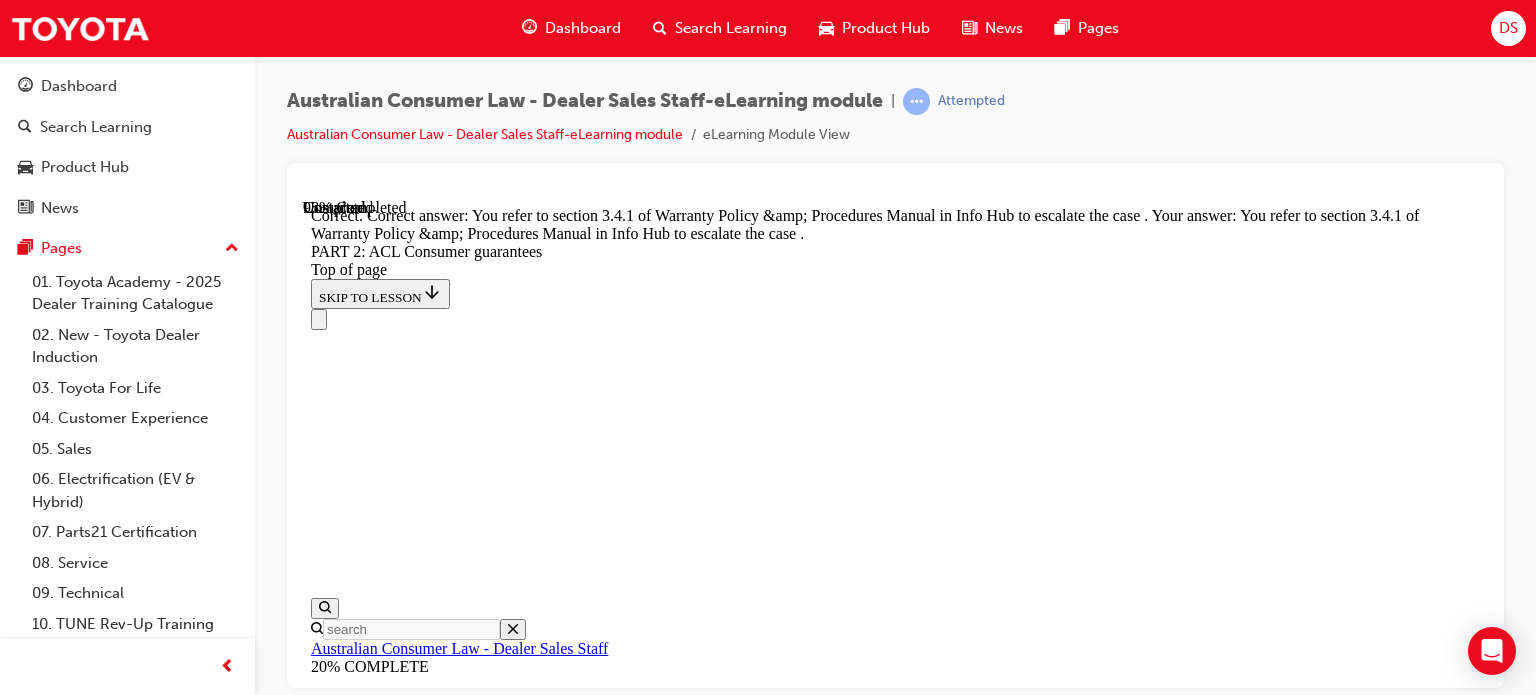 drag, startPoint x: 1004, startPoint y: 505, endPoint x: 1013, endPoint y: 524, distance: 21.023796 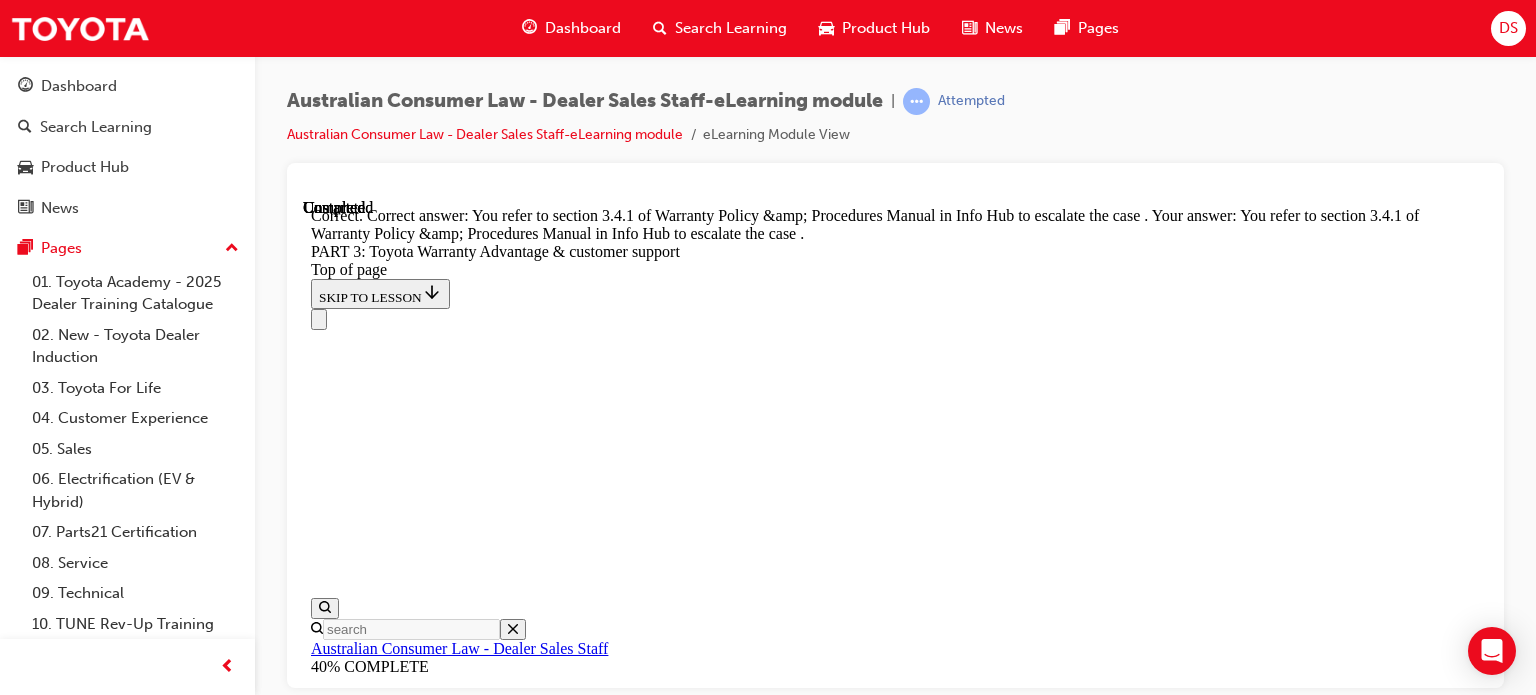 scroll, scrollTop: 0, scrollLeft: 0, axis: both 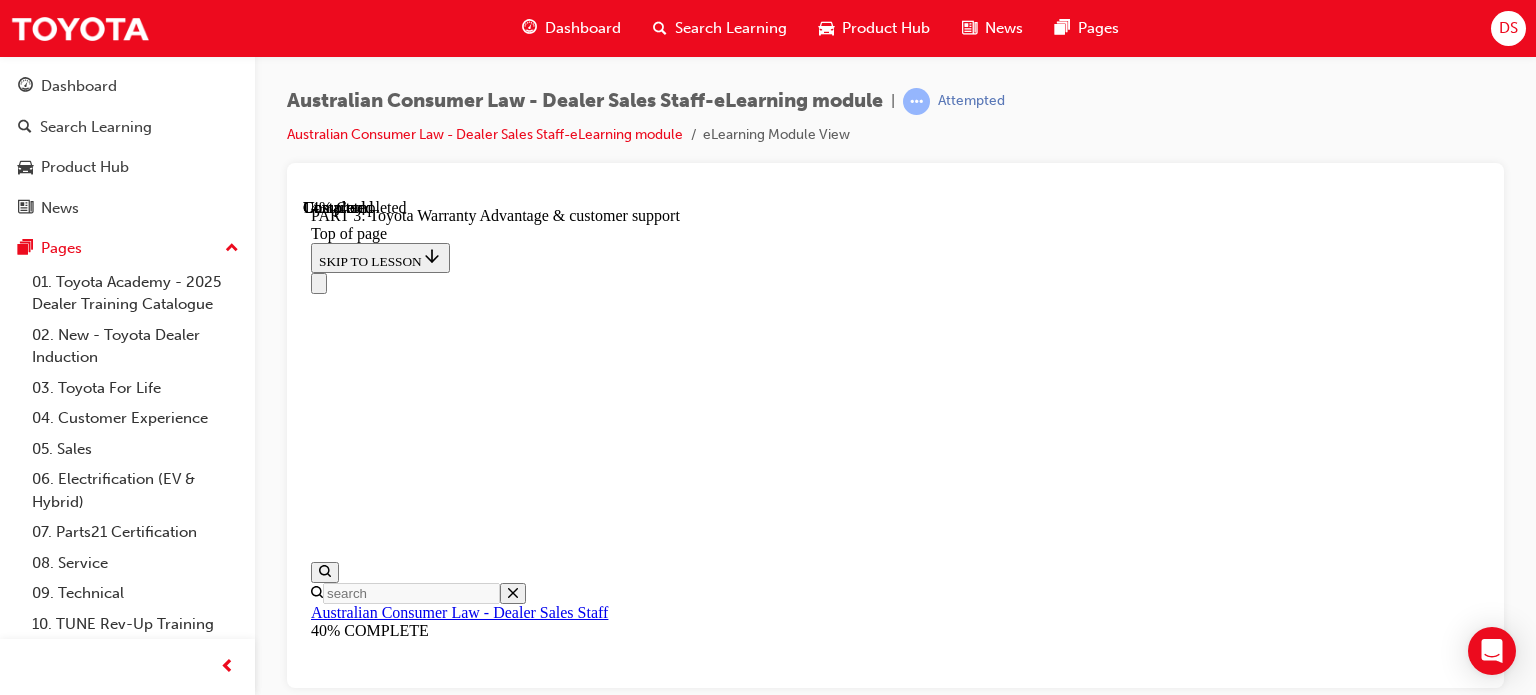 click at bounding box center [895, 9554] 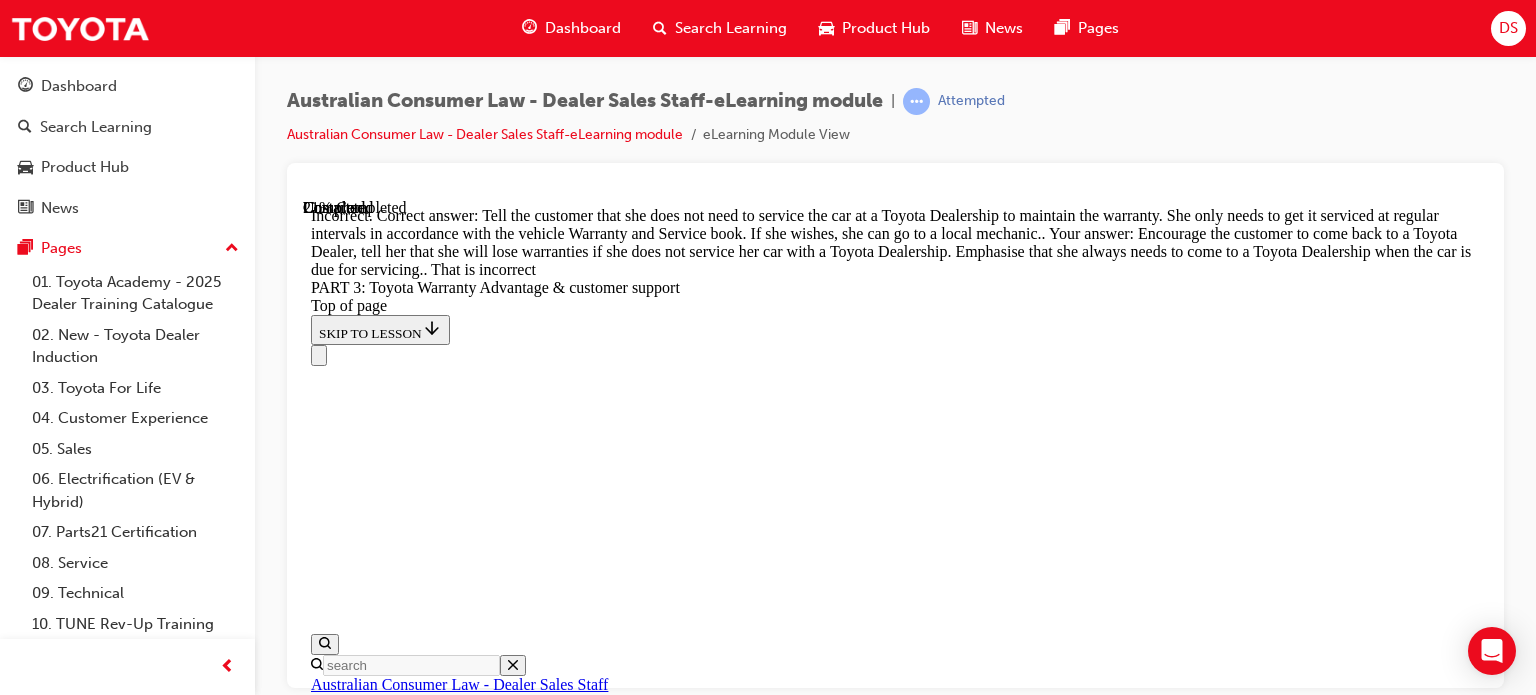 click on "CONTINUE" at bounding box center [353, 13067] 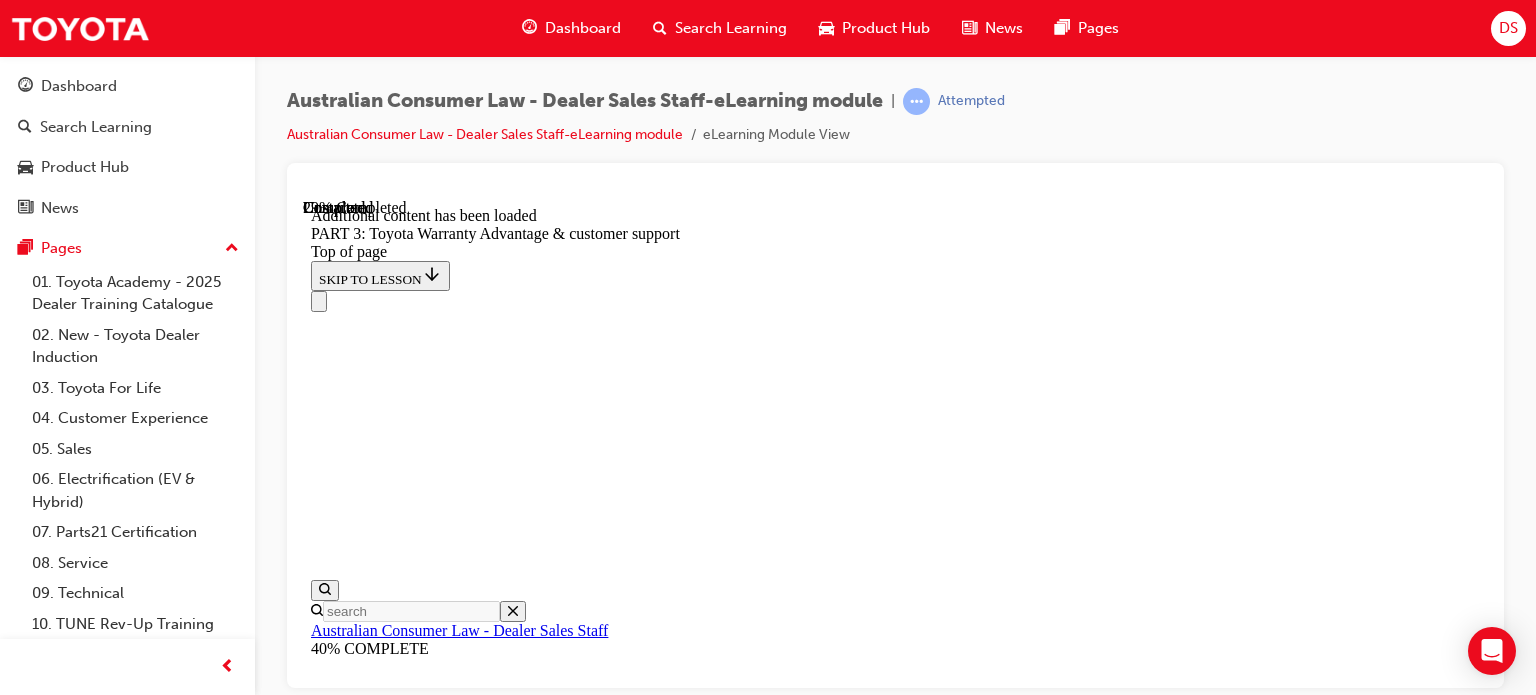 scroll, scrollTop: 2629, scrollLeft: 0, axis: vertical 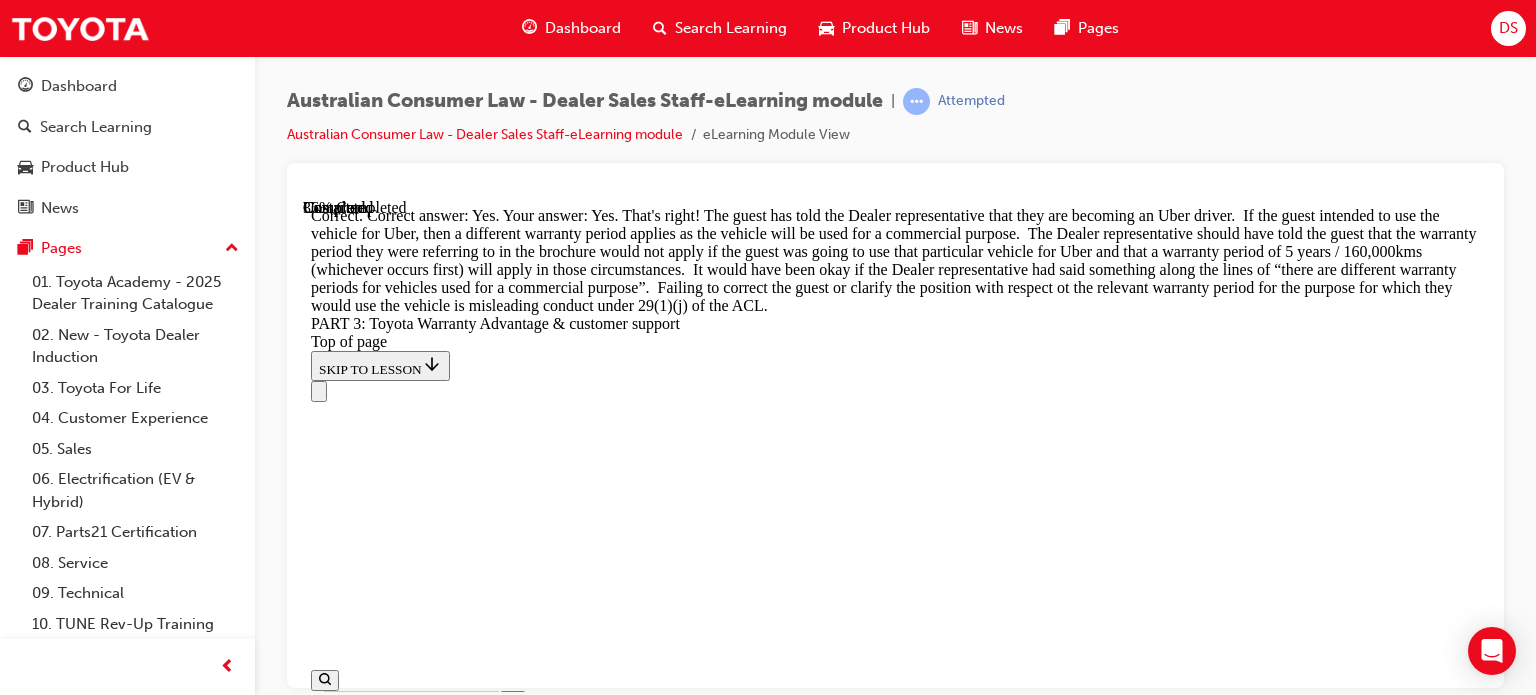 click on "CONTINUE" at bounding box center (353, 17713) 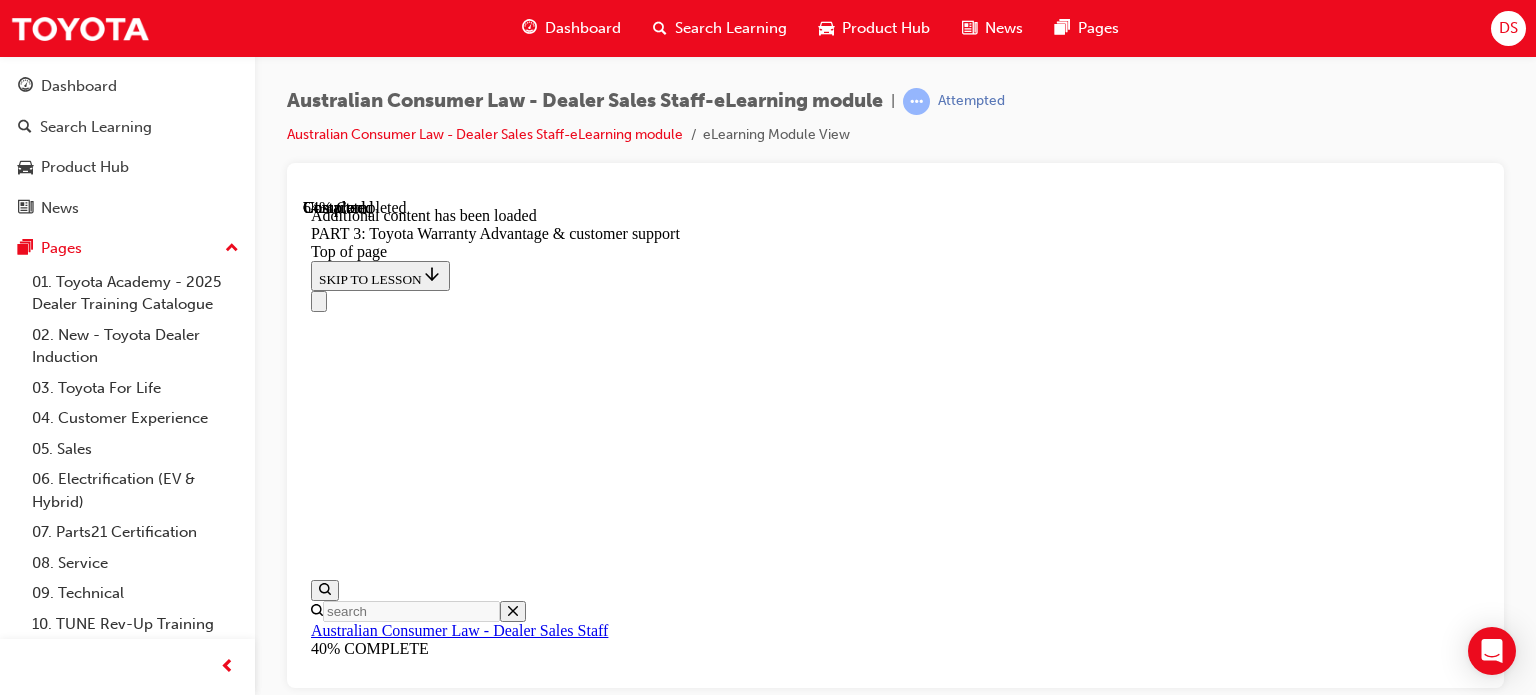 scroll, scrollTop: 5770, scrollLeft: 0, axis: vertical 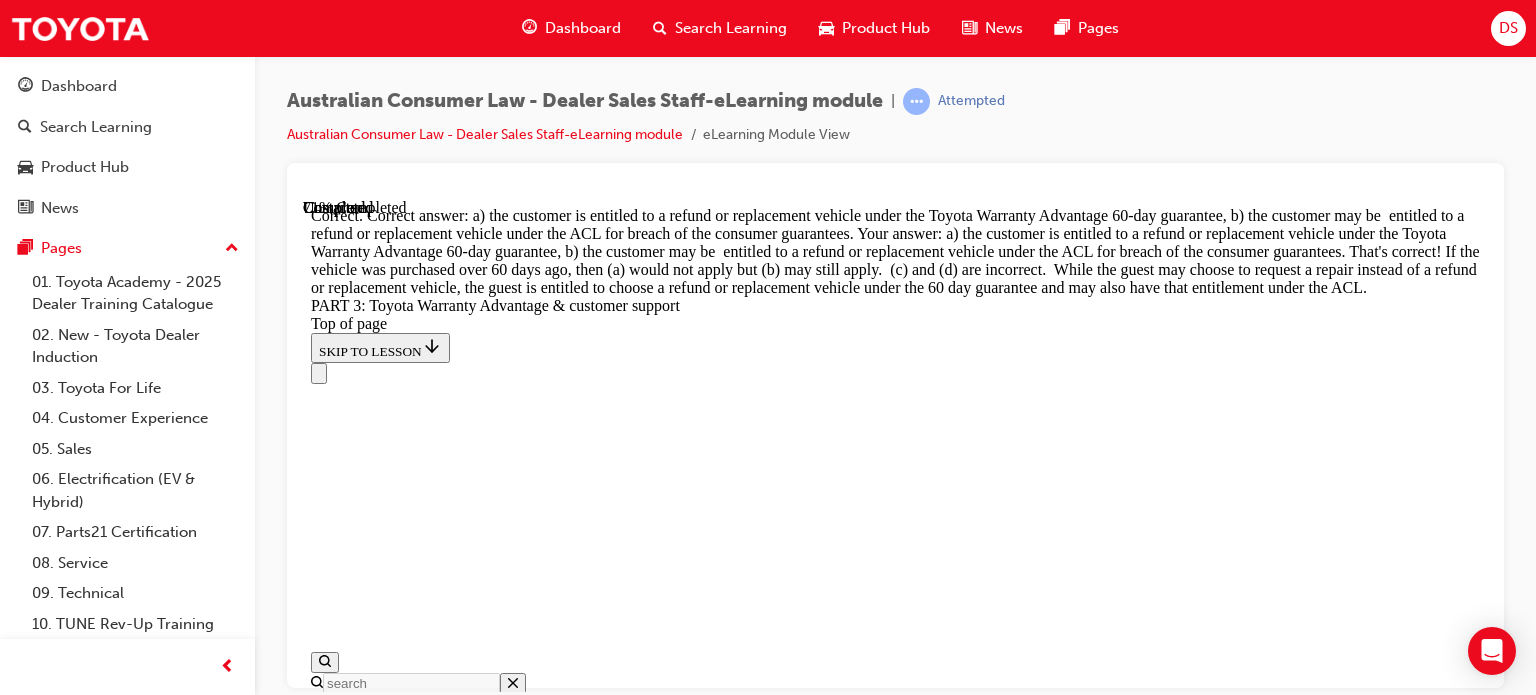 click on "CONTINUE" at bounding box center [895, 22503] 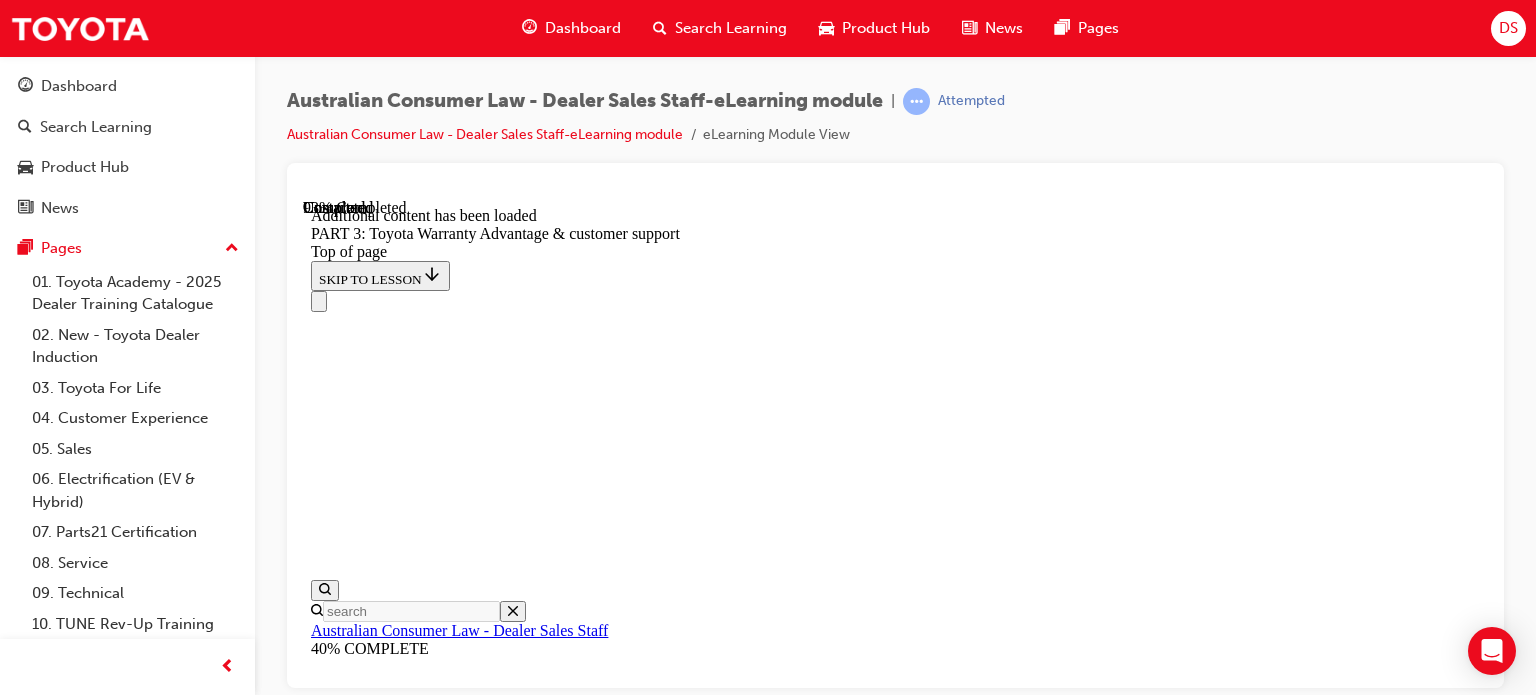click on "CONTINUE" at bounding box center [353, 22784] 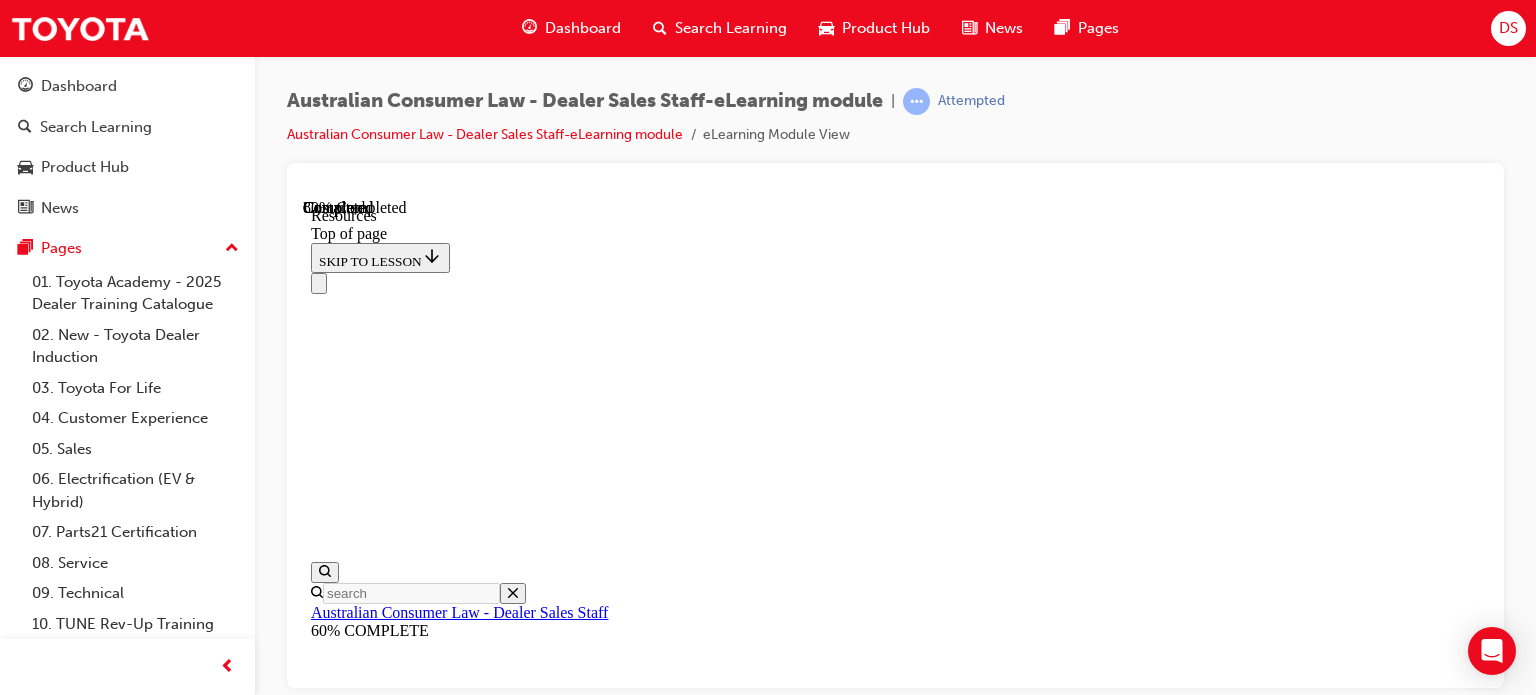 scroll, scrollTop: 1300, scrollLeft: 0, axis: vertical 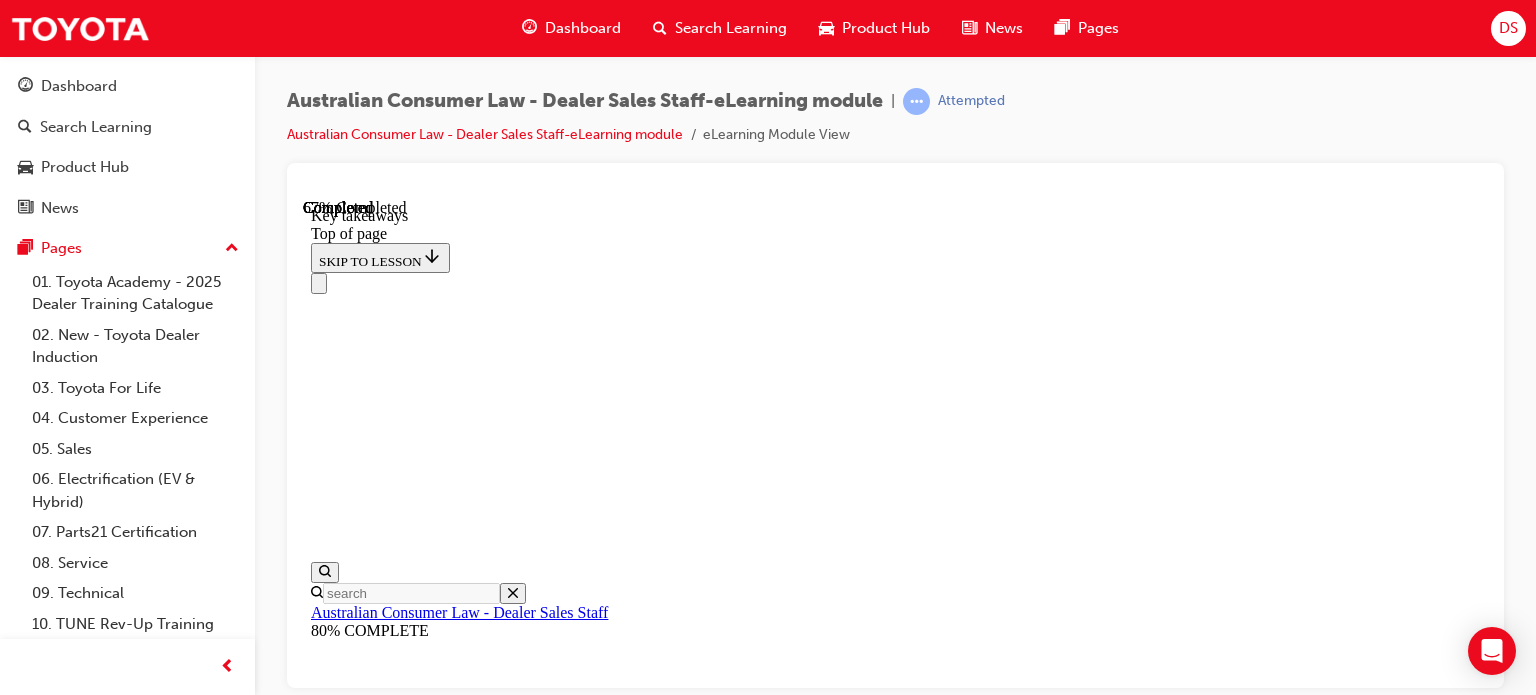 click on "CONTINUE" at bounding box center (353, 8355) 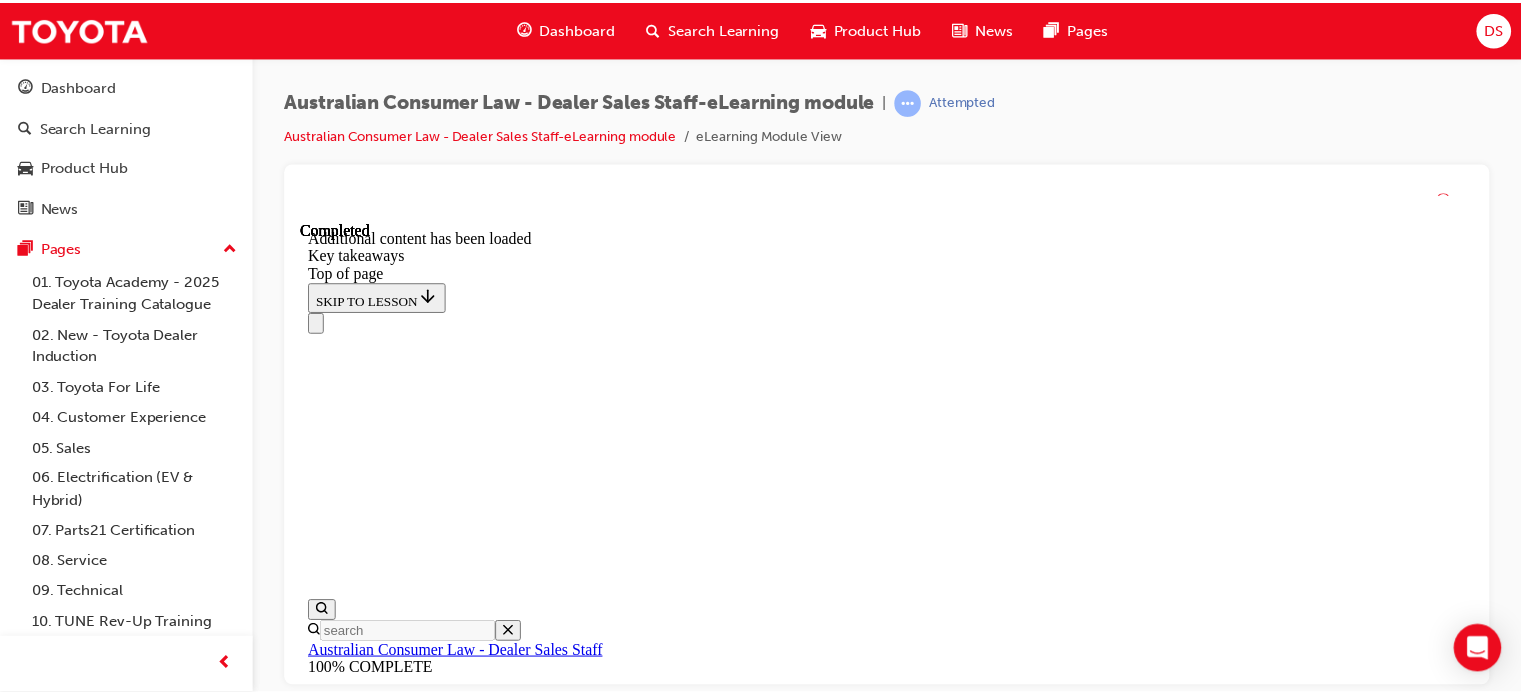 scroll, scrollTop: 672, scrollLeft: 0, axis: vertical 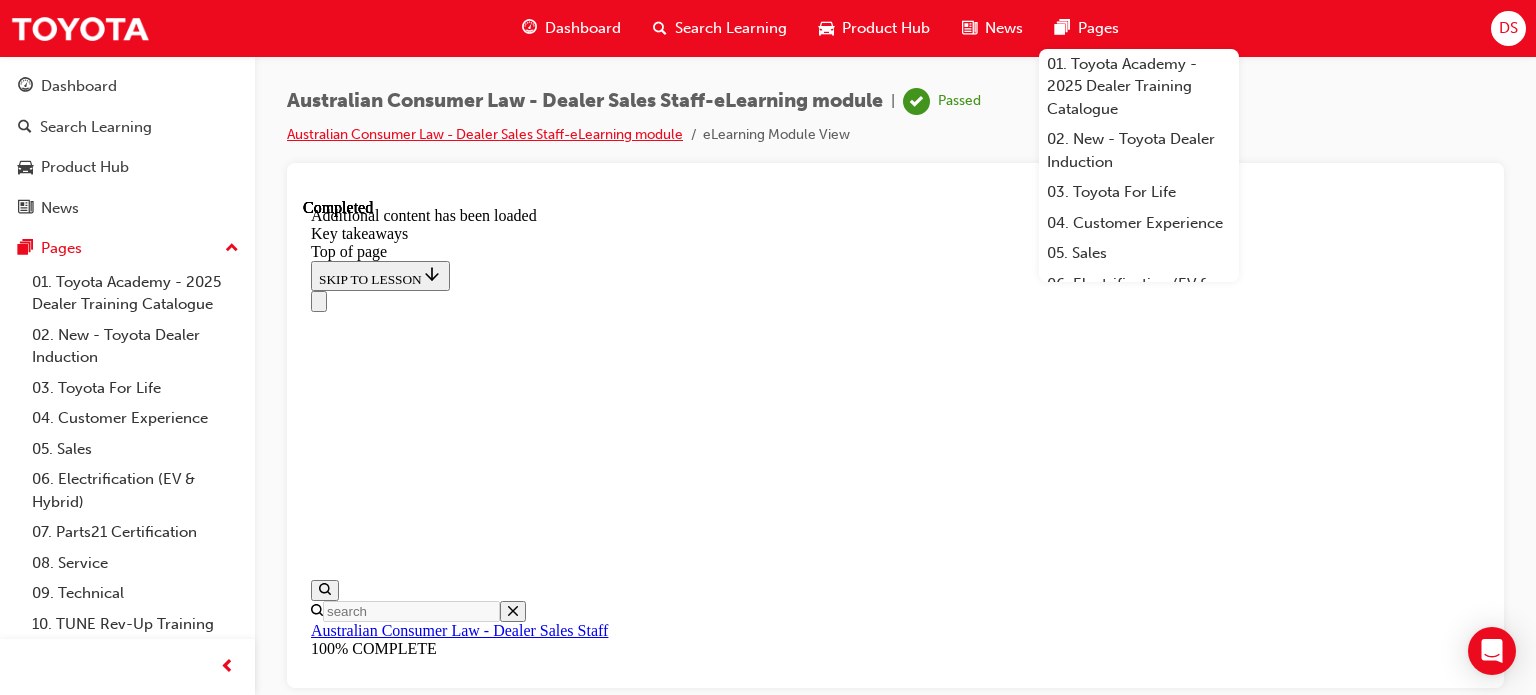 click on "Australian Consumer Law - Dealer Sales Staff-eLearning module" at bounding box center [495, 135] 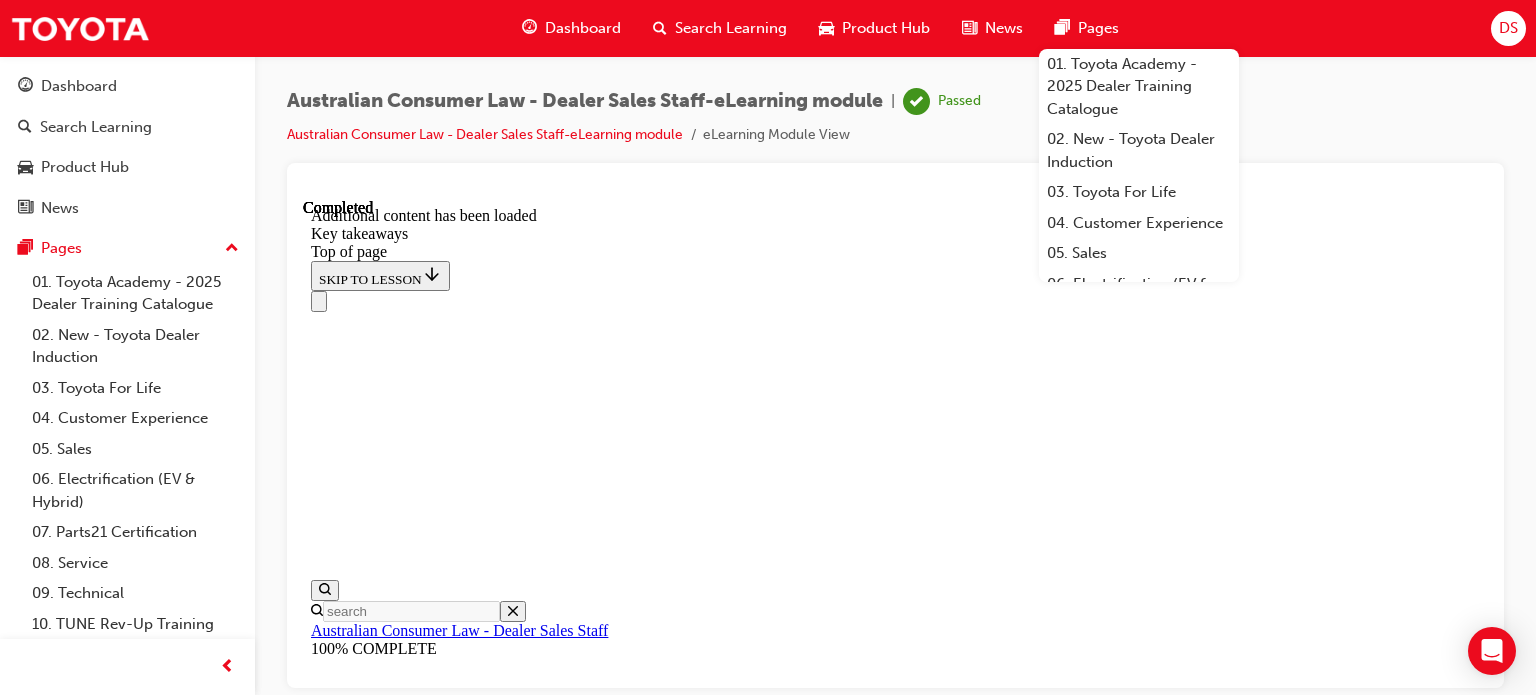 click on "Australian Consumer Law - Dealer Sales Staff-eLearning module | Passed Australian Consumer Law - Dealer Sales Staff-eLearning module eLearning Module View" at bounding box center [895, 125] 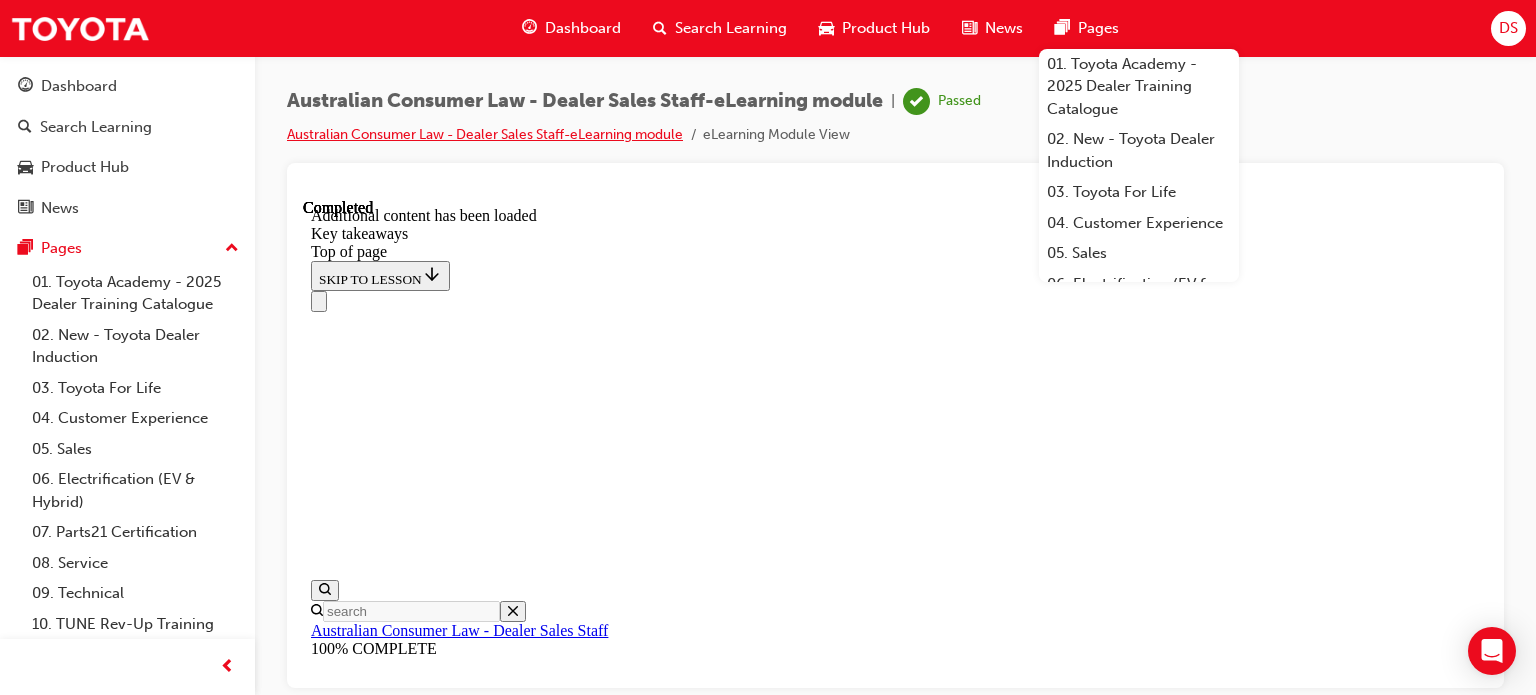 click on "Australian Consumer Law - Dealer Sales Staff-eLearning module" at bounding box center (485, 134) 